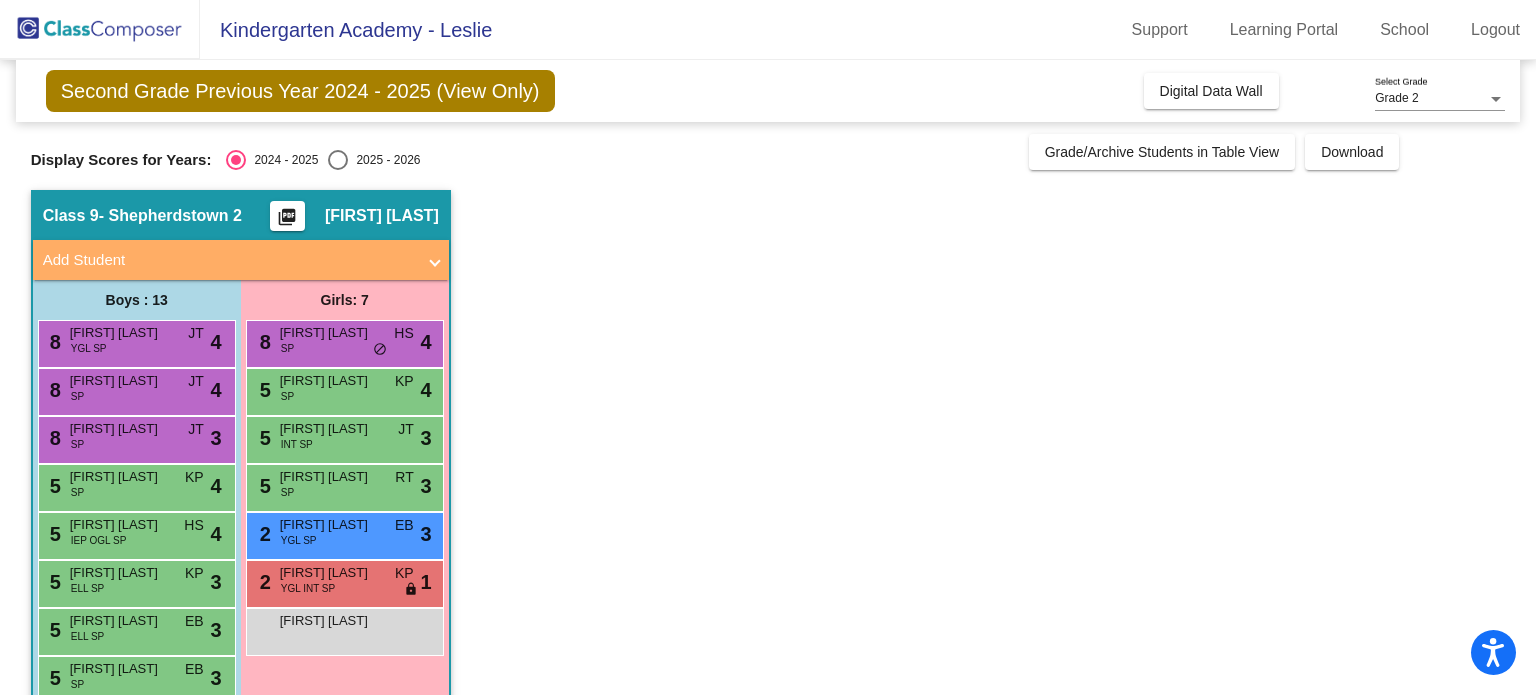scroll, scrollTop: 0, scrollLeft: 0, axis: both 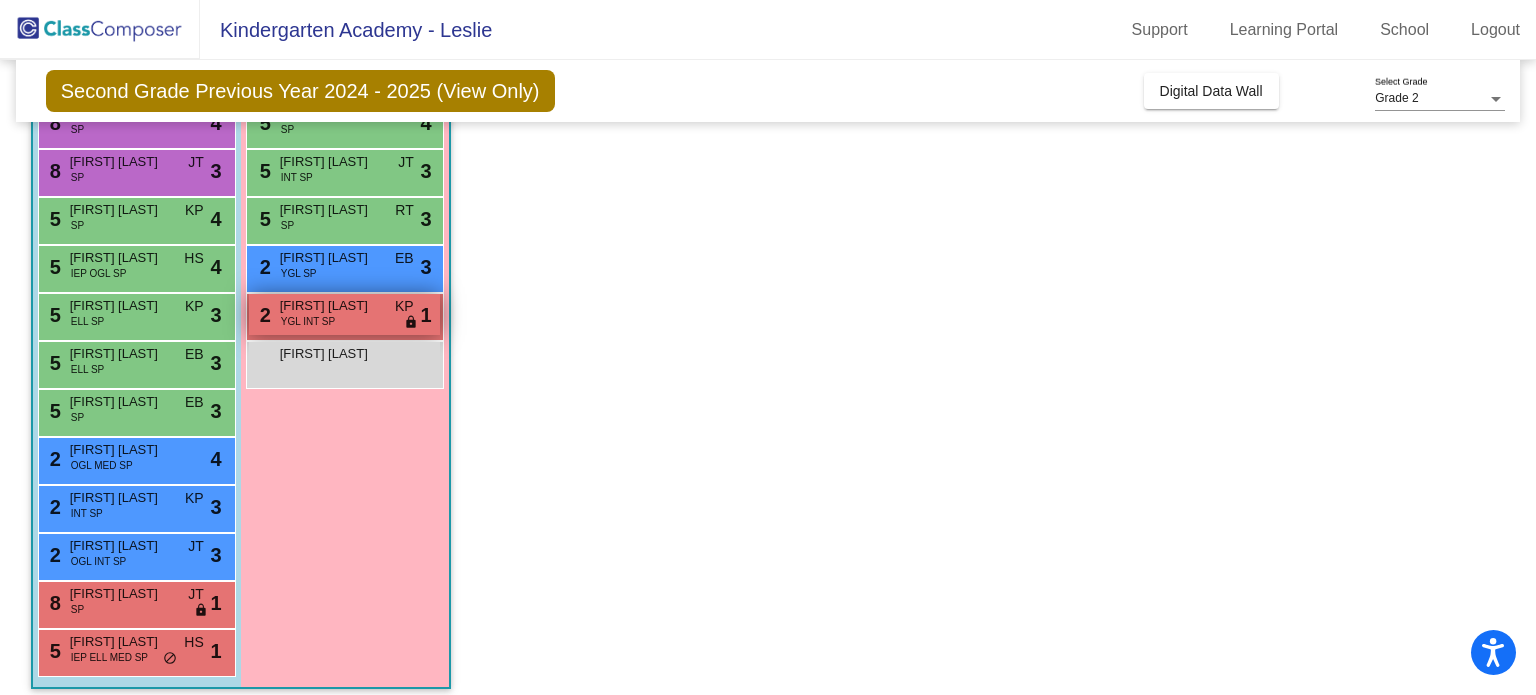click on "YGL INT SP" at bounding box center (308, 321) 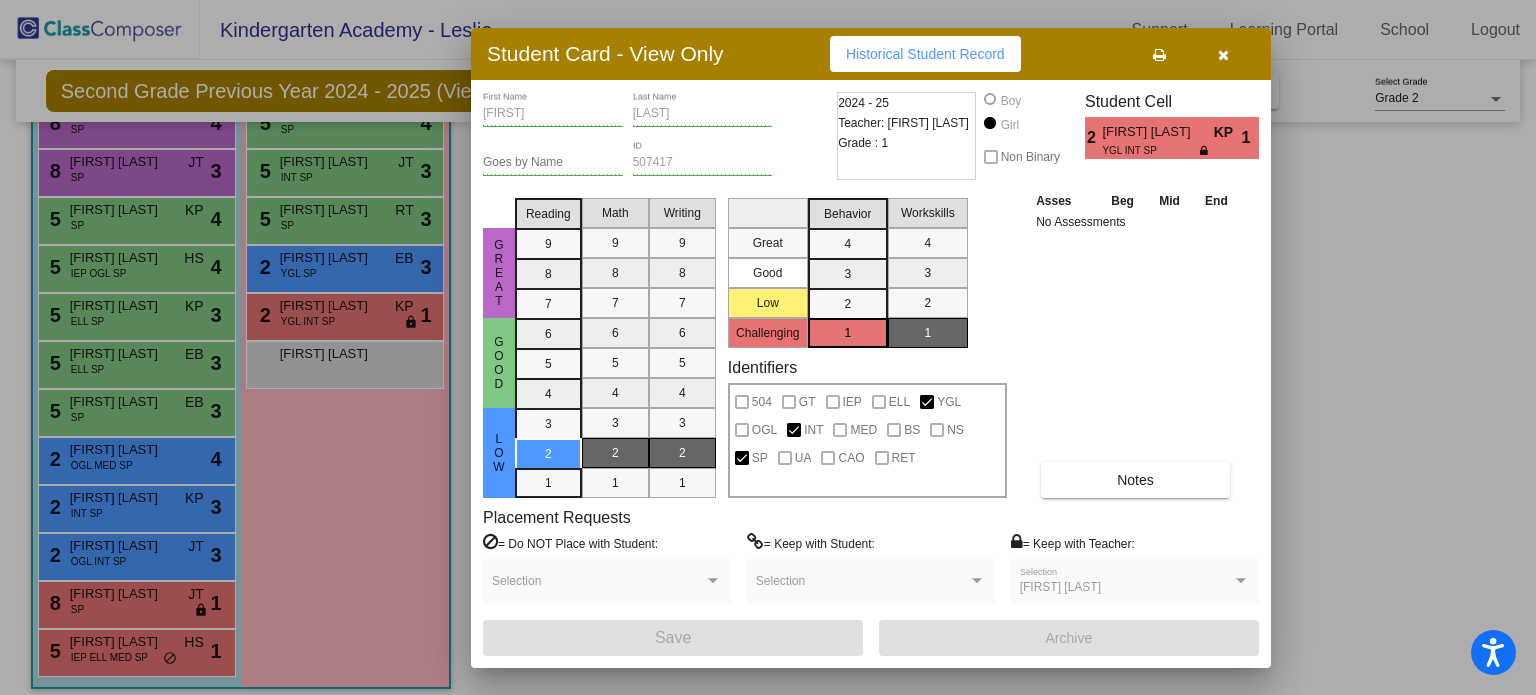 click at bounding box center [1223, 54] 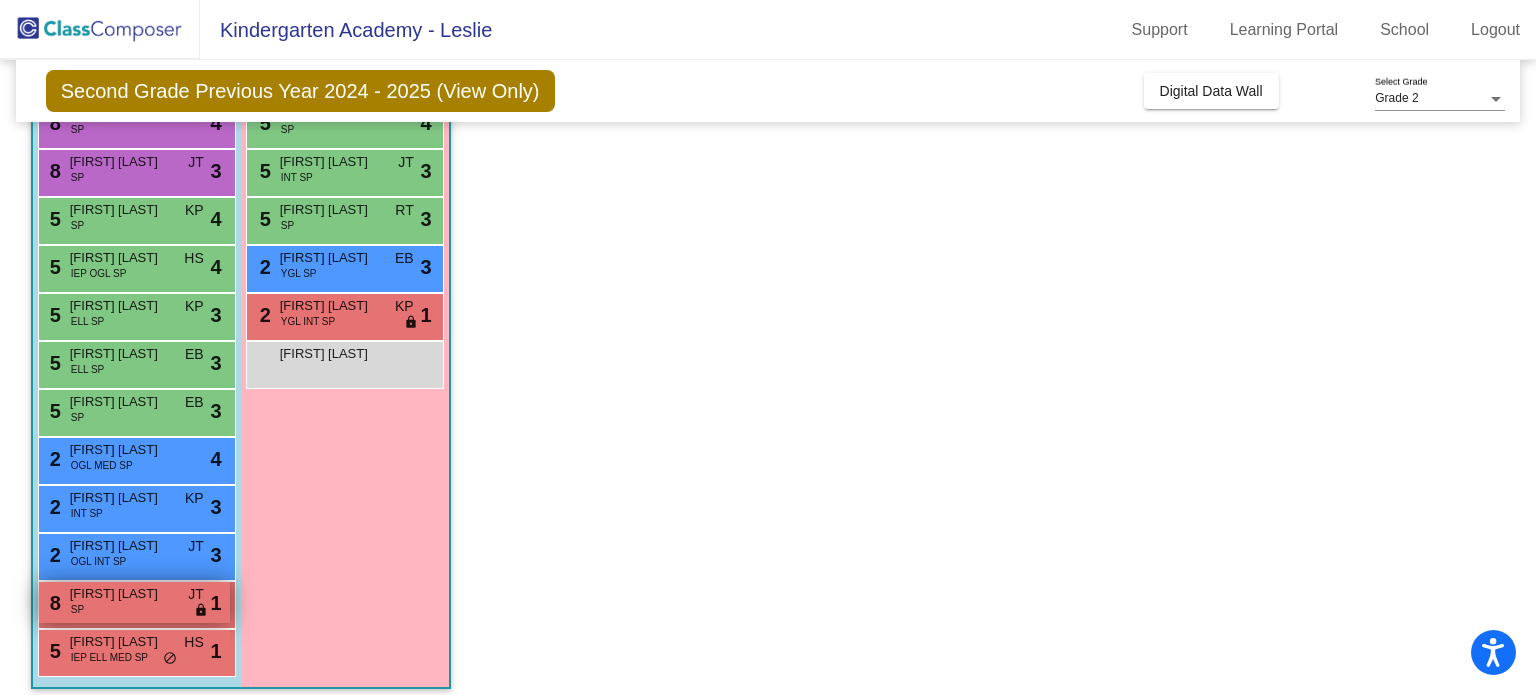 click on "8 [FIRST] [LAST] SP JT lock do_not_disturb_alt 1" at bounding box center [134, 602] 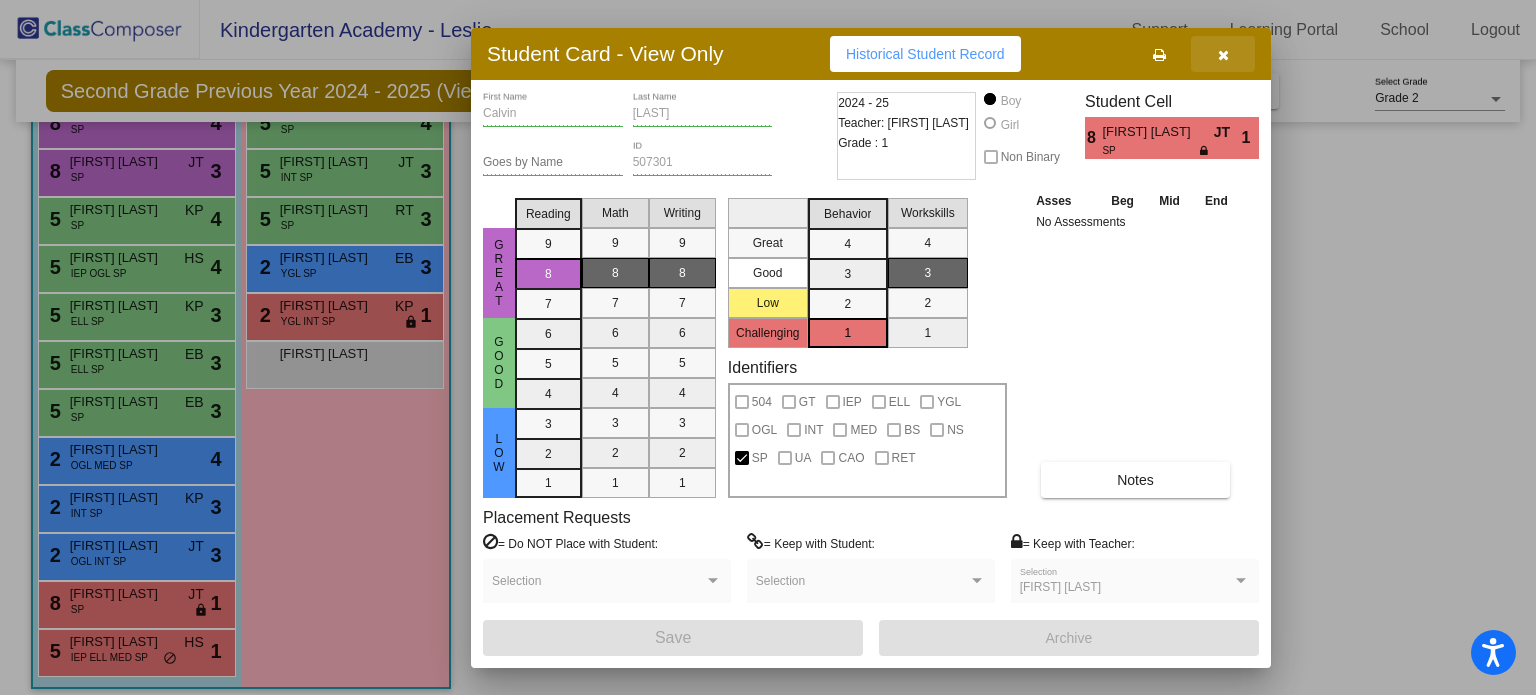 click at bounding box center [1223, 54] 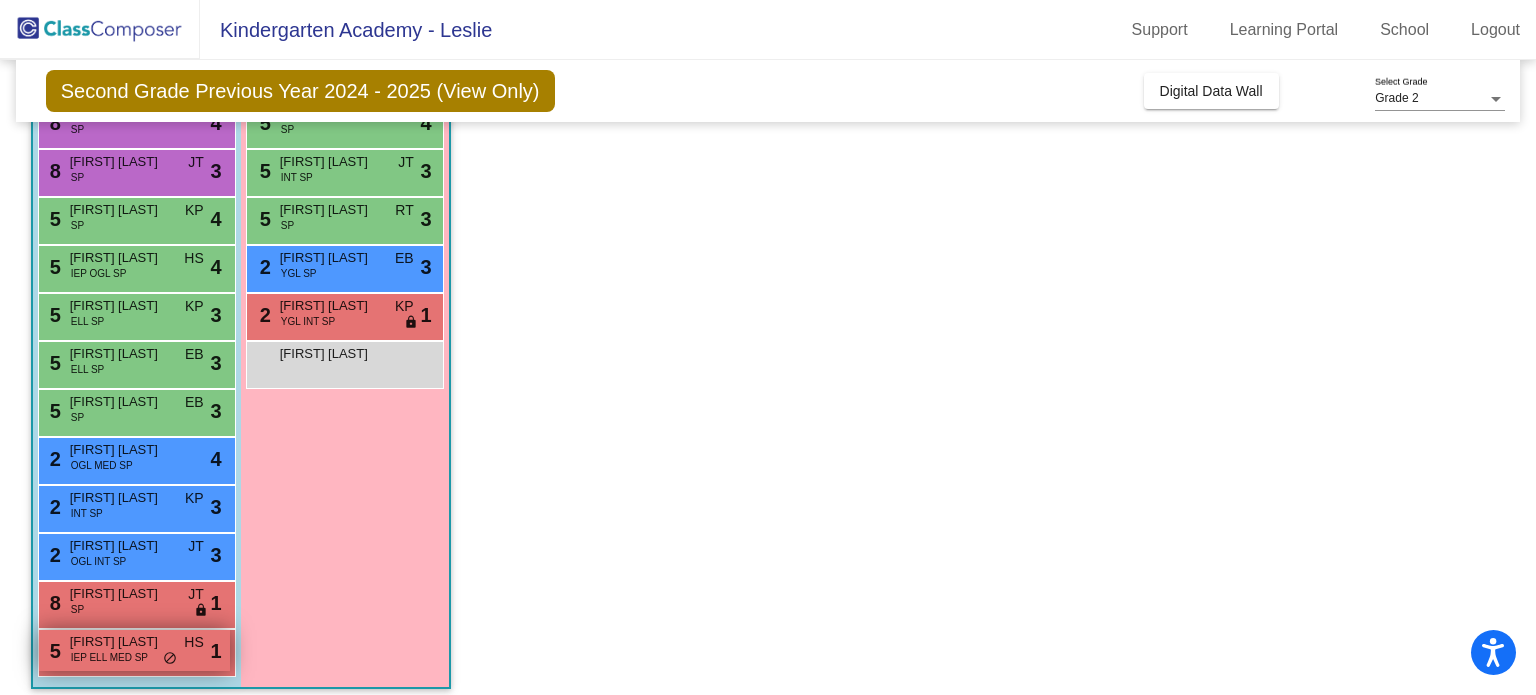 click on "[FIRST] [LAST]" at bounding box center [120, 642] 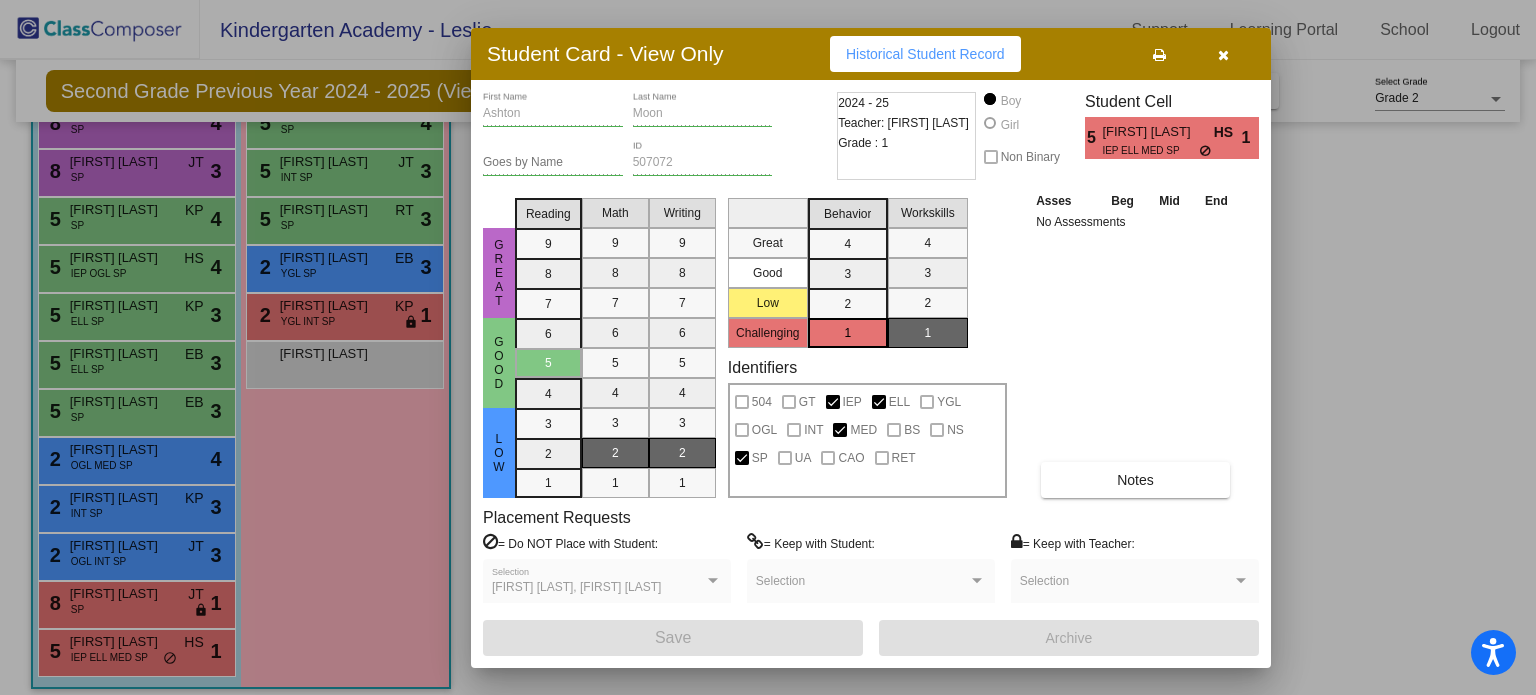click at bounding box center [1223, 54] 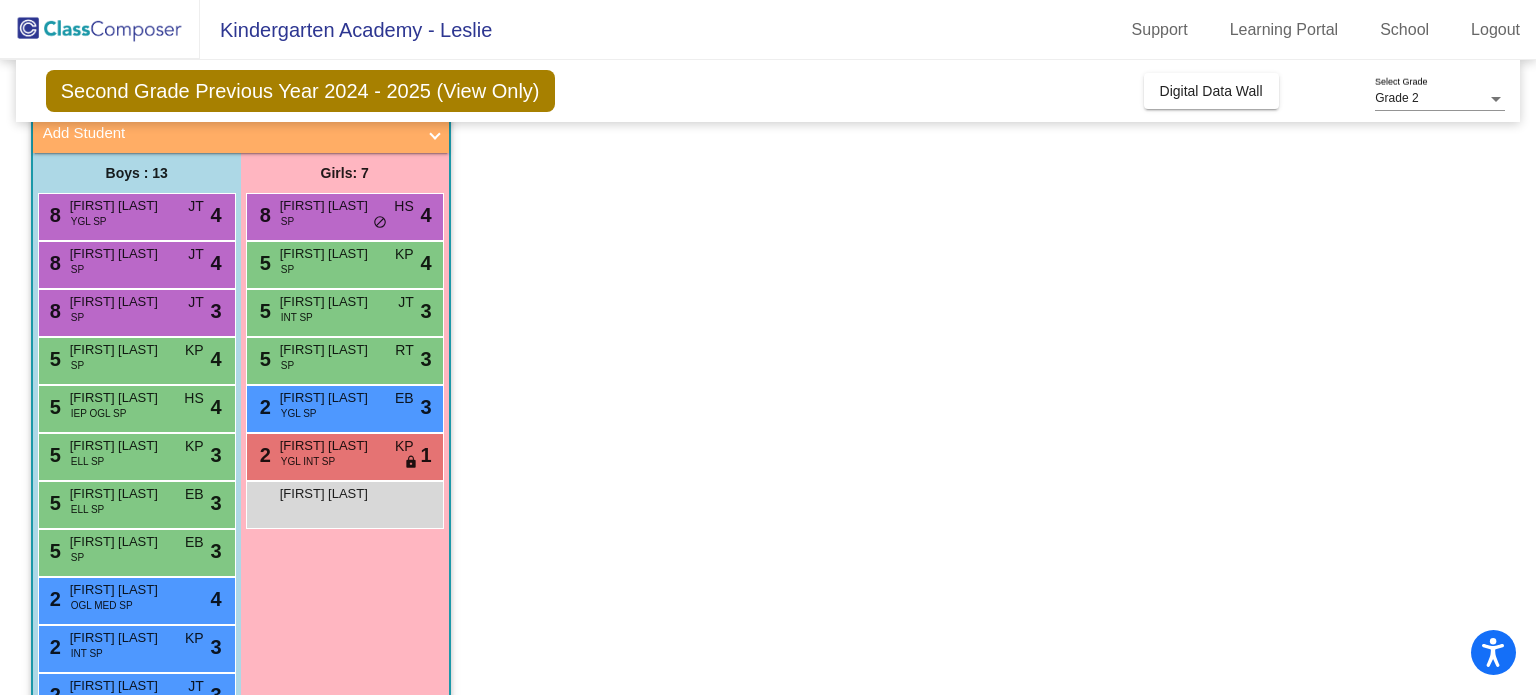 scroll, scrollTop: 56, scrollLeft: 0, axis: vertical 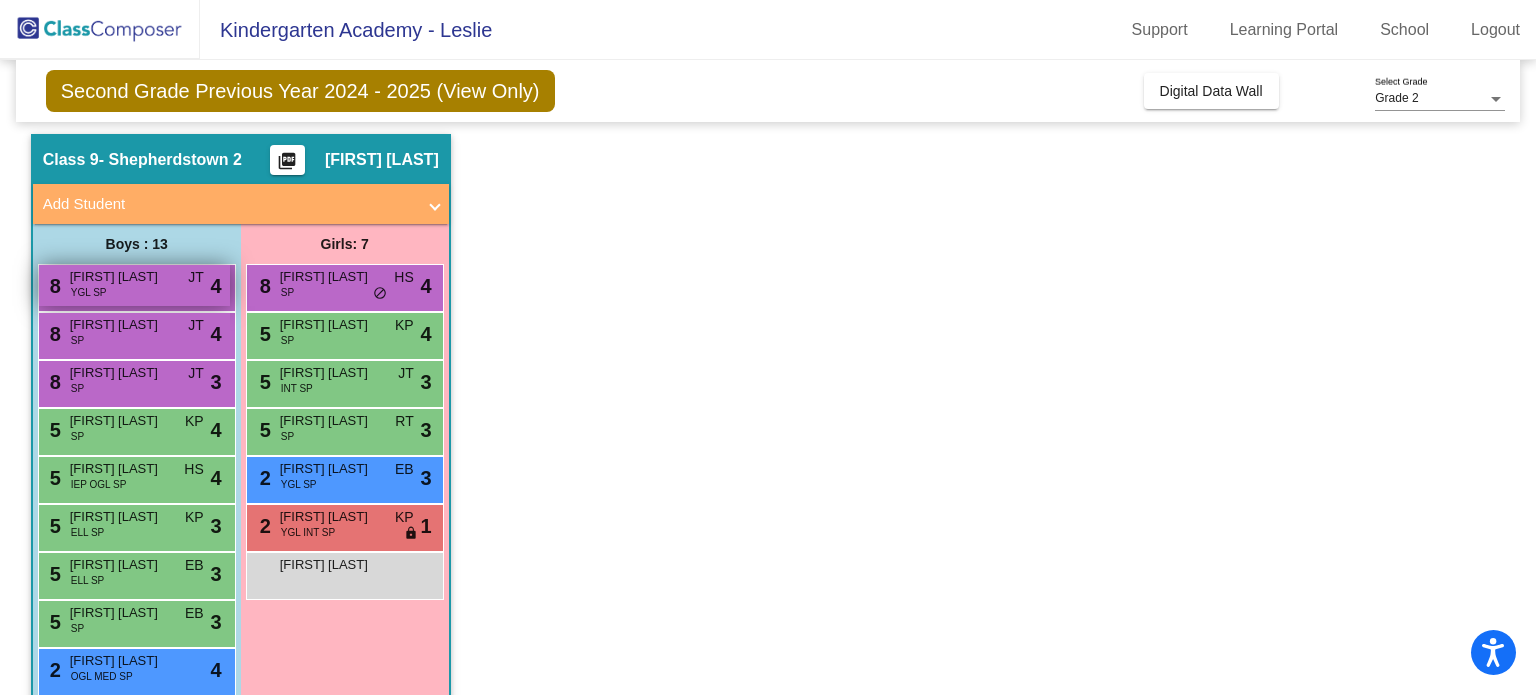 click on "[FIRST] [LAST]" at bounding box center (120, 277) 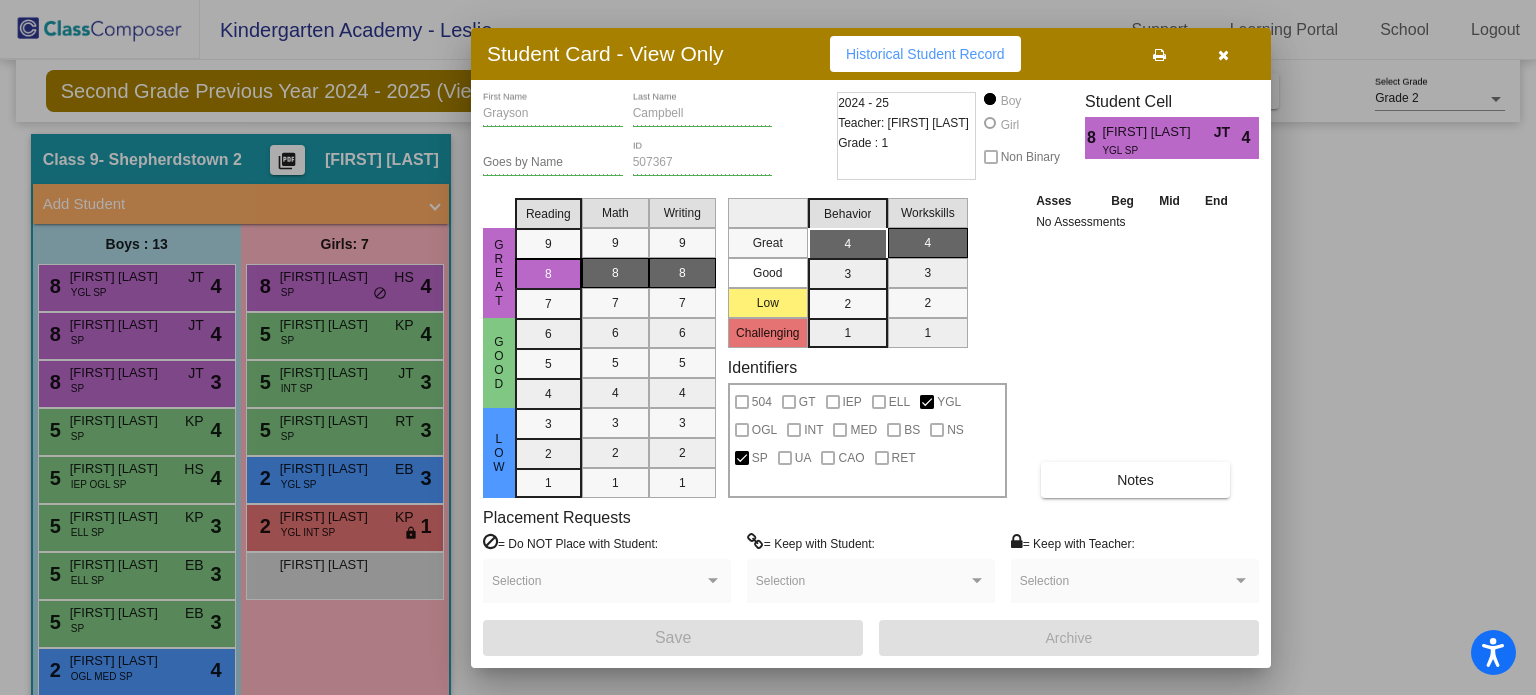 click at bounding box center (1223, 55) 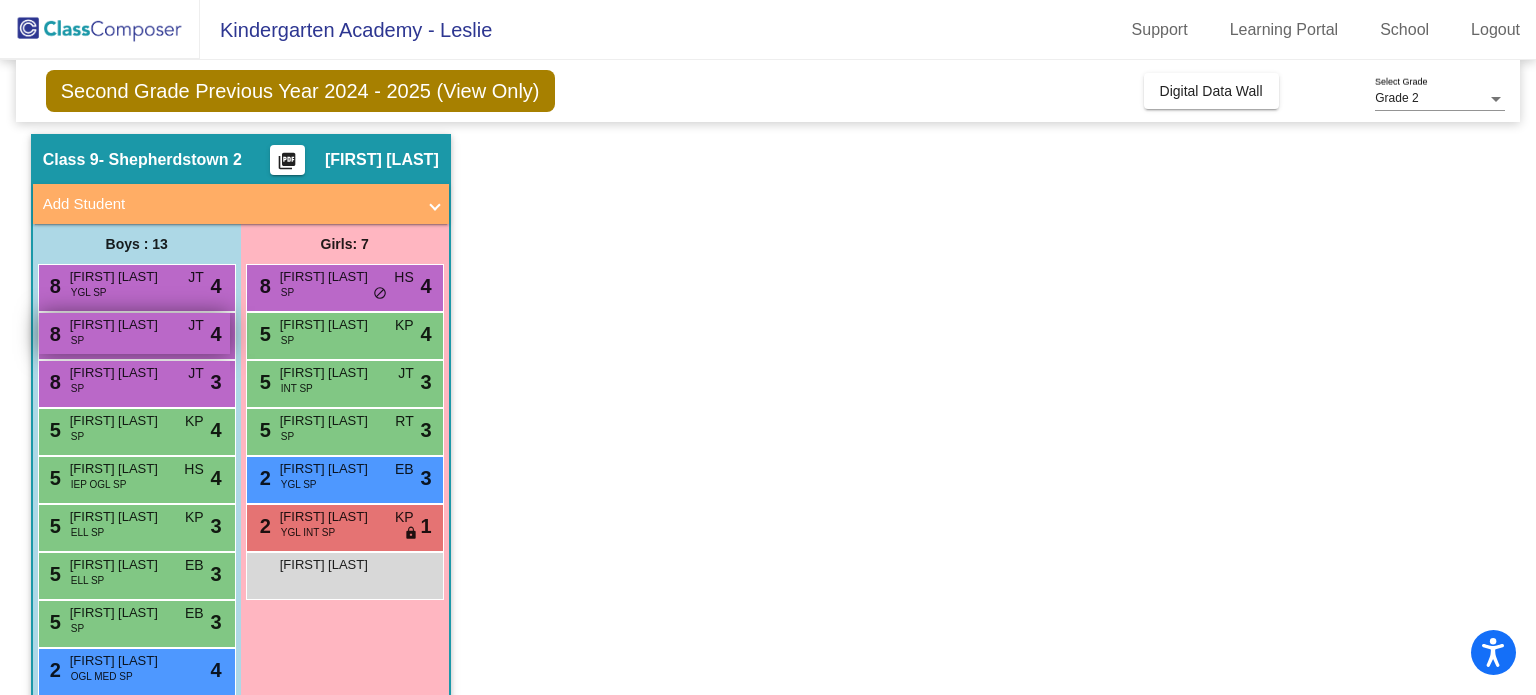 click on "8 [FIRST] [LAST] SP JT lock do_not_disturb_alt 4" at bounding box center (134, 333) 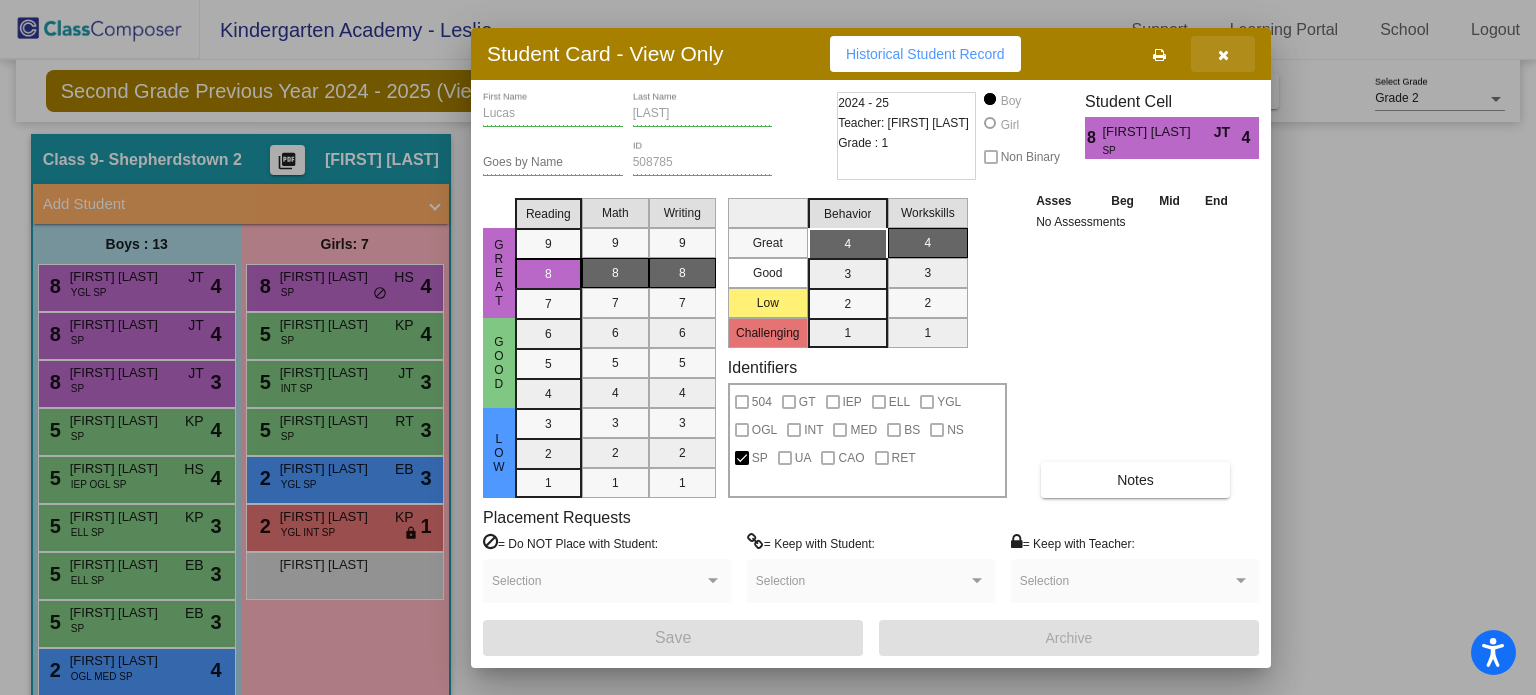 click at bounding box center [1223, 54] 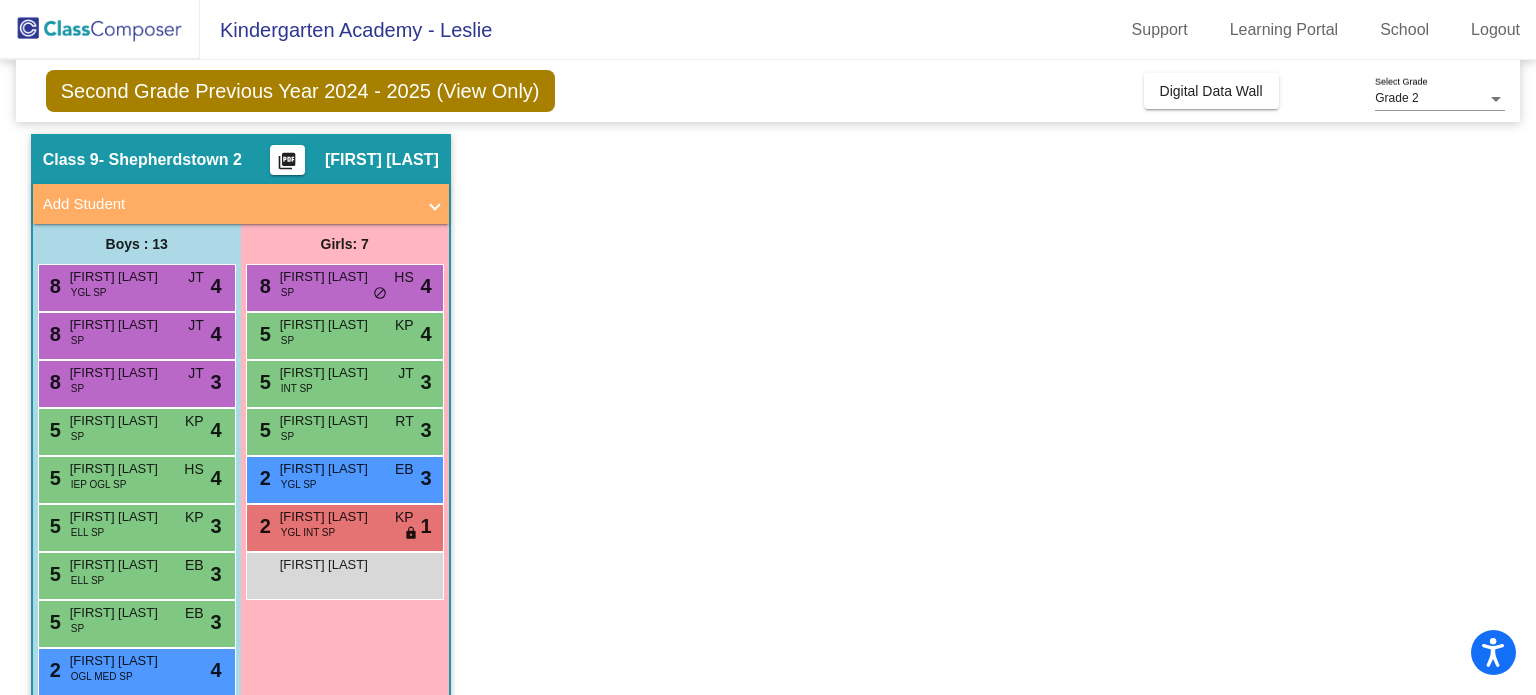 click on "8 [FIRST] [LAST] SP JT lock do_not_disturb_alt 3" at bounding box center (137, 384) 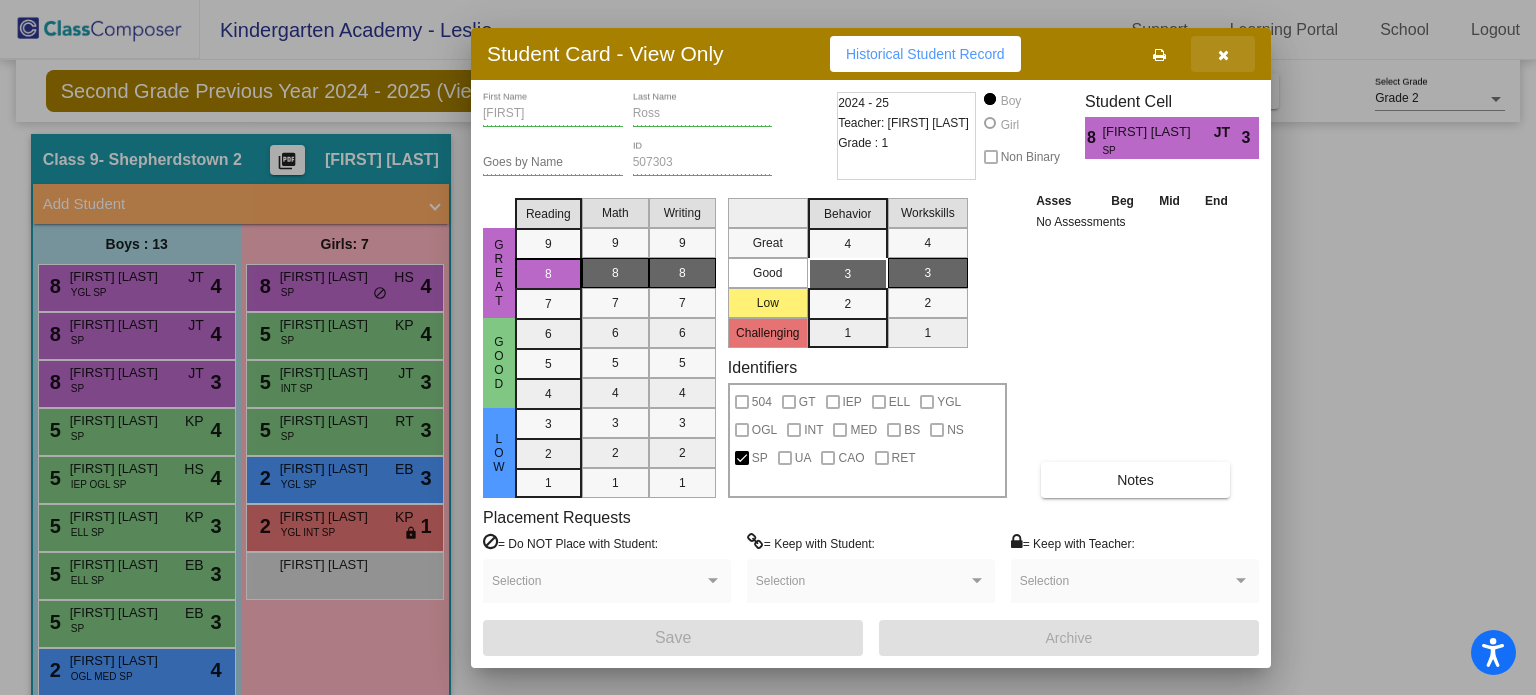click at bounding box center (1223, 54) 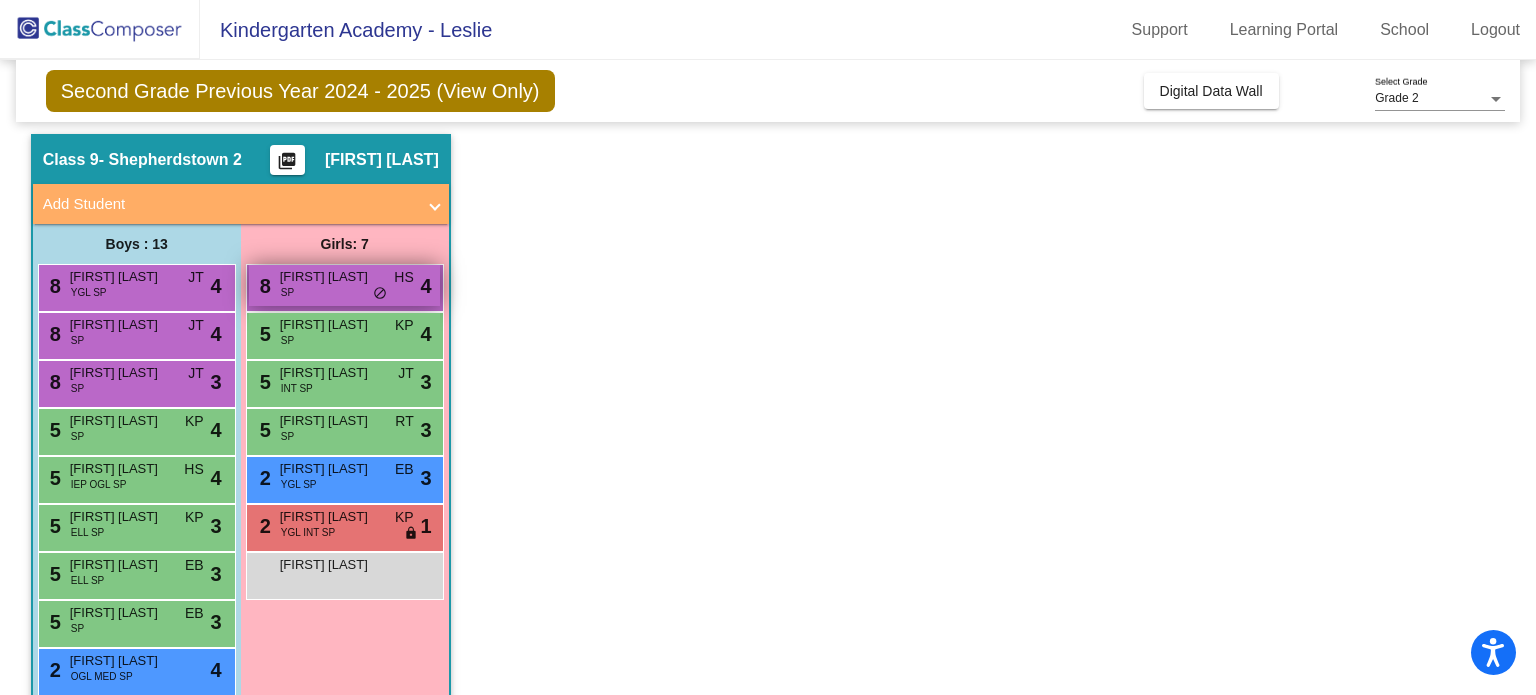 click on "[NUMBER] [STREET] [LAST] SP HS lock do_not_disturb_alt 4" at bounding box center [344, 285] 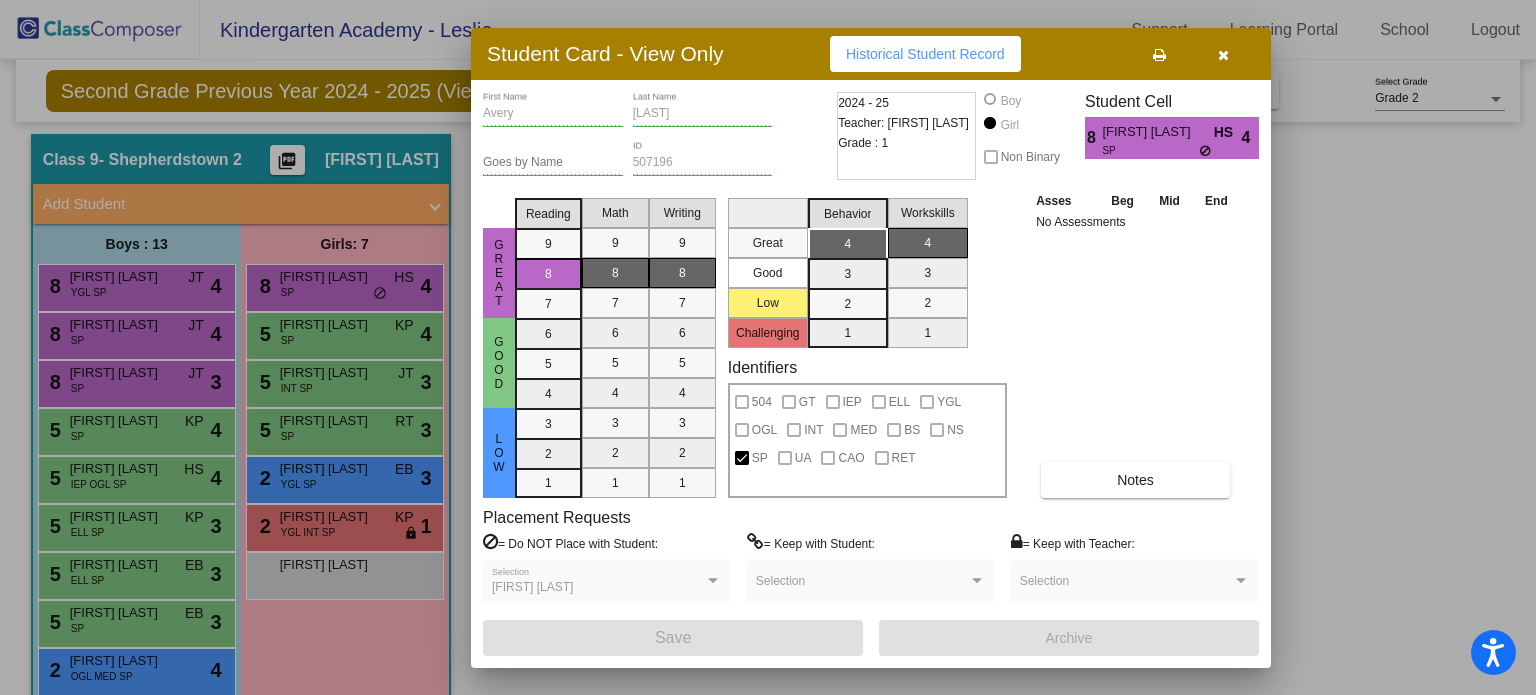 click at bounding box center (1223, 54) 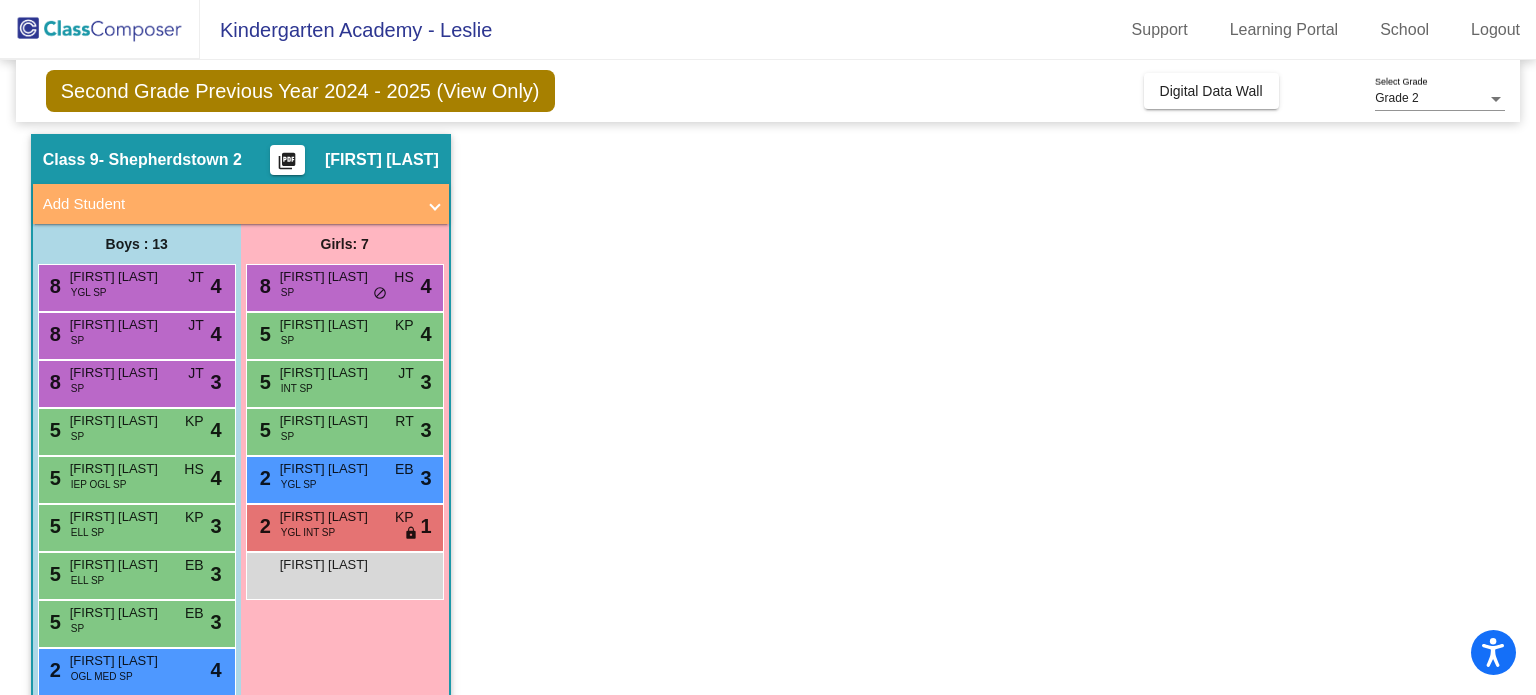scroll, scrollTop: 268, scrollLeft: 0, axis: vertical 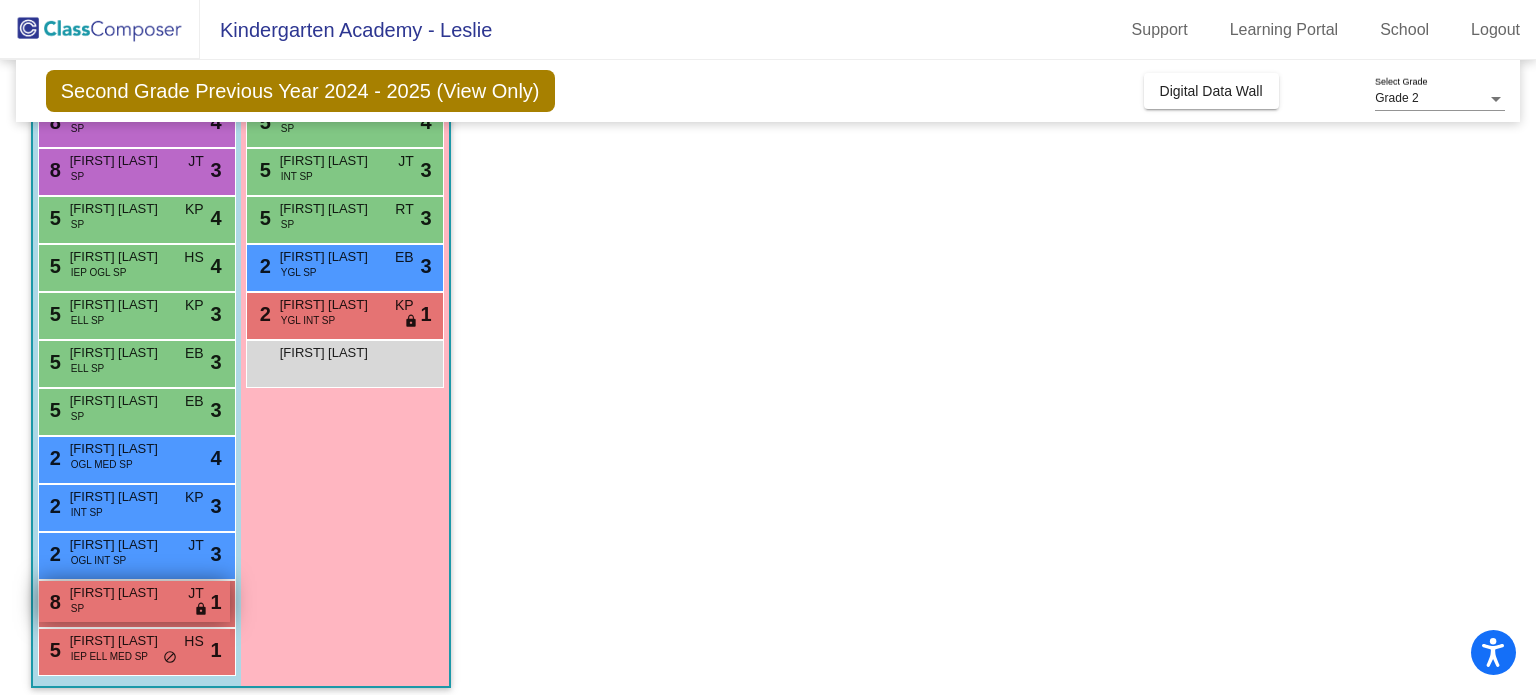click on "8 [FIRST] [LAST] SP JT lock do_not_disturb_alt 1" at bounding box center (134, 601) 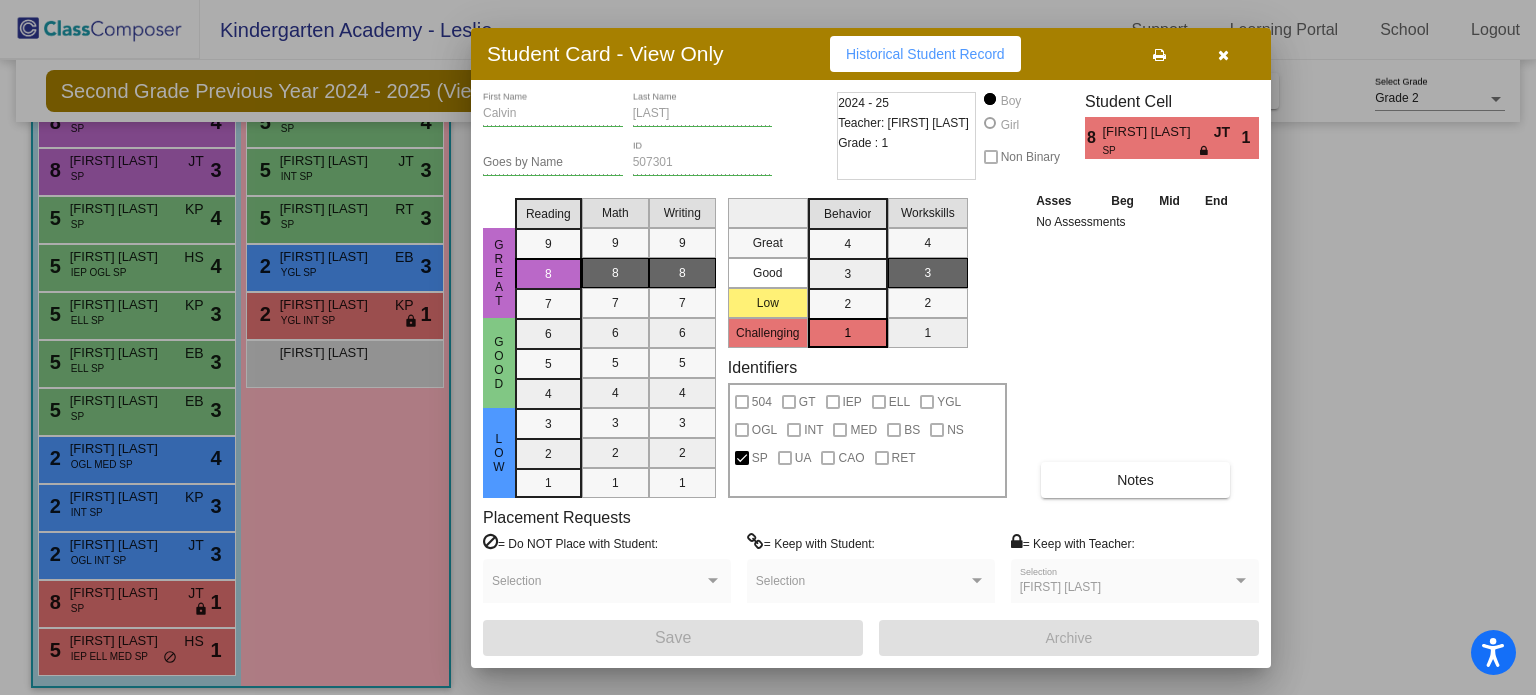 click at bounding box center [1223, 55] 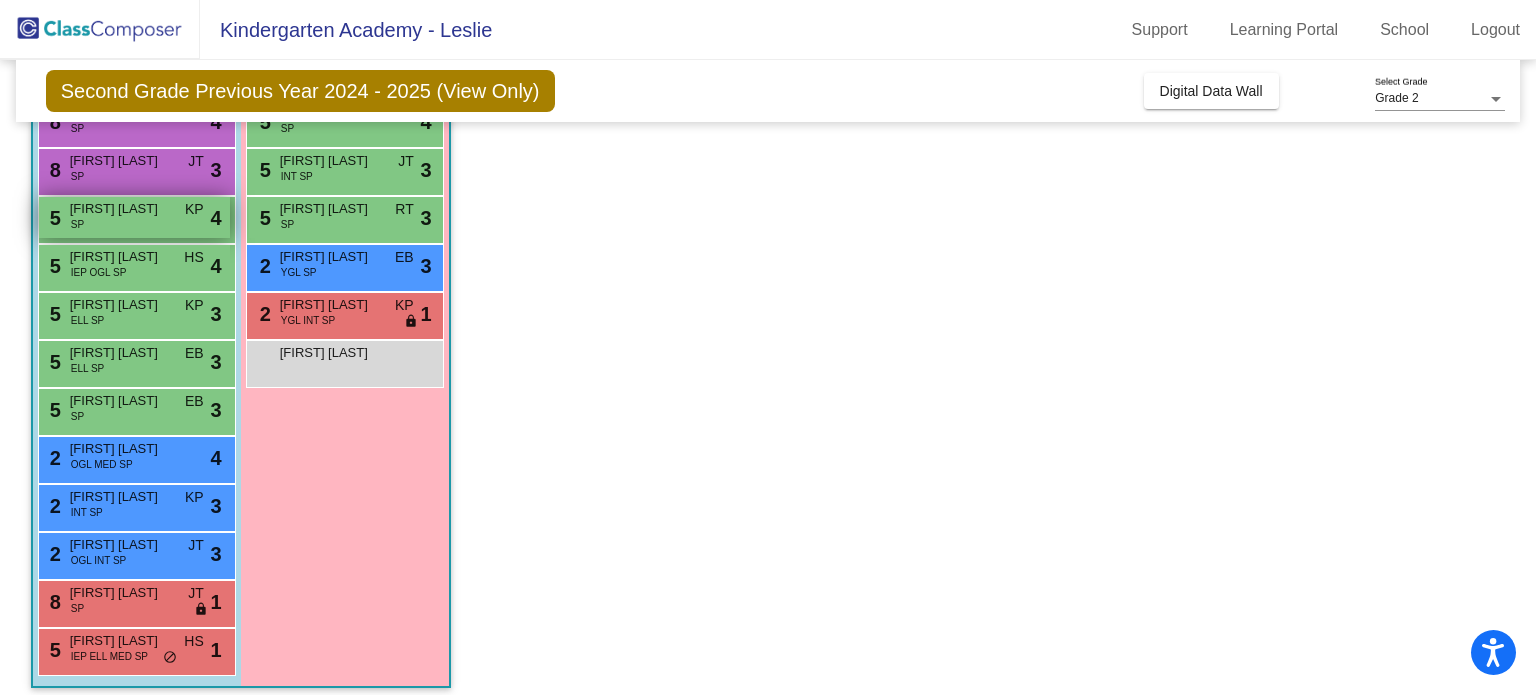 click on "[FIRST] [LAST]" at bounding box center [120, 209] 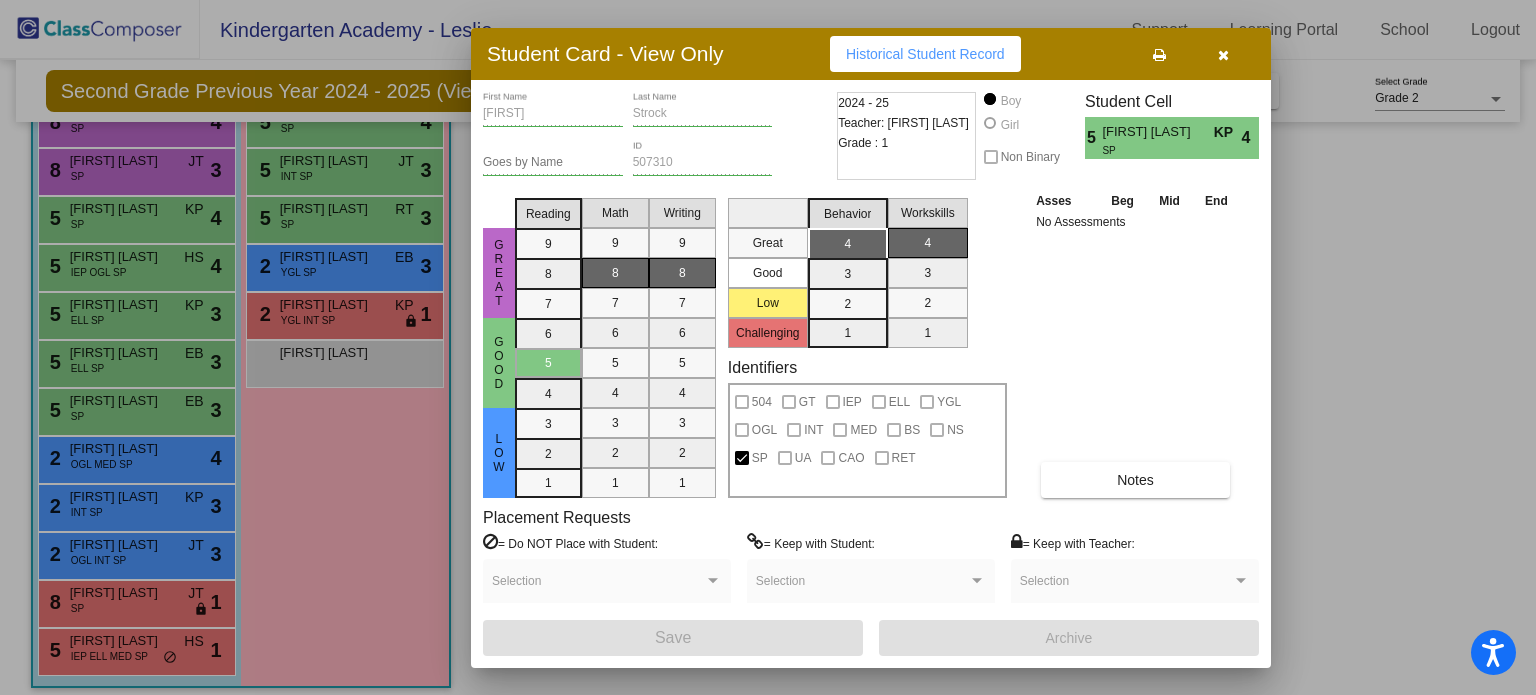 click at bounding box center [1223, 54] 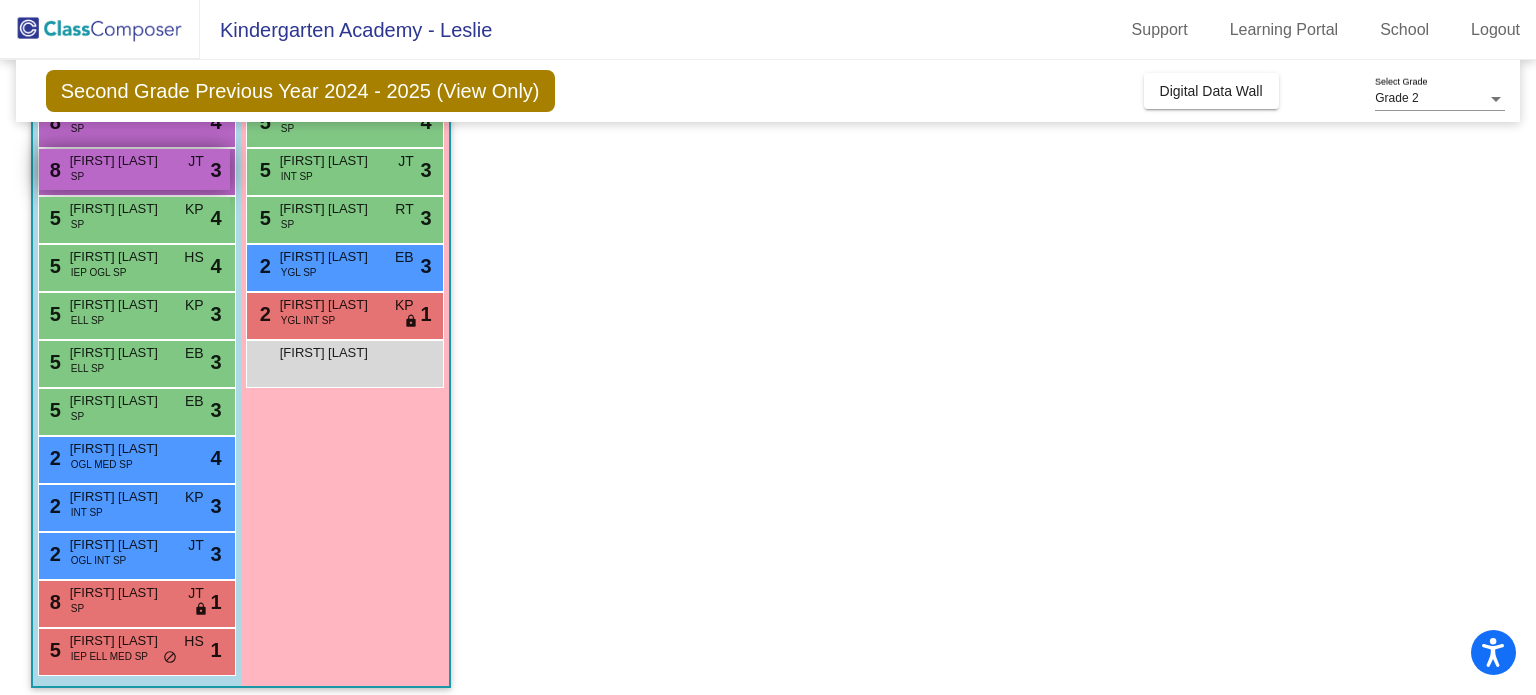 click on "8 [FIRST] [LAST] SP JT lock do_not_disturb_alt 3" at bounding box center (134, 169) 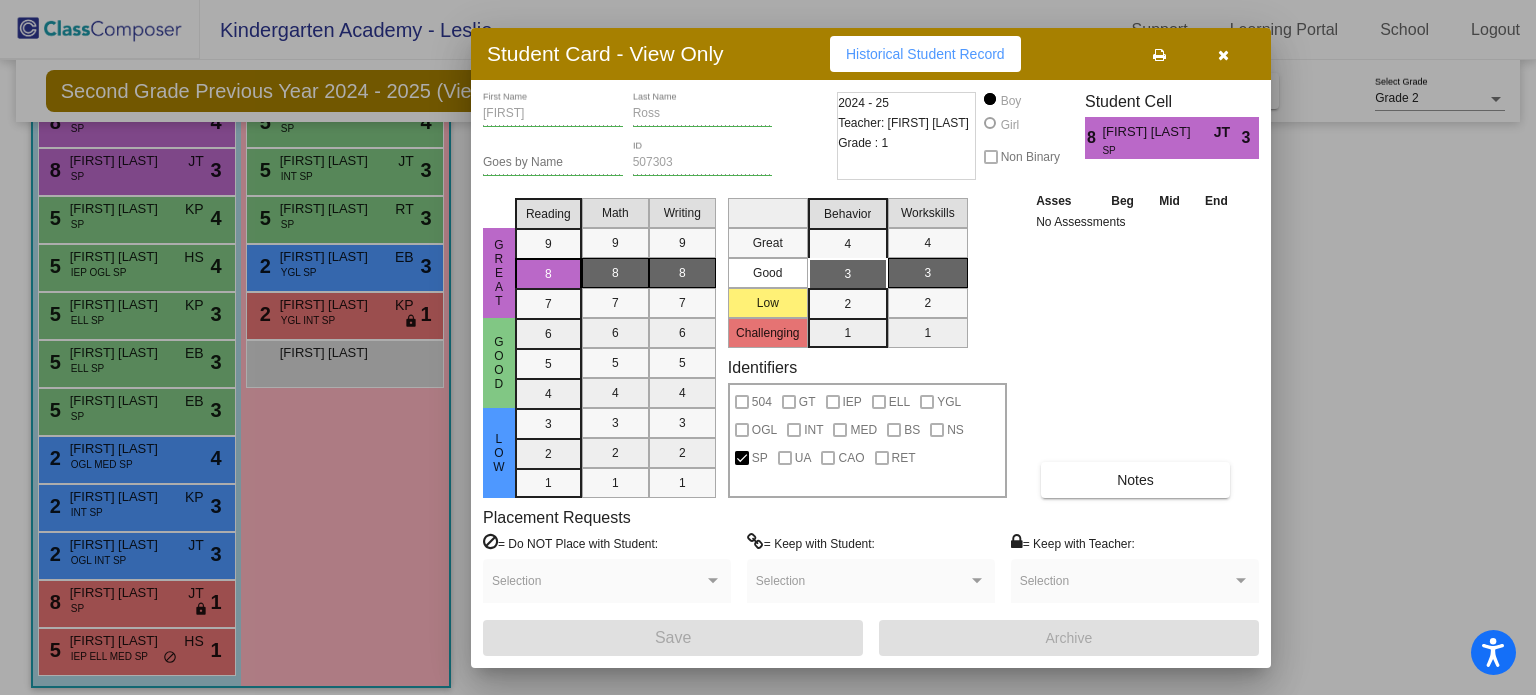 click at bounding box center [1223, 55] 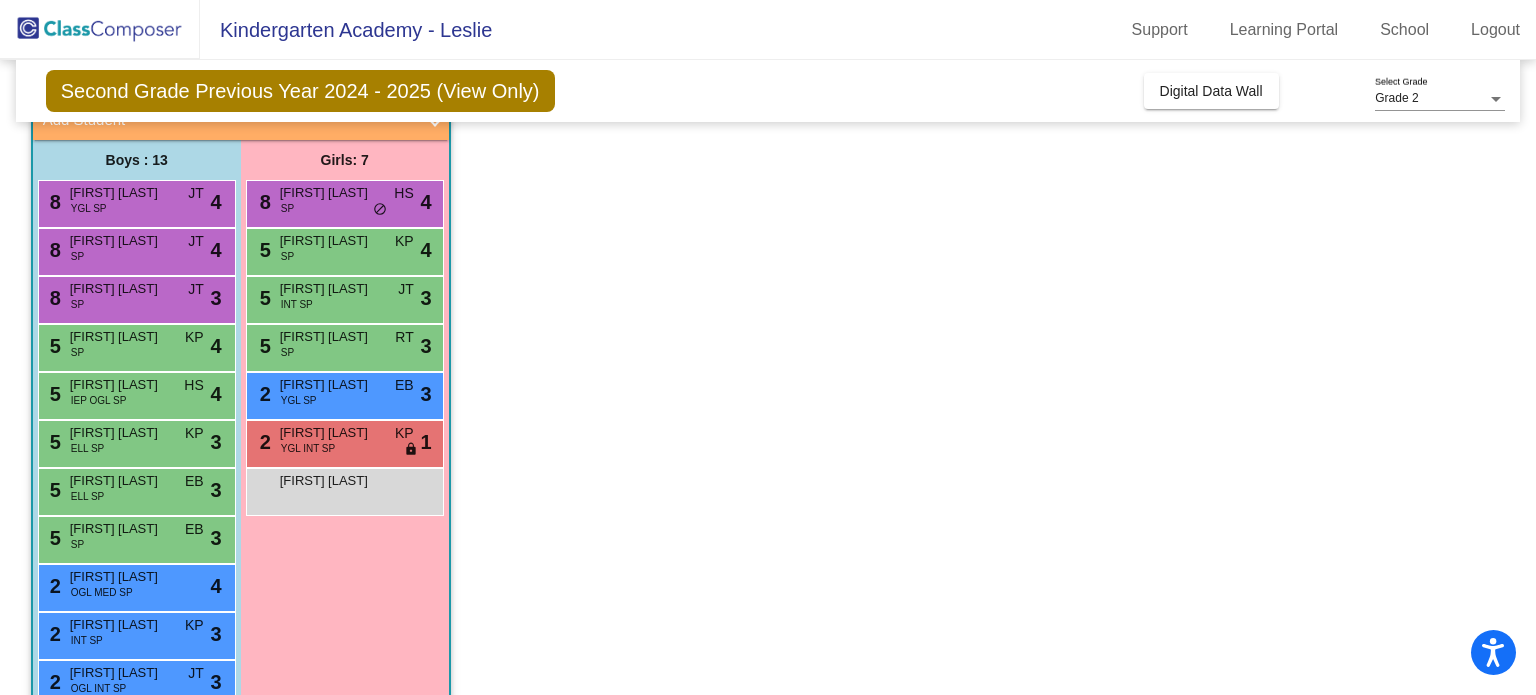 scroll, scrollTop: 120, scrollLeft: 0, axis: vertical 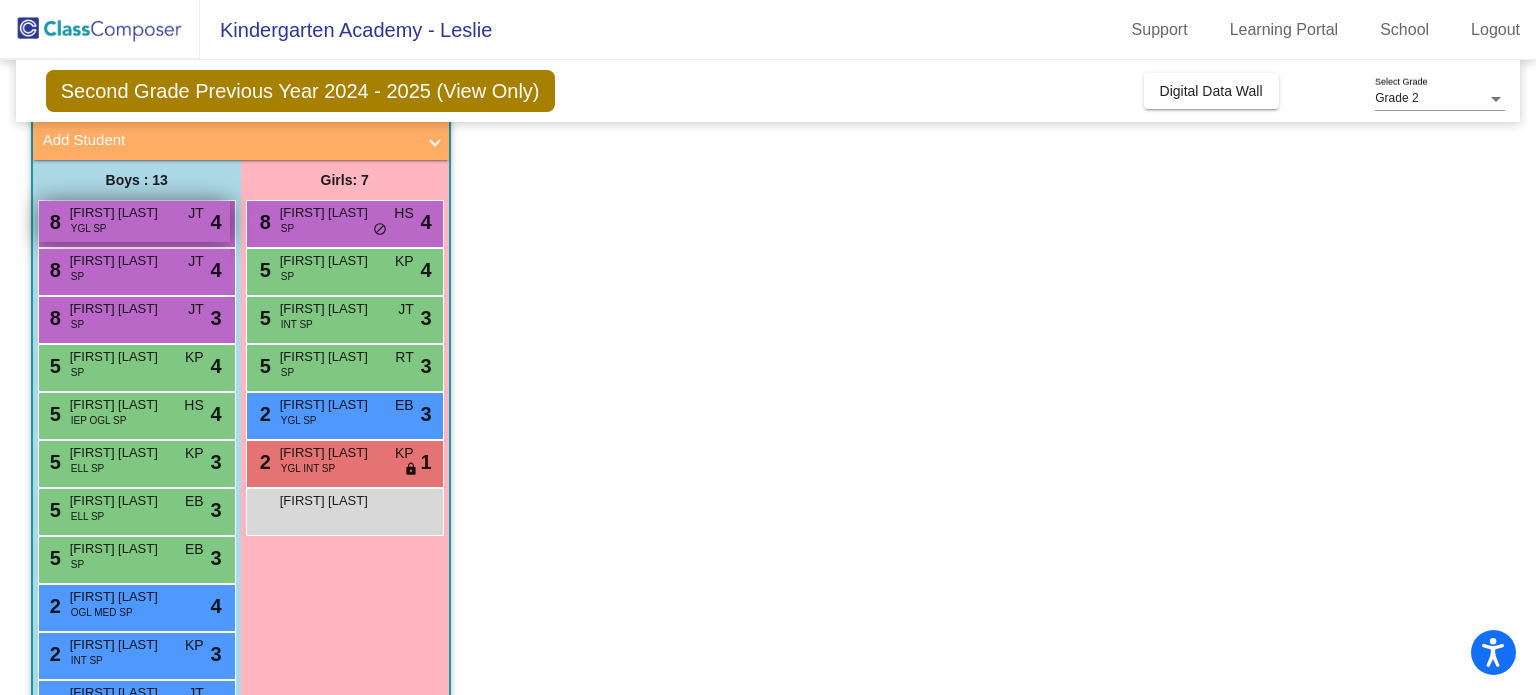 click on "[FIRST] [LAST]" at bounding box center (120, 213) 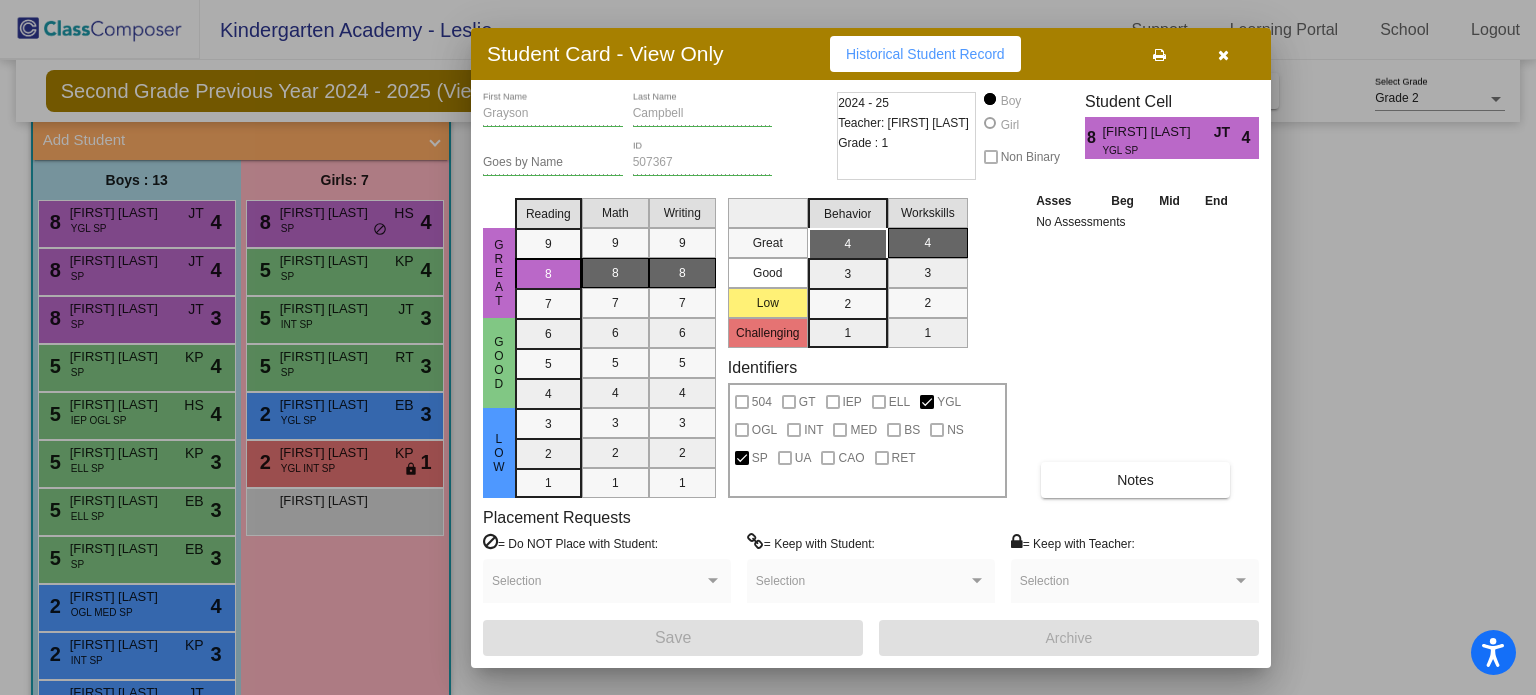 click at bounding box center (1223, 54) 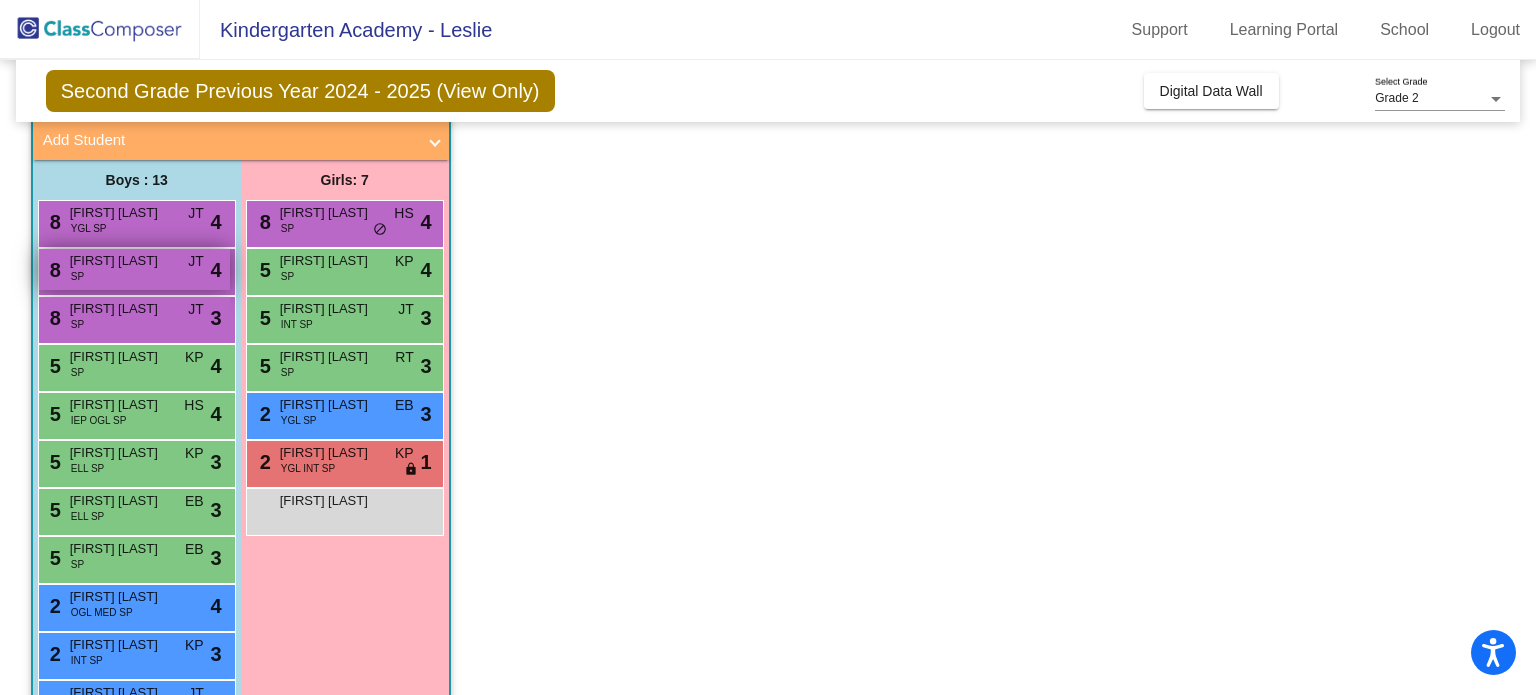 click on "8 [FIRST] [LAST] SP JT lock do_not_disturb_alt 4" at bounding box center (134, 269) 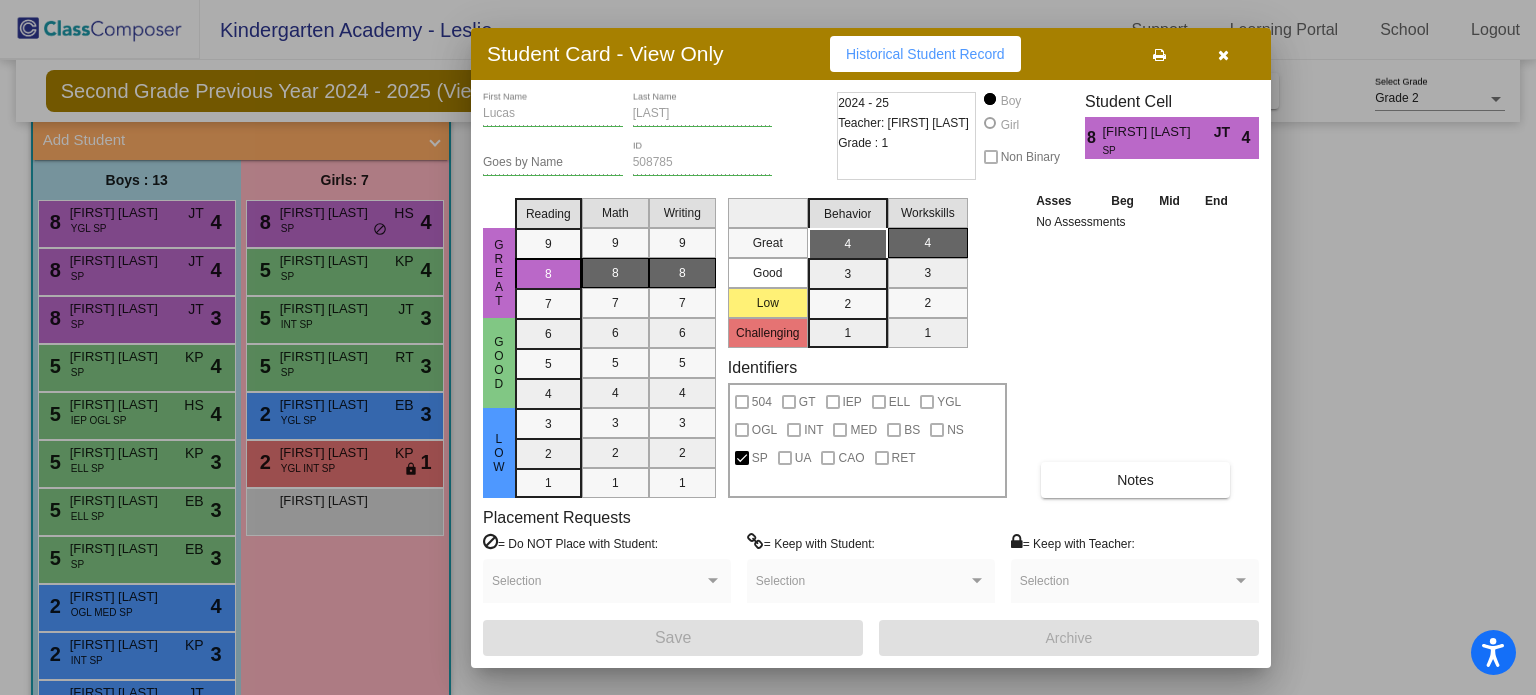 click at bounding box center (1223, 54) 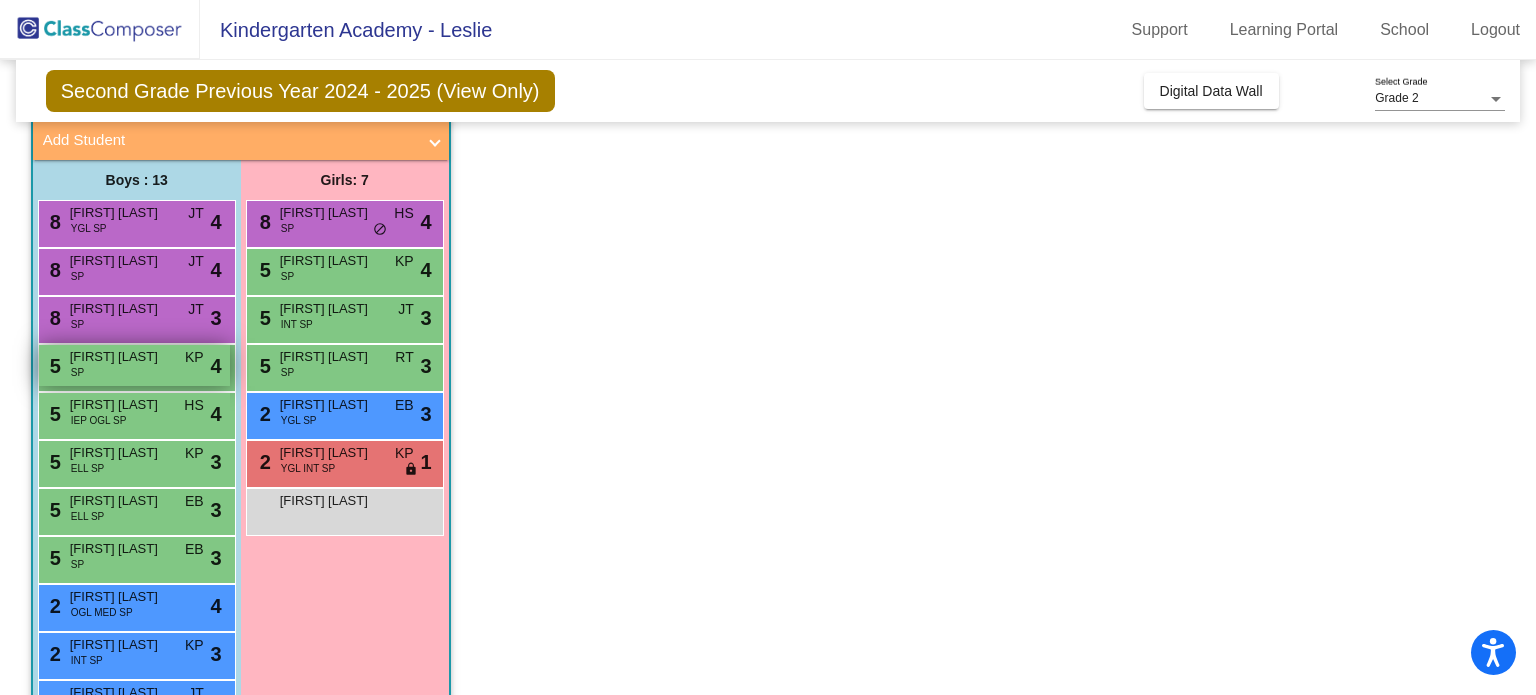 click on "[FIRST] [LAST]" at bounding box center [120, 357] 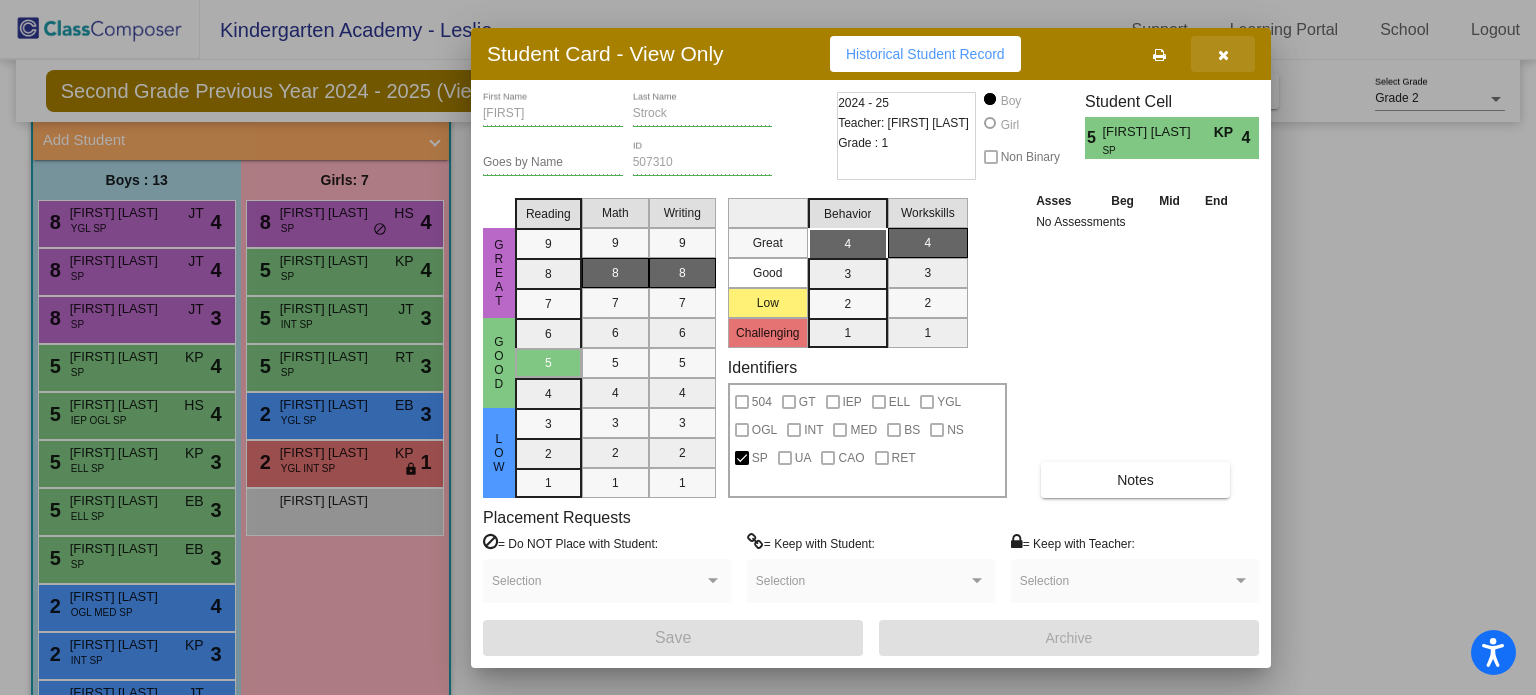 click at bounding box center [1223, 54] 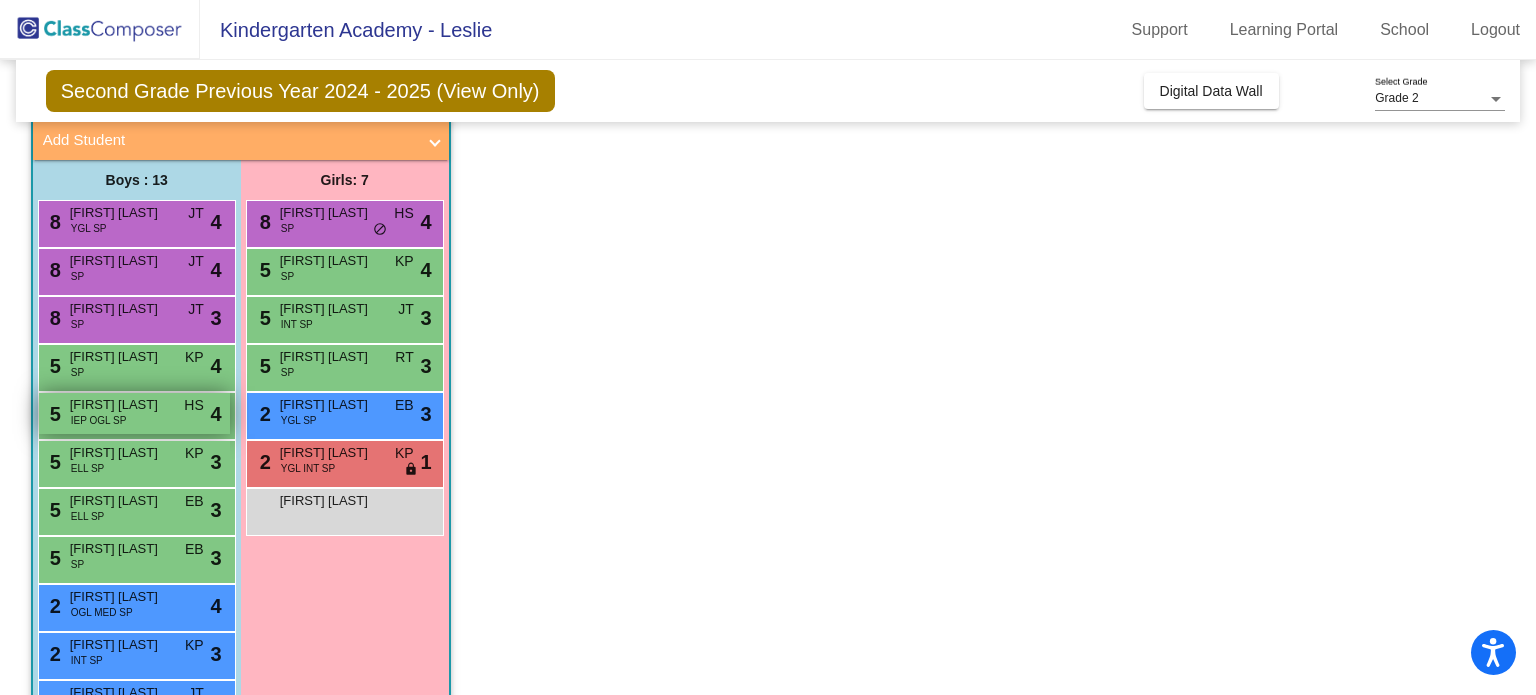 click on "[FIRST] [LAST]" at bounding box center [120, 405] 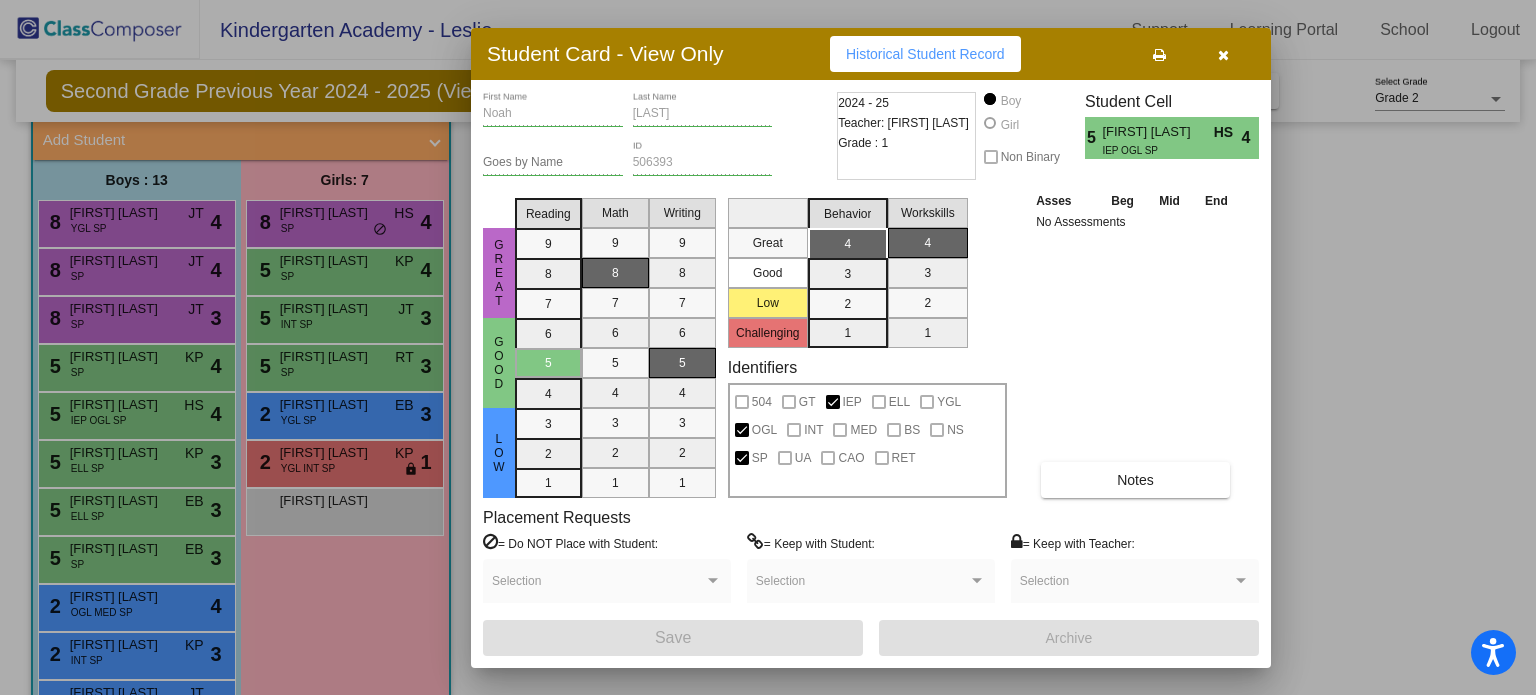 click at bounding box center [1223, 54] 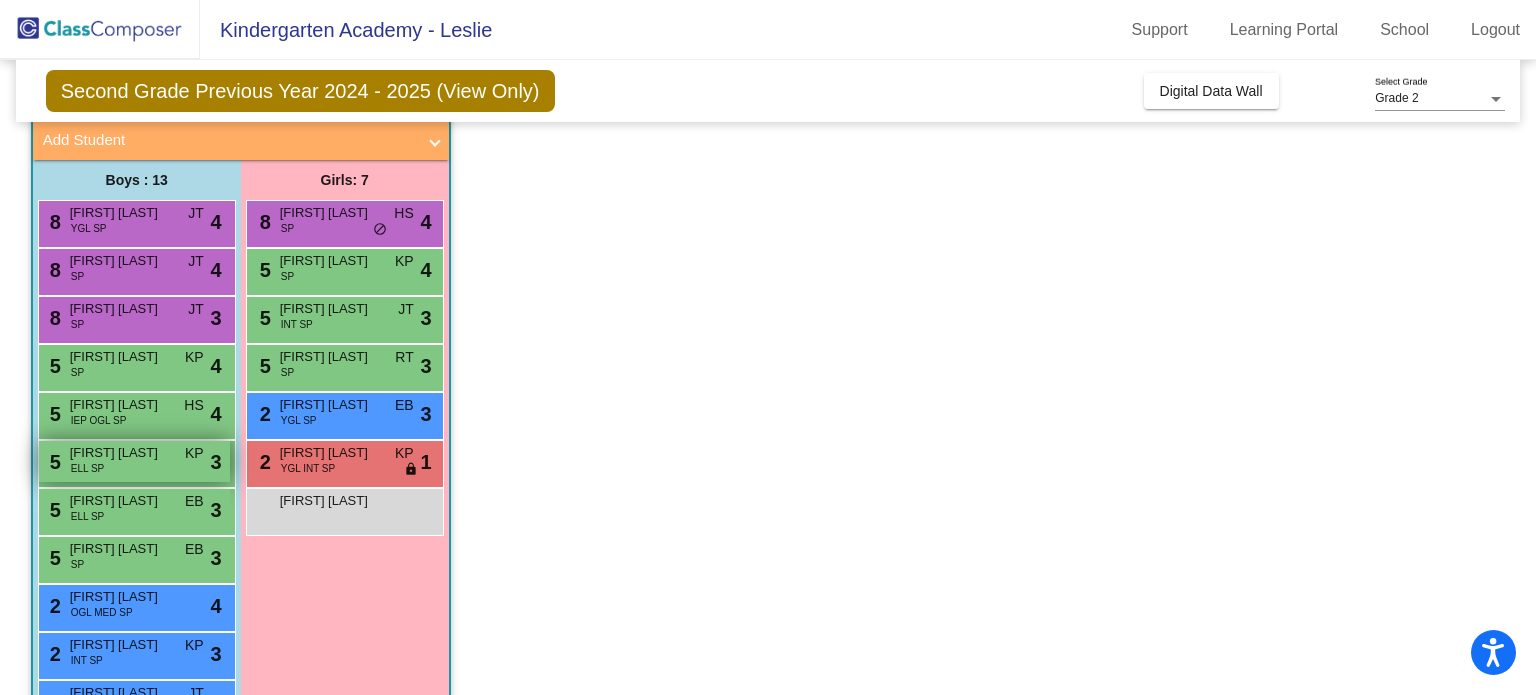 click on "[FIRST] [LAST]" at bounding box center (120, 453) 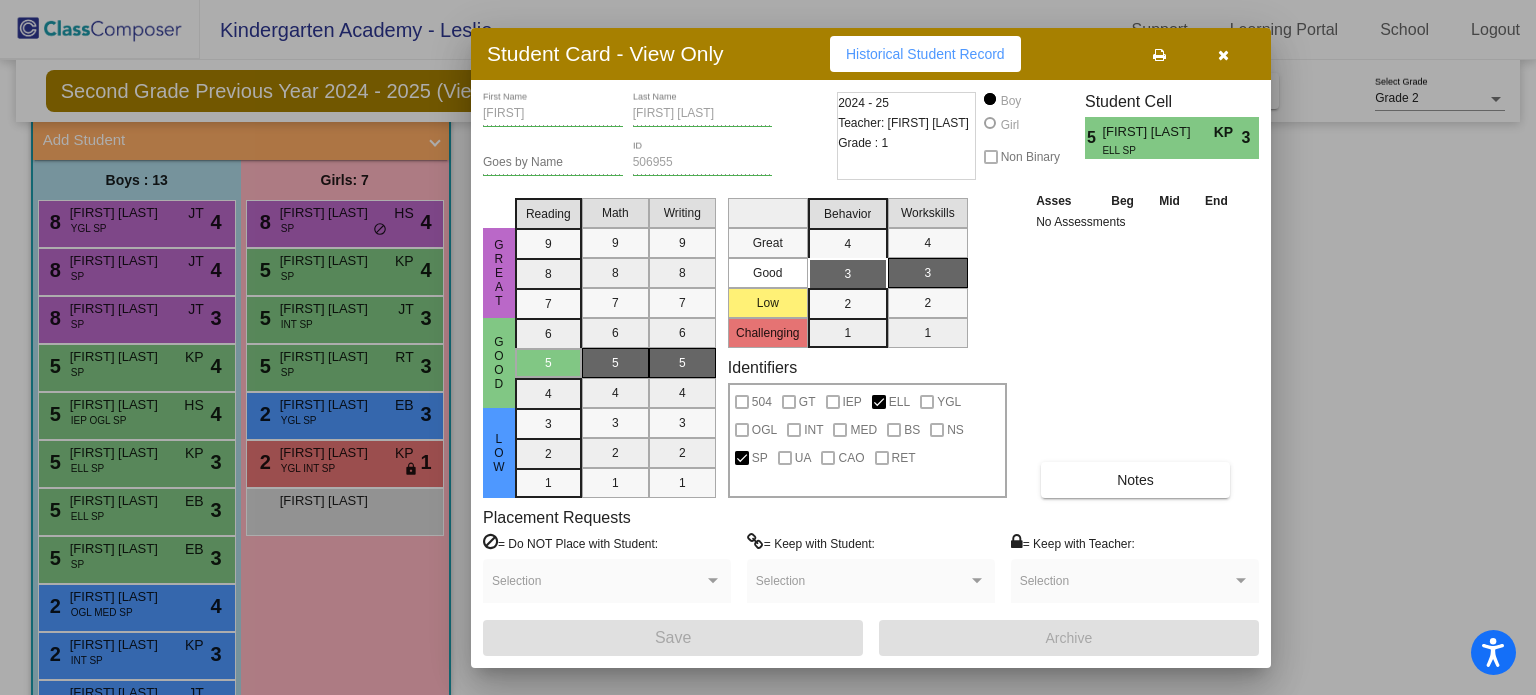 click at bounding box center [1223, 55] 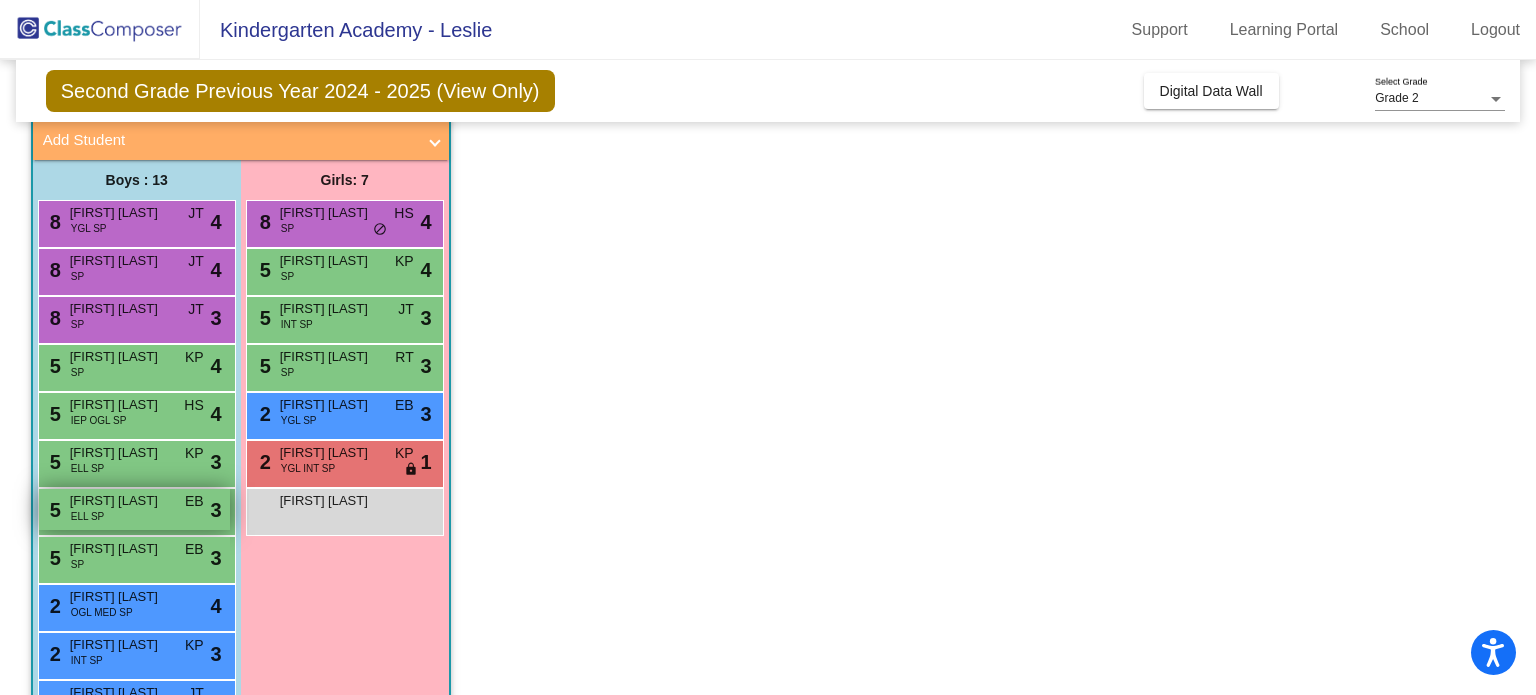 click on "[FIRST] [LAST]" at bounding box center (120, 501) 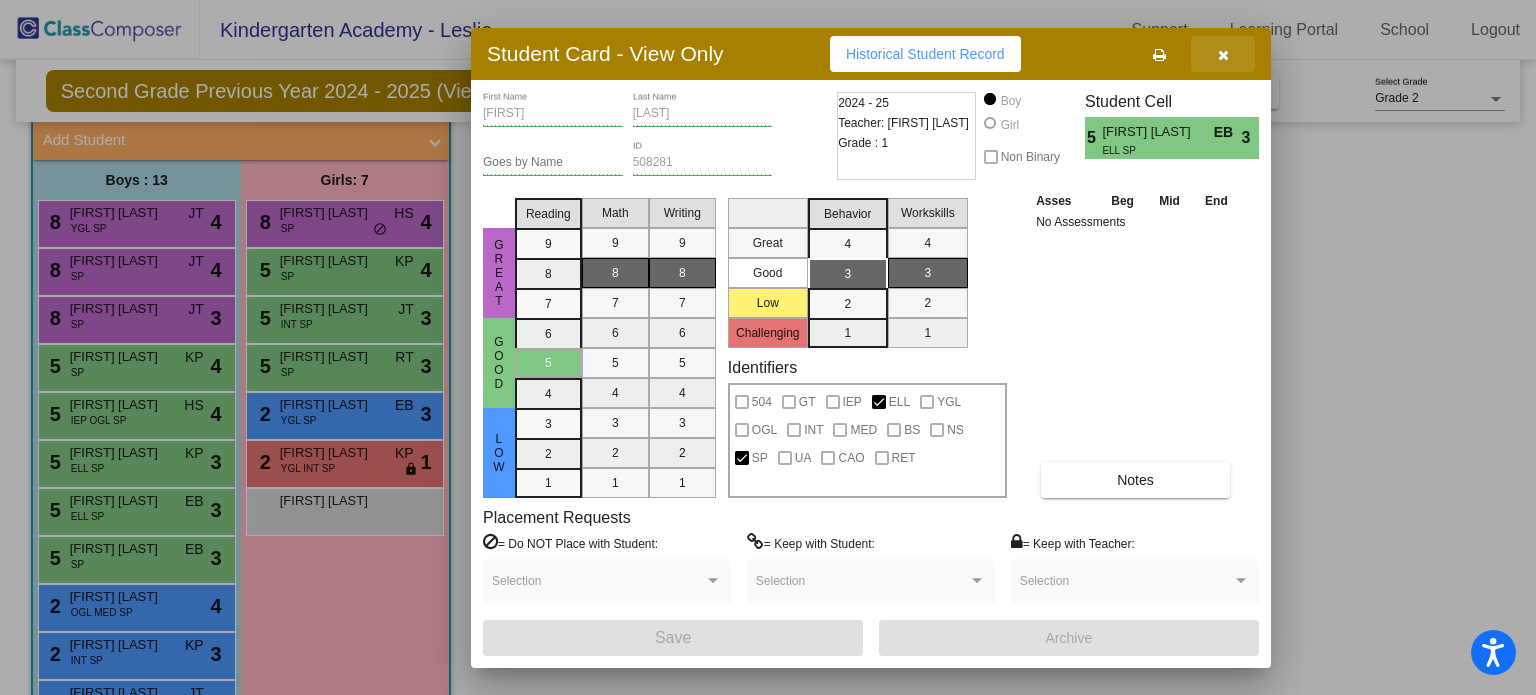 click at bounding box center [1223, 55] 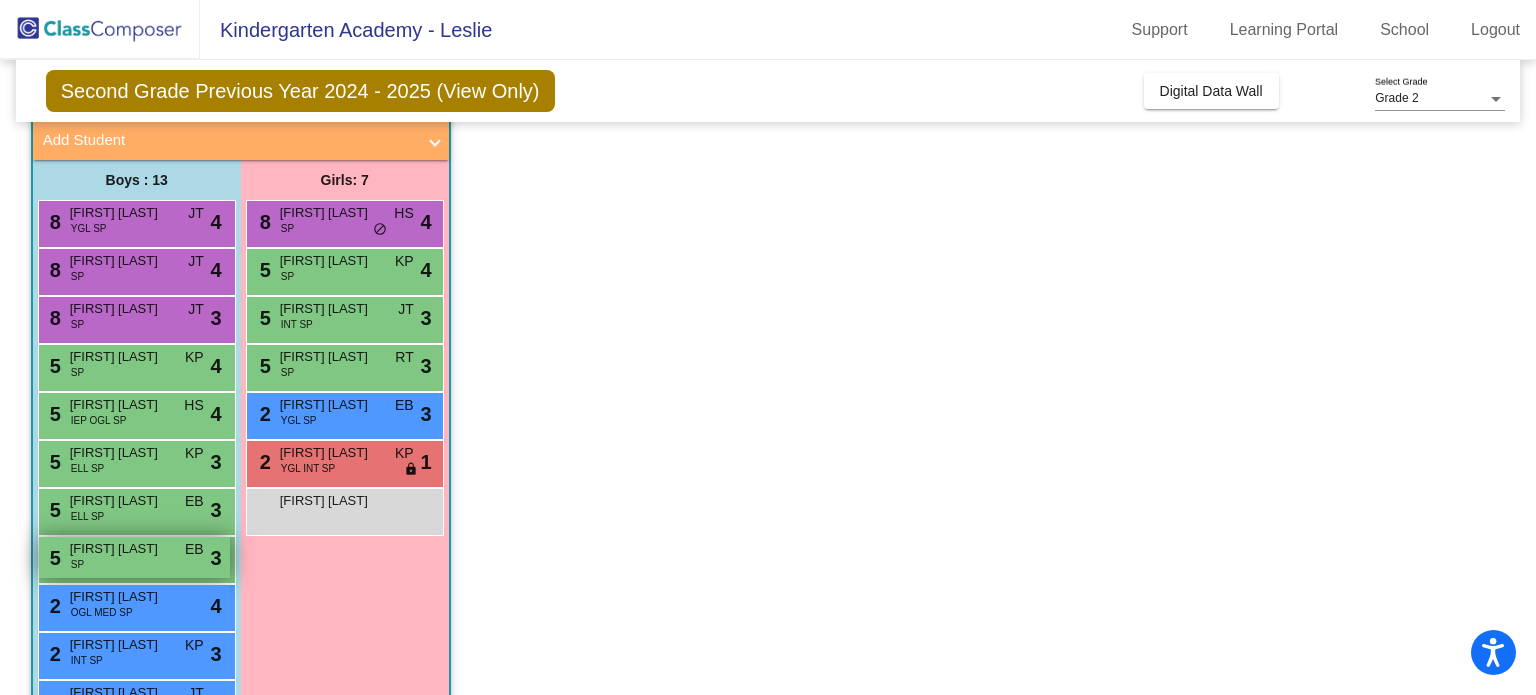 click on "[FIRST] [LAST]" at bounding box center (120, 549) 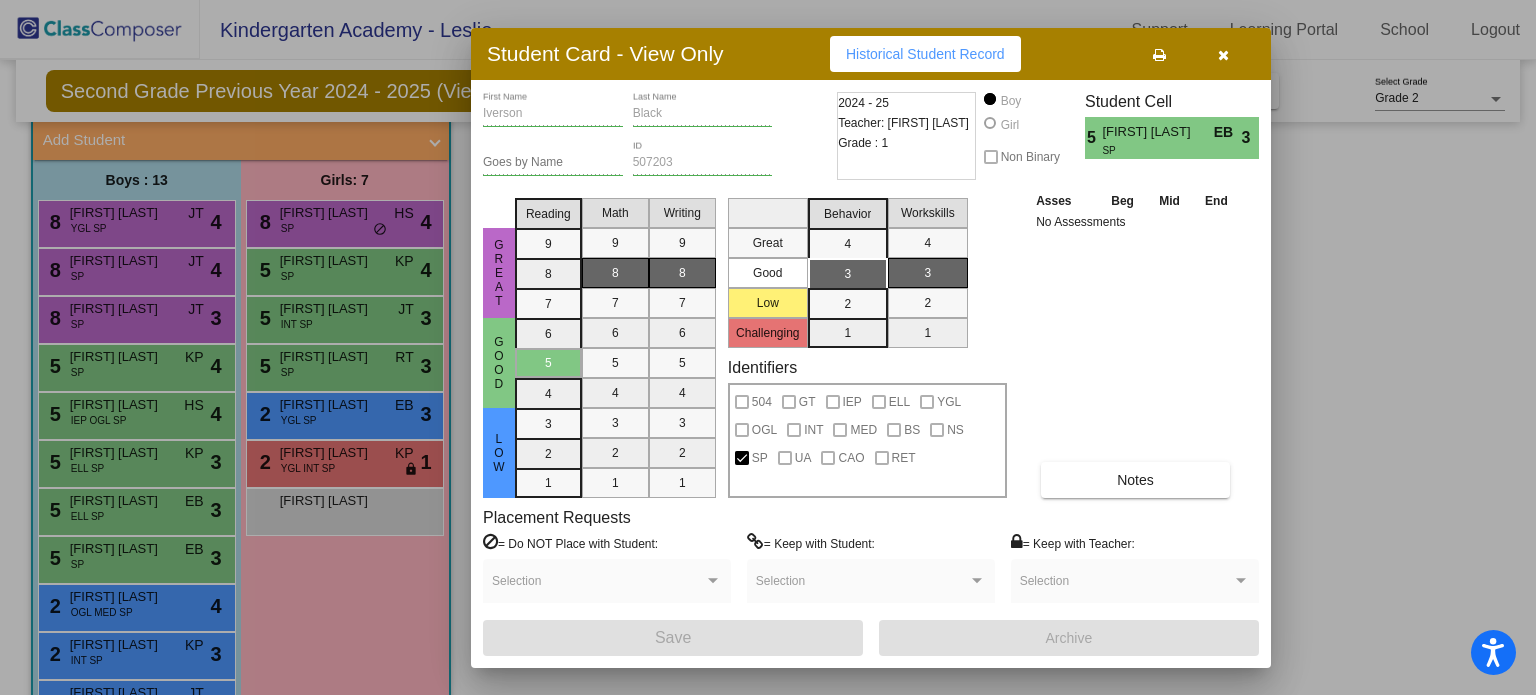 click at bounding box center [1223, 54] 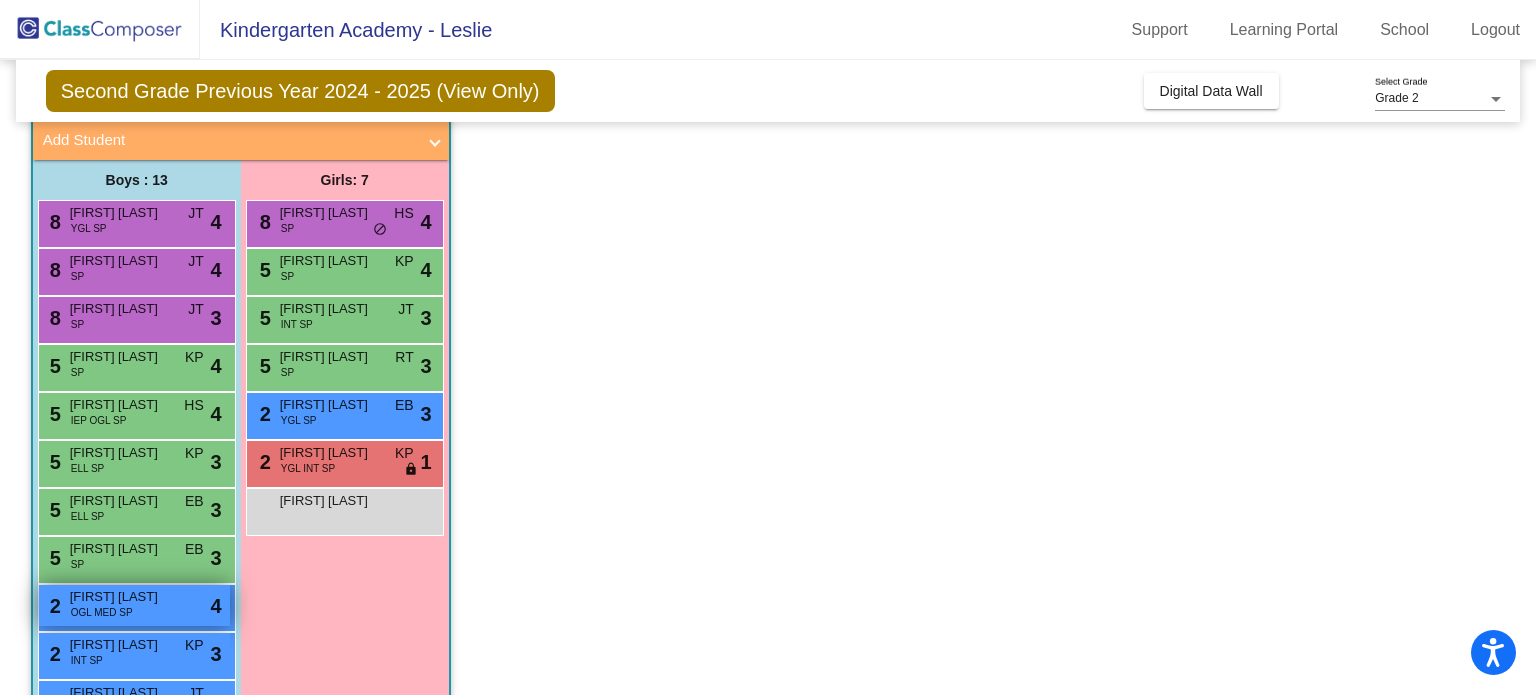 click on "[FIRST] [LAST]" at bounding box center [120, 597] 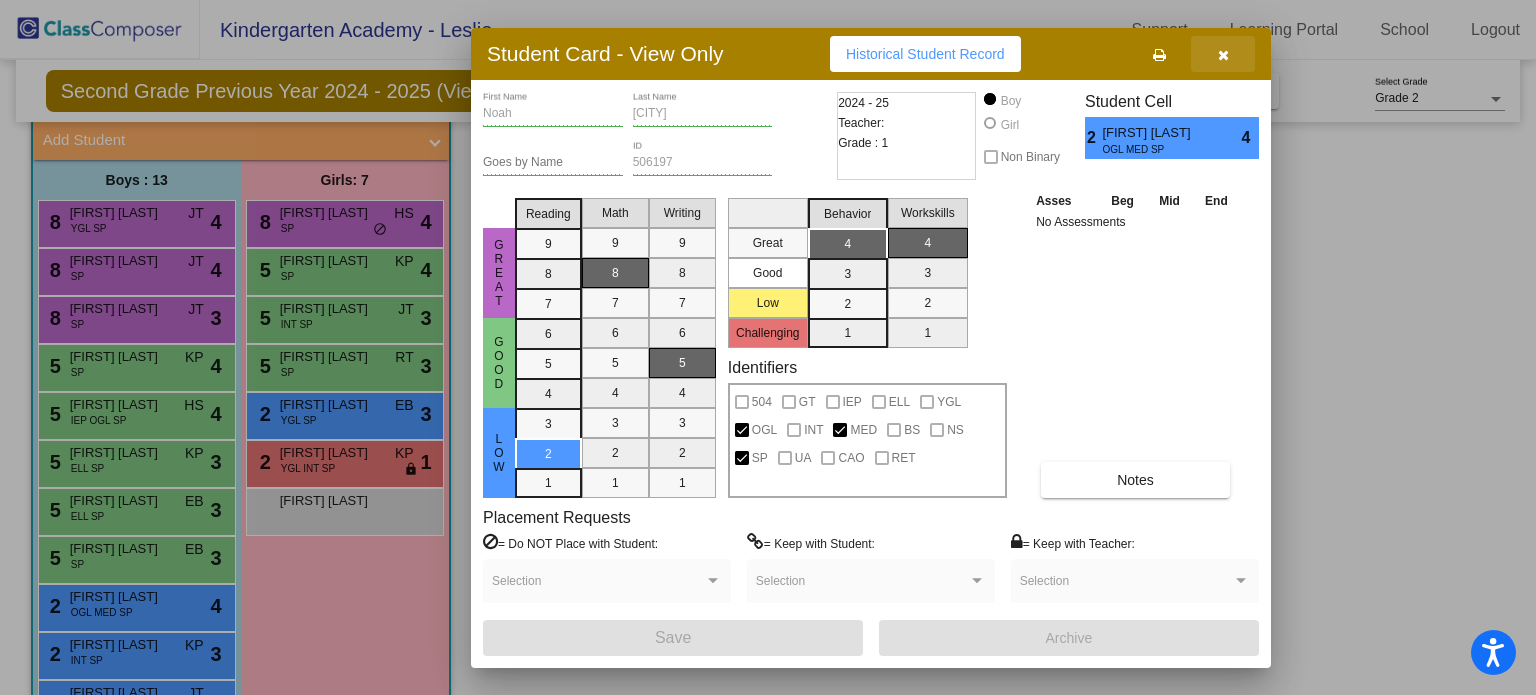 click at bounding box center [1223, 55] 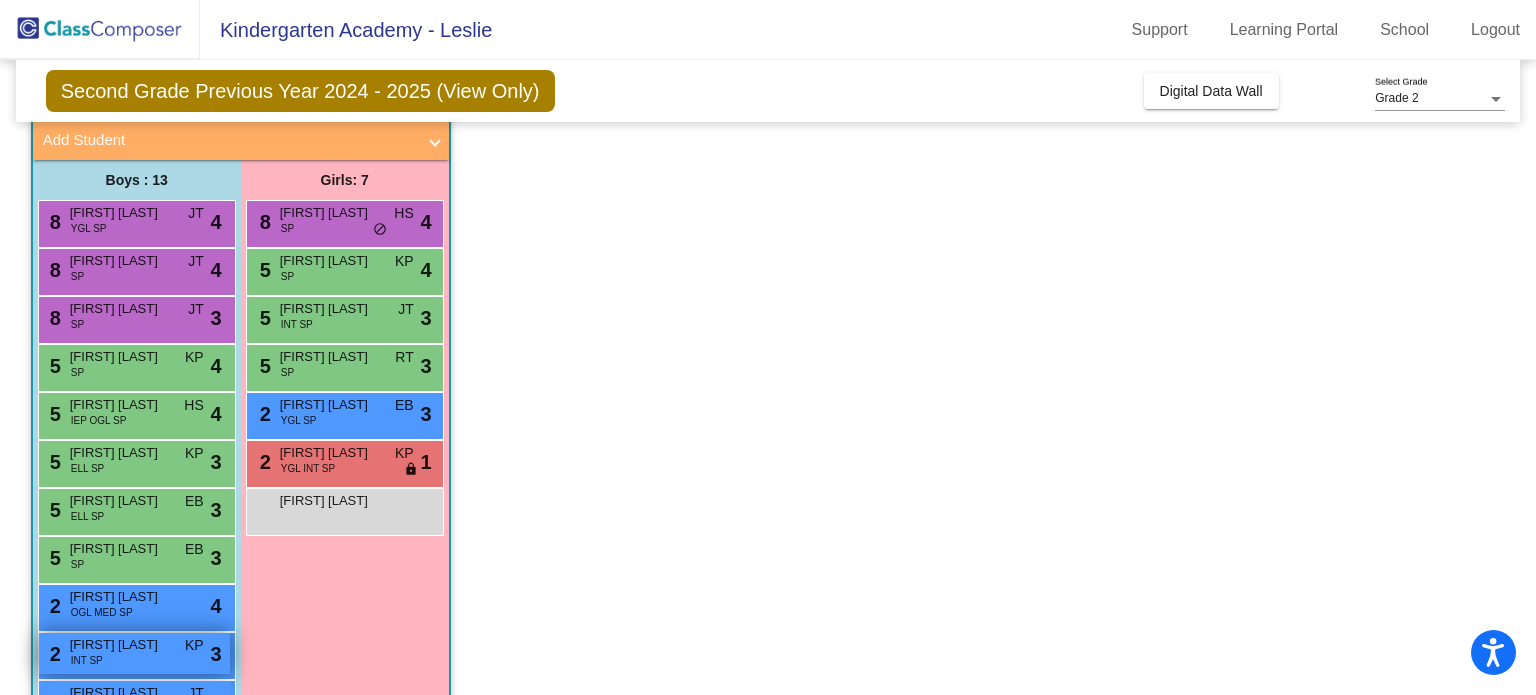 click on "2 [FIRST] [LAST] INT SP KP lock do_not_disturb_alt 3" at bounding box center (134, 653) 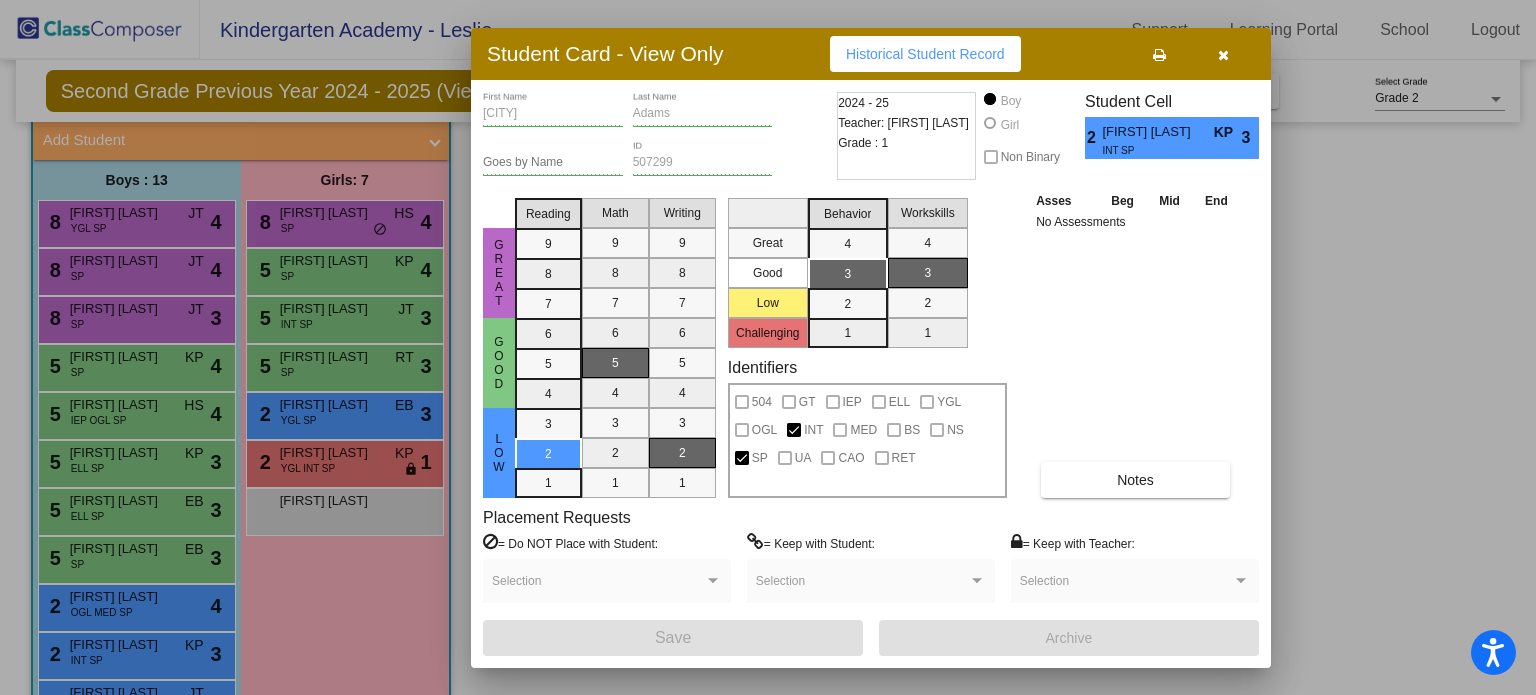 click at bounding box center (1223, 54) 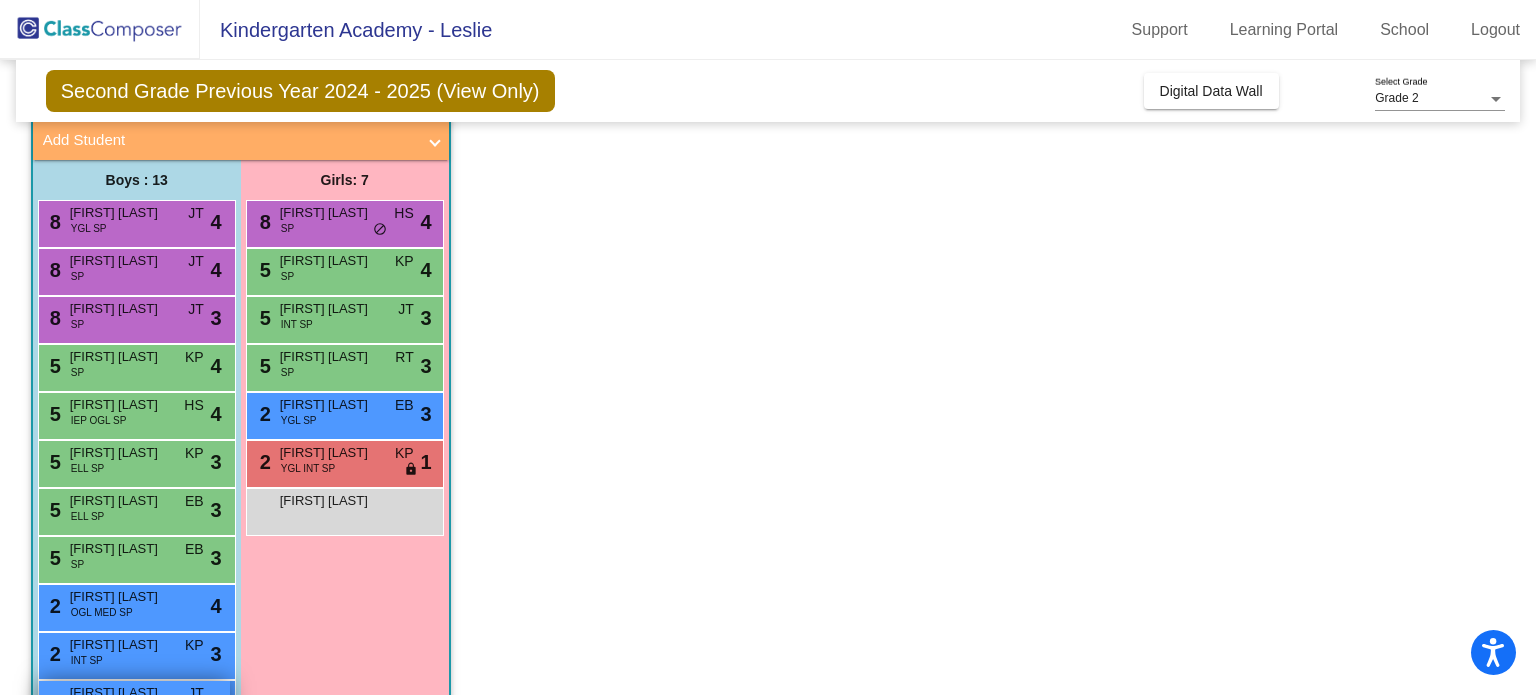 click on "[FIRST] [LAST]" at bounding box center [120, 693] 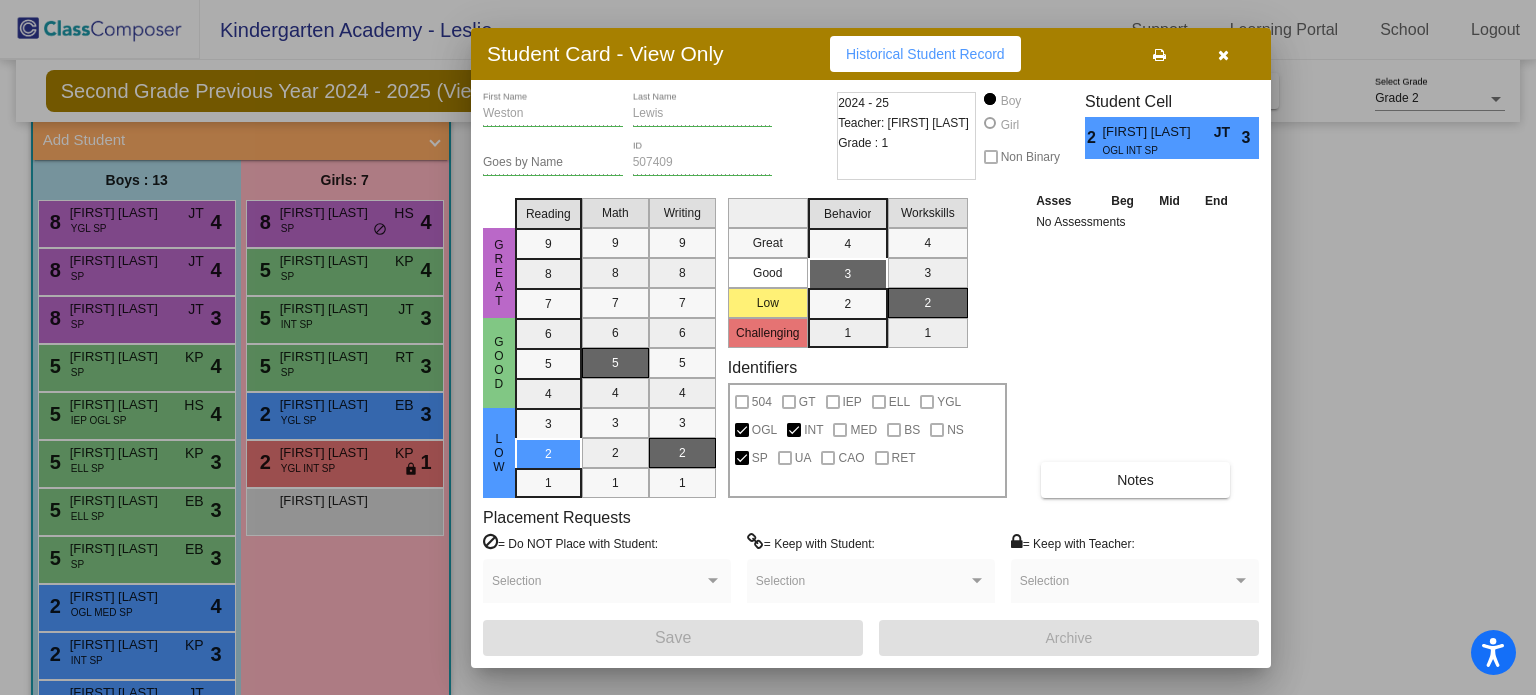 click at bounding box center [1223, 54] 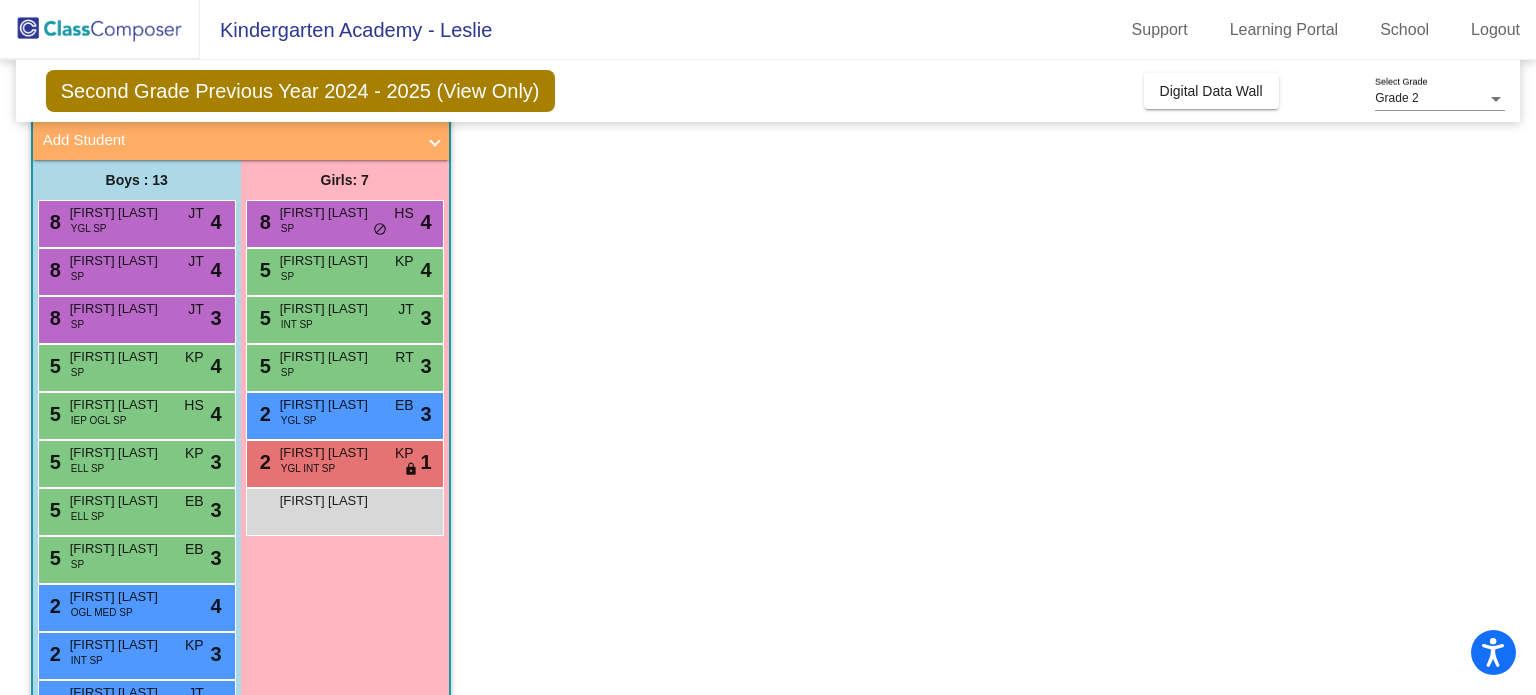scroll, scrollTop: 280, scrollLeft: 0, axis: vertical 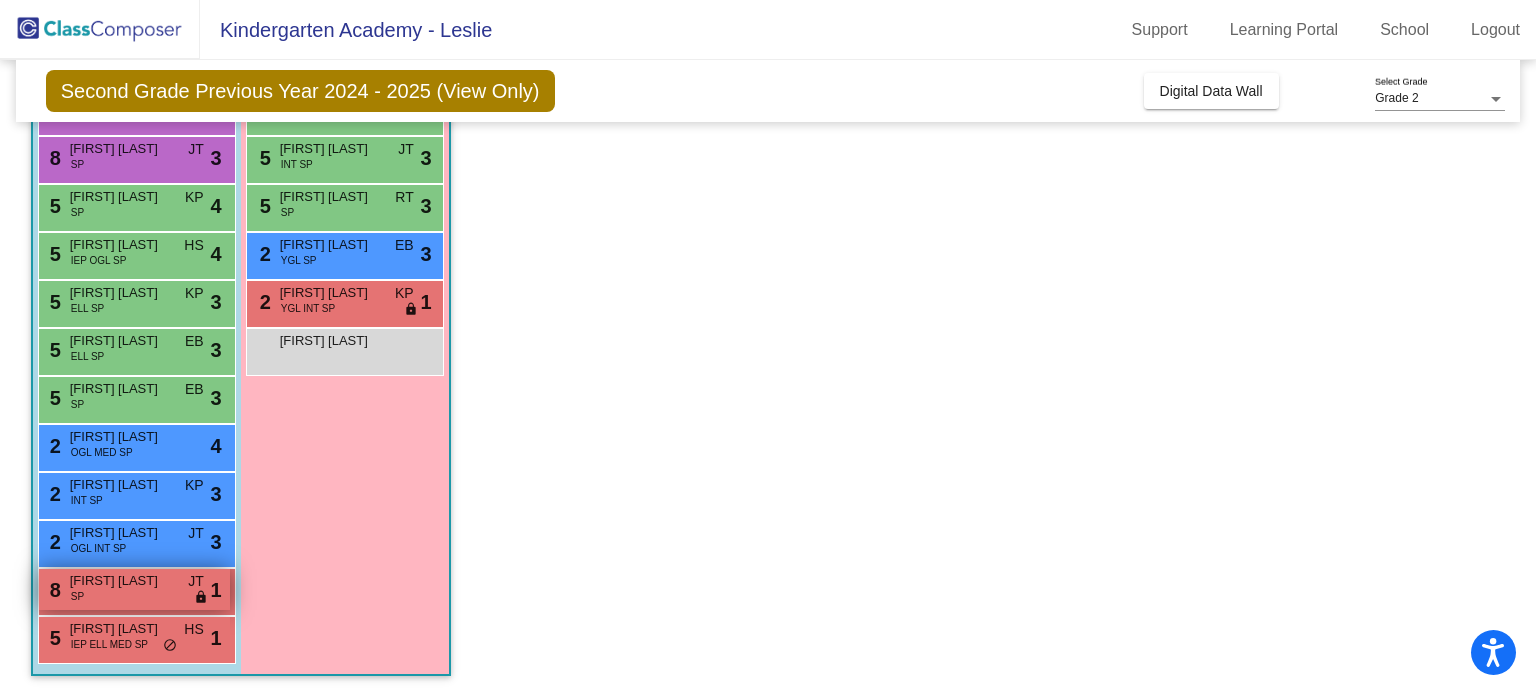 click on "[FIRST] [LAST]" at bounding box center (120, 581) 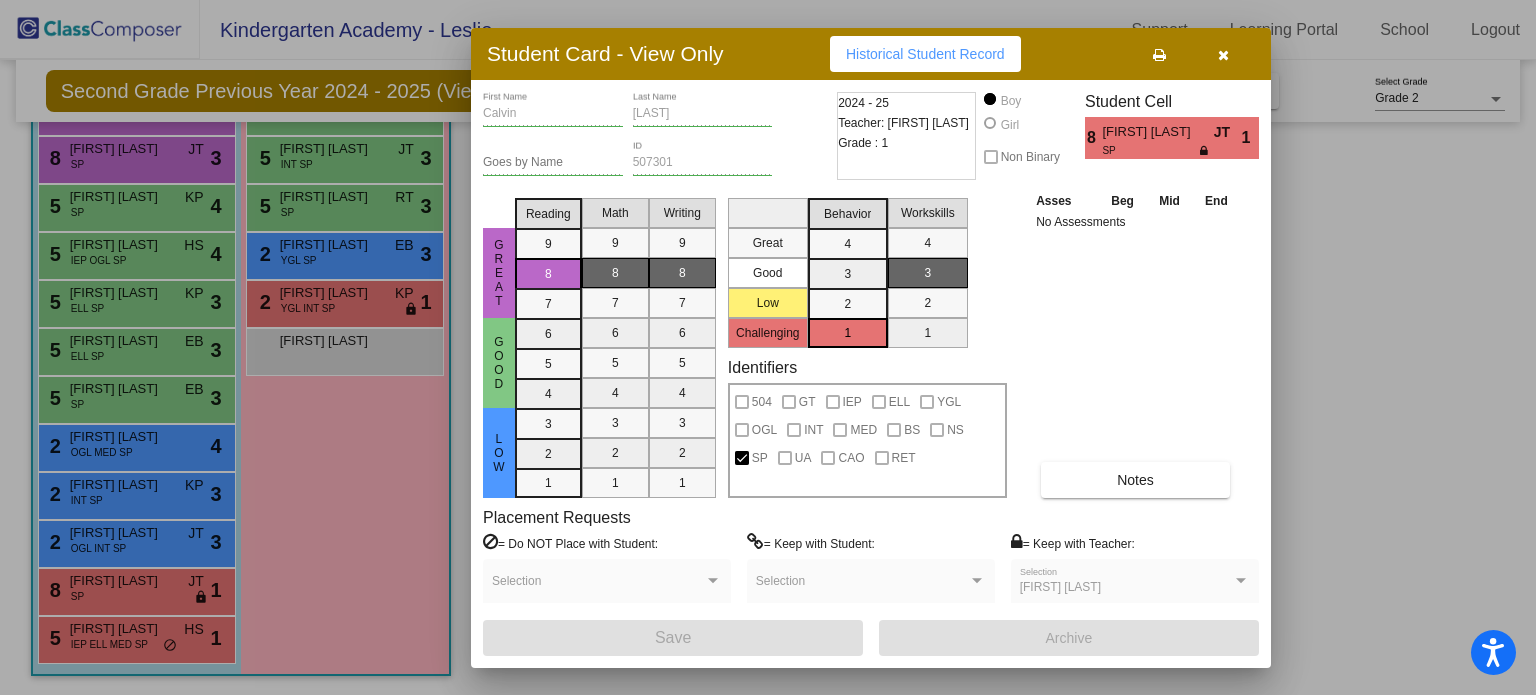 click at bounding box center [1223, 55] 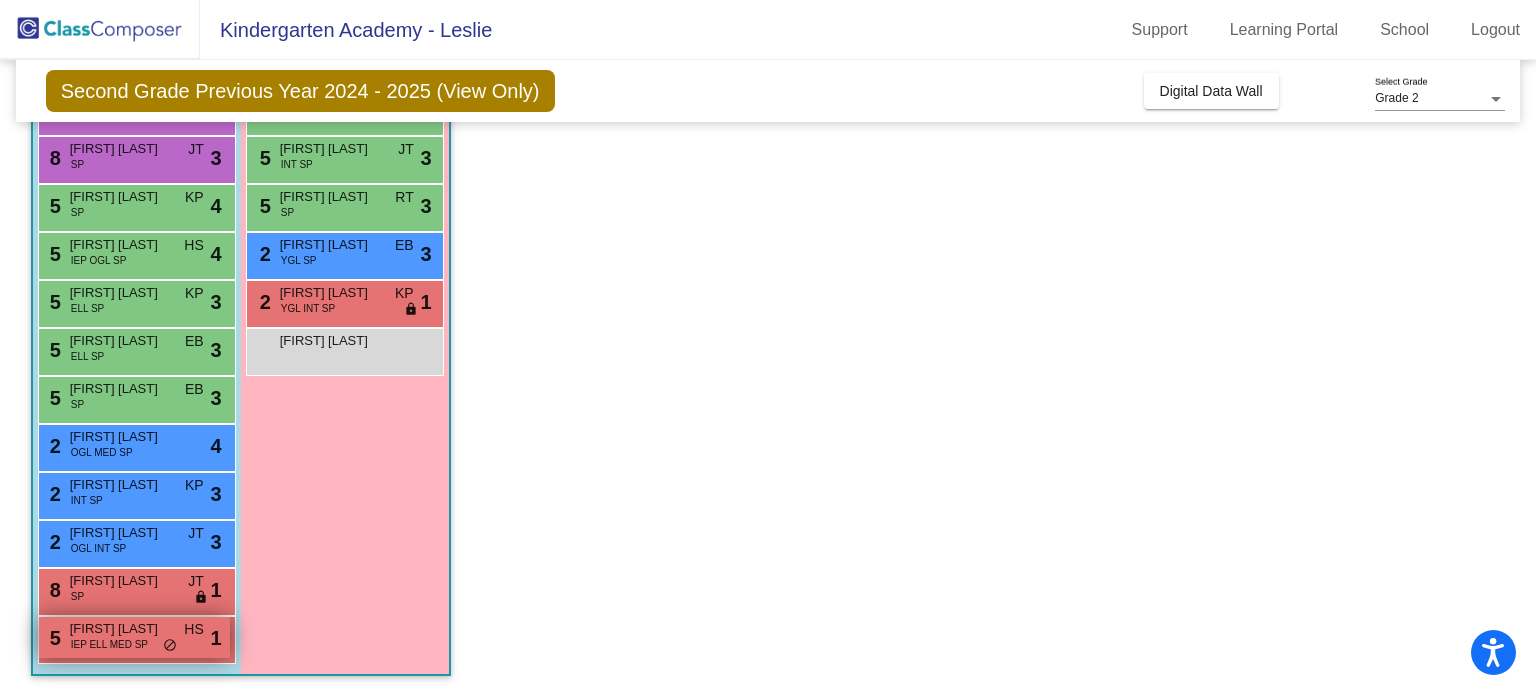 click on "[FIRST] [LAST]" at bounding box center (120, 629) 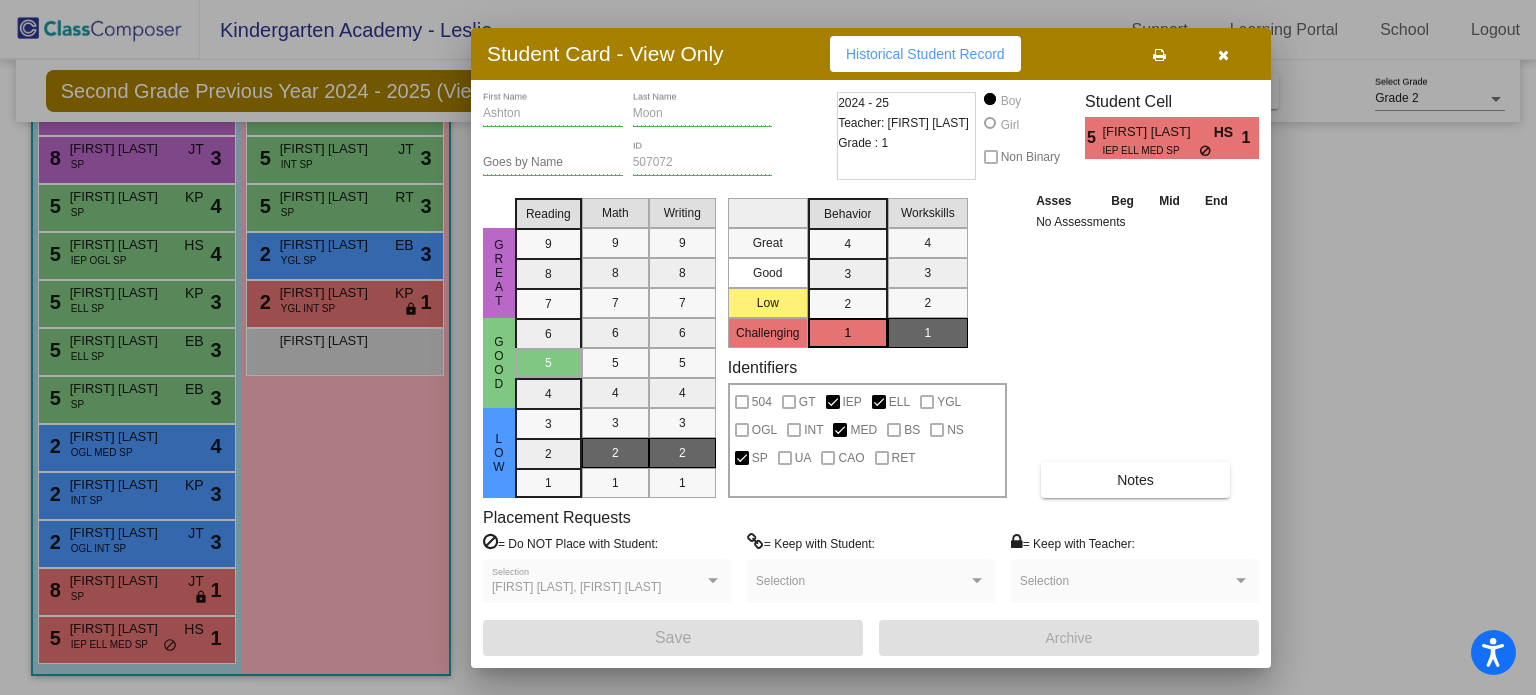 click at bounding box center [1223, 55] 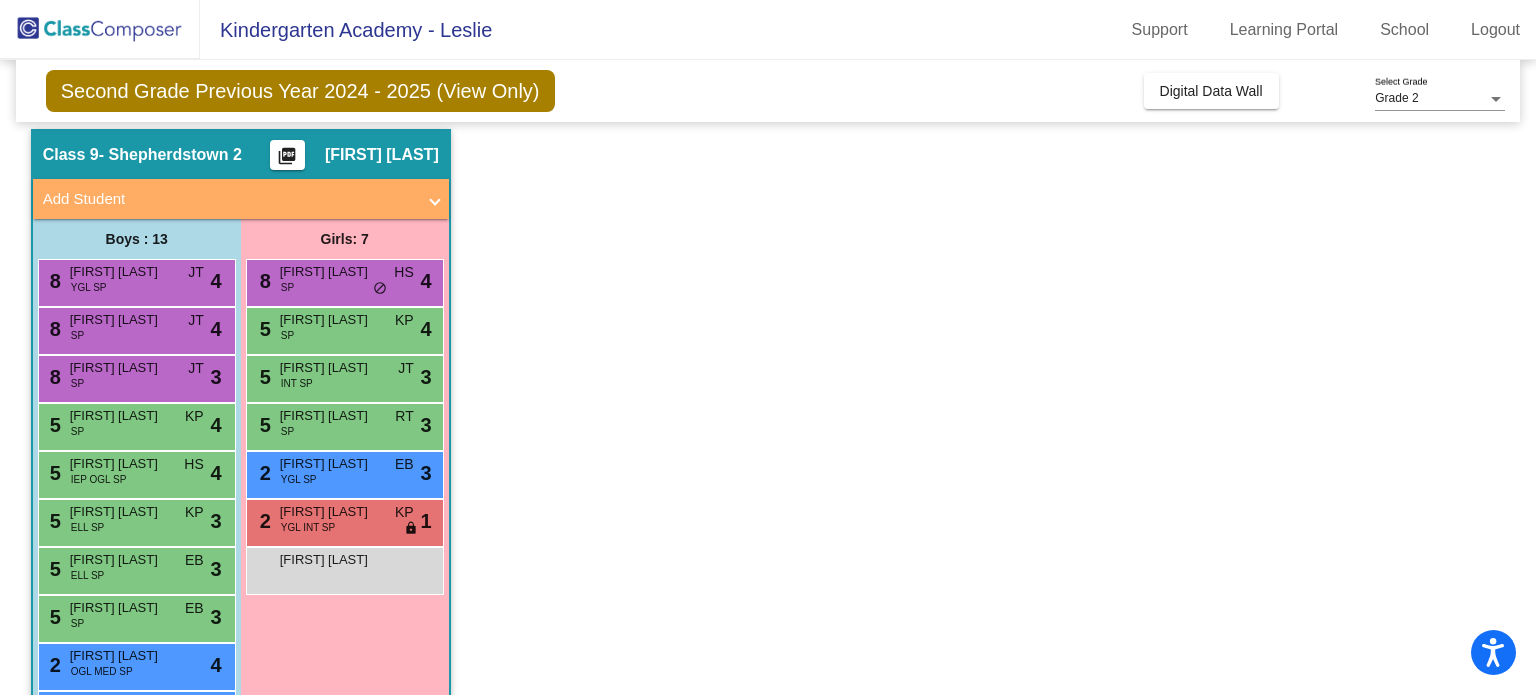 scroll, scrollTop: 60, scrollLeft: 0, axis: vertical 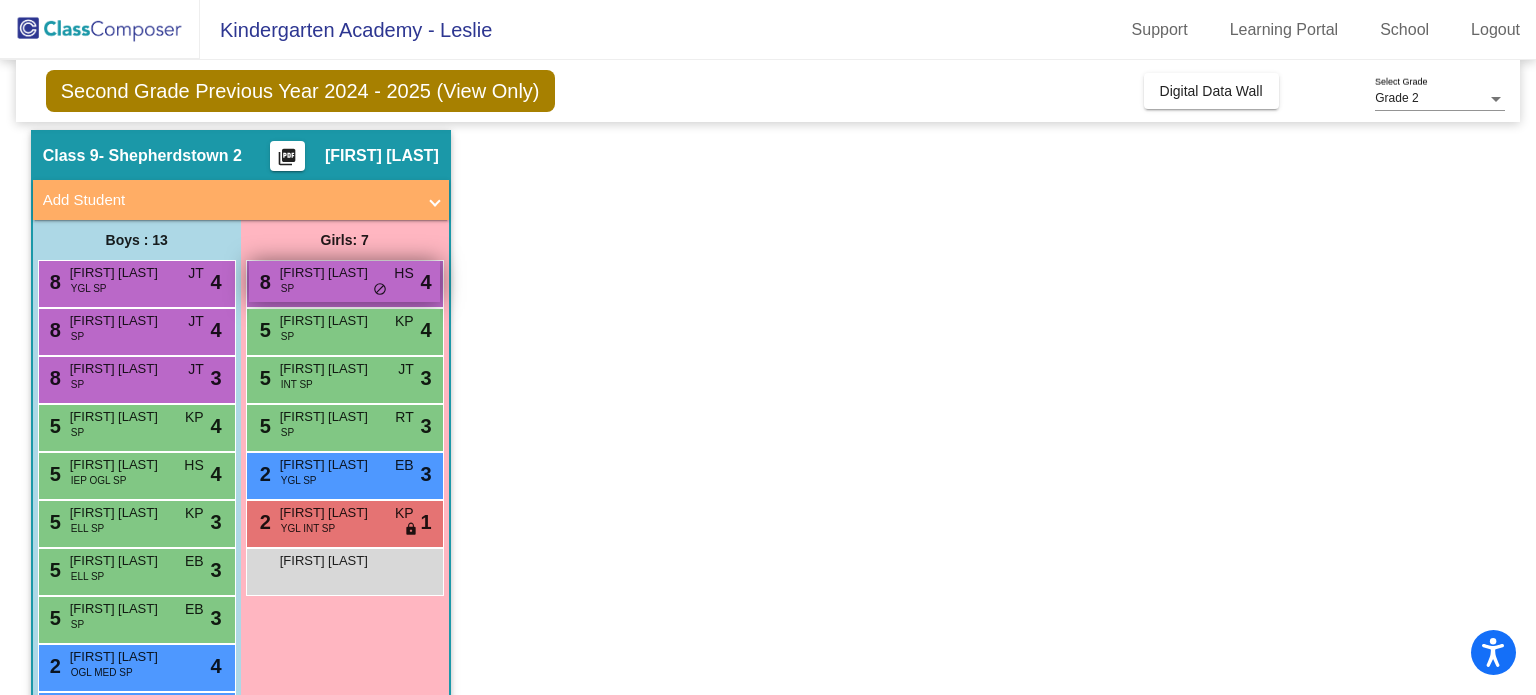 click on "[NUMBER] [STREET] [LAST] SP HS lock do_not_disturb_alt 4" at bounding box center (344, 281) 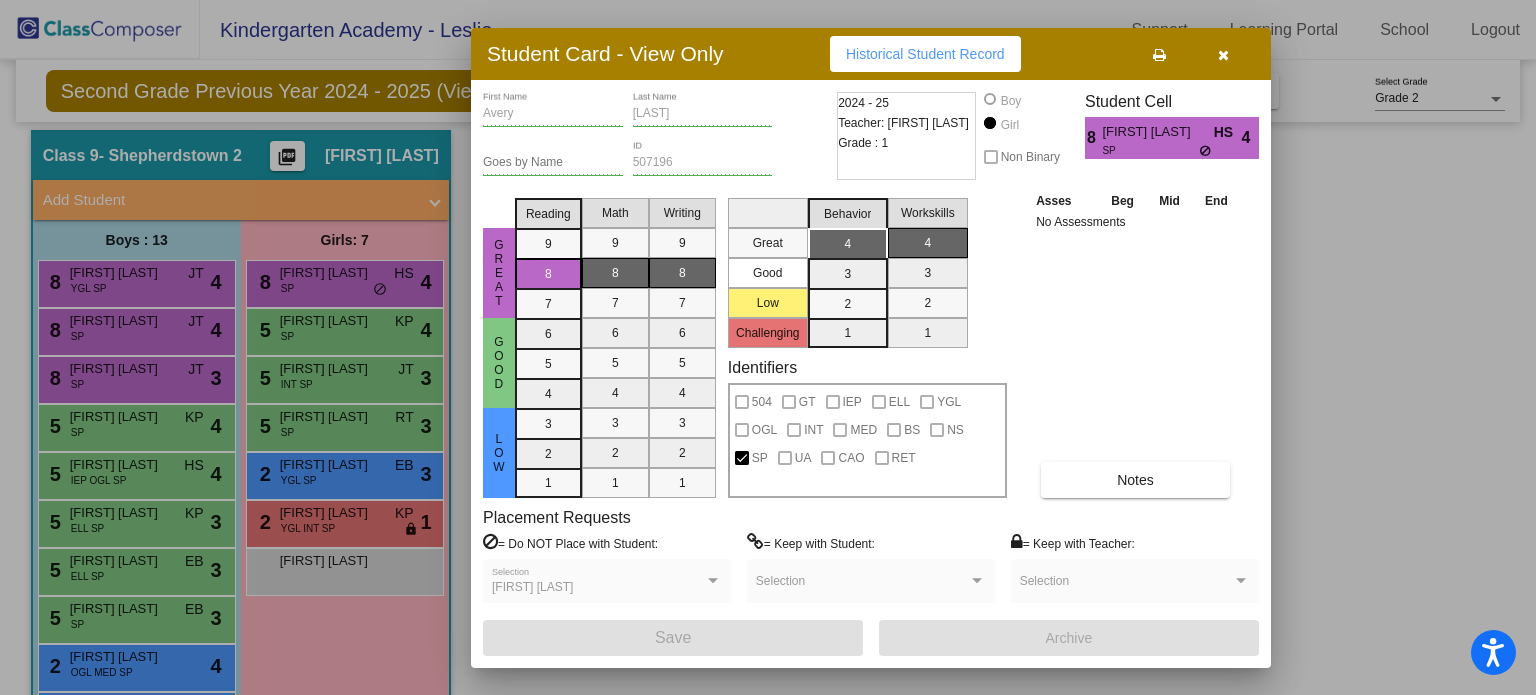 click at bounding box center [1223, 54] 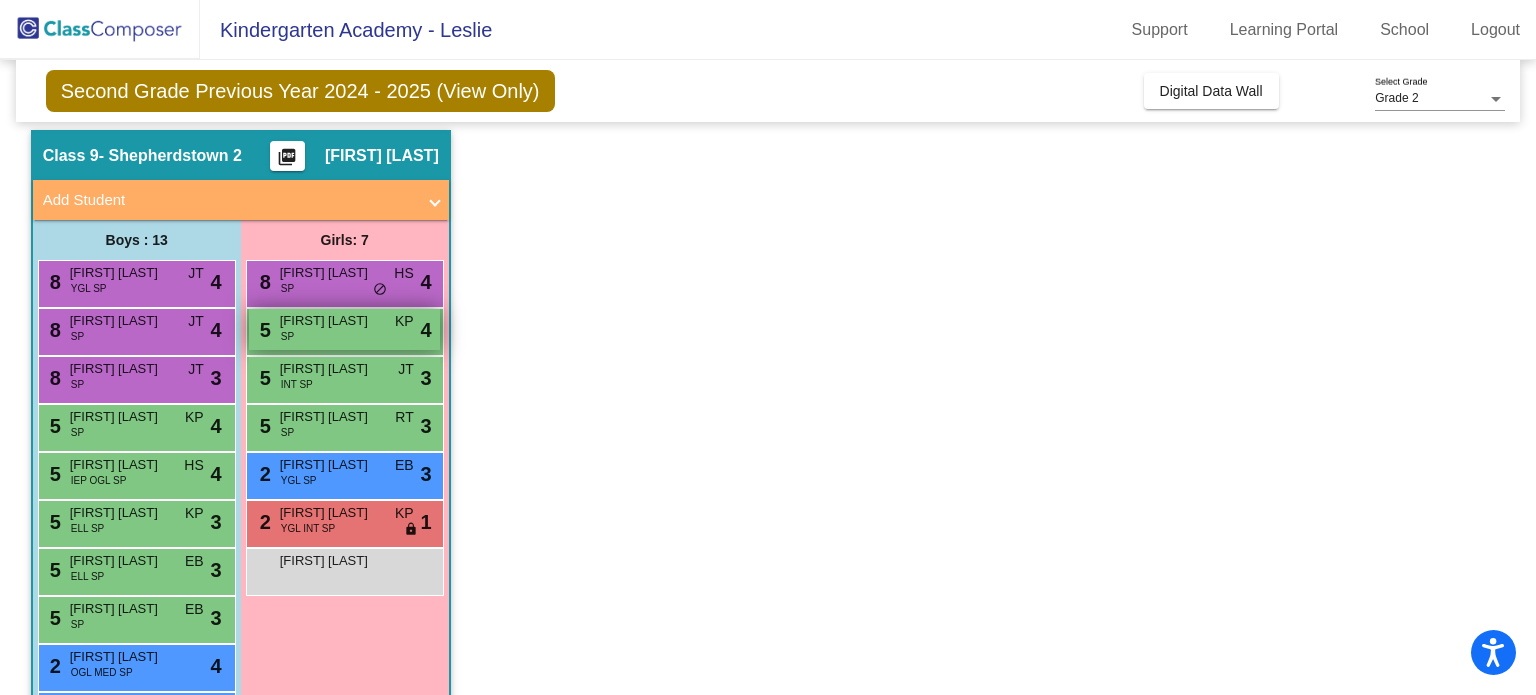 click on "[NUMBER] [STREET] [LAST] SP KP lock do_not_disturb_alt 4" at bounding box center [344, 329] 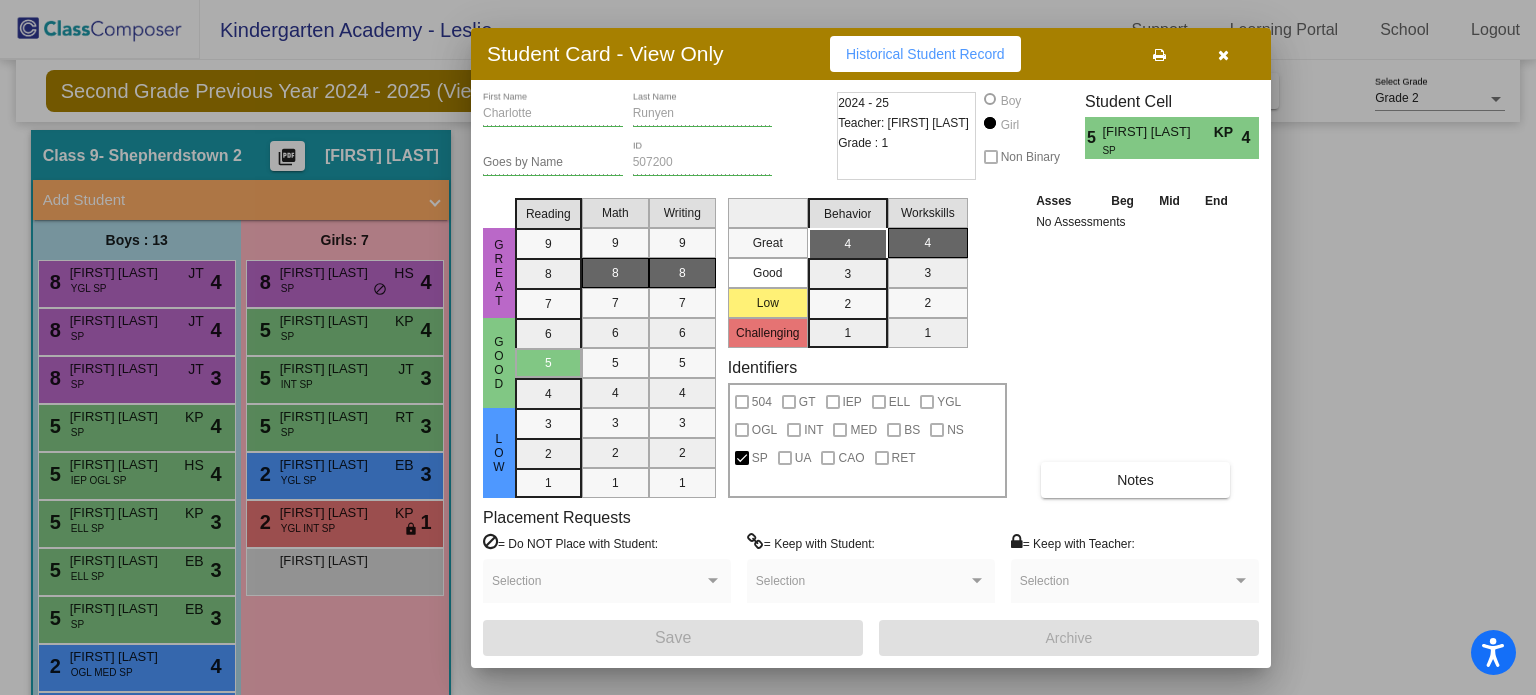 click at bounding box center (1223, 55) 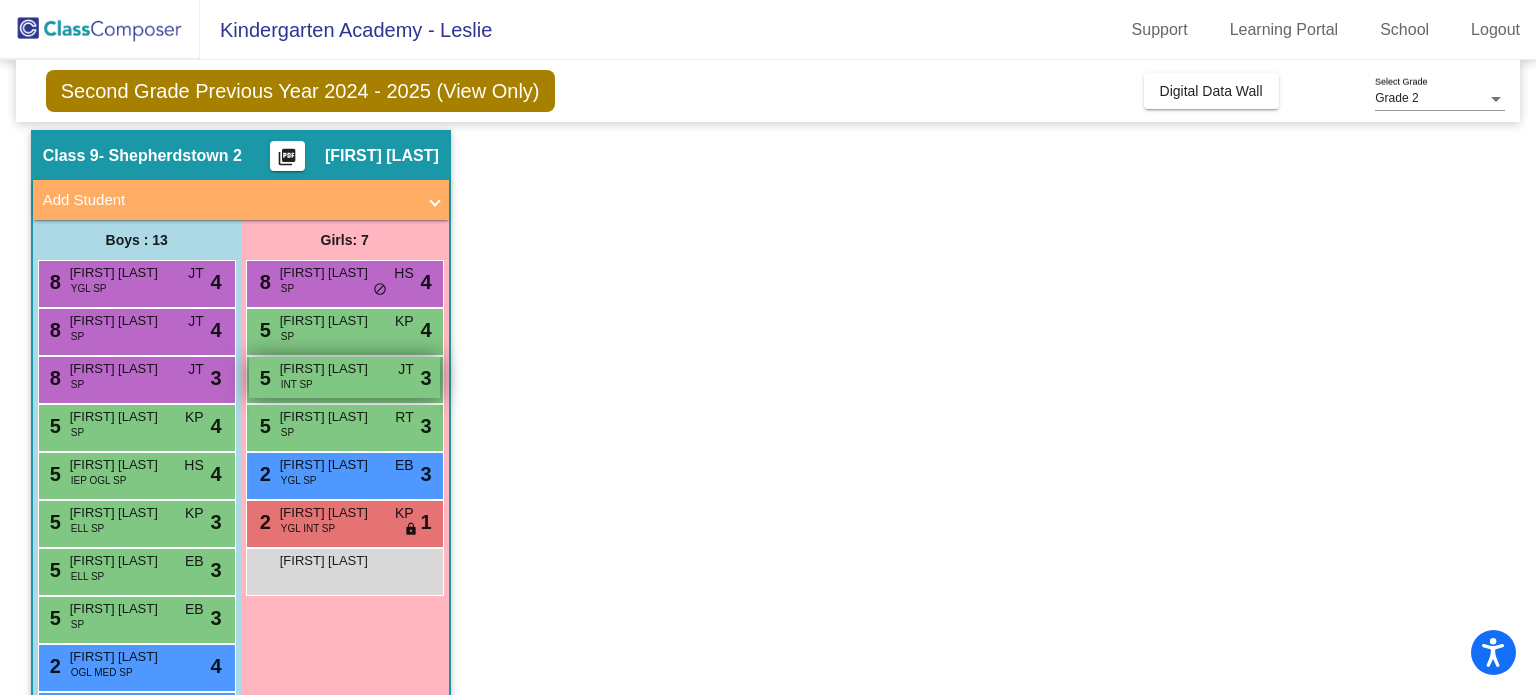 click on "5 [FIRST] [LAST] INT SP JT lock do_not_disturb_alt 3" at bounding box center [344, 377] 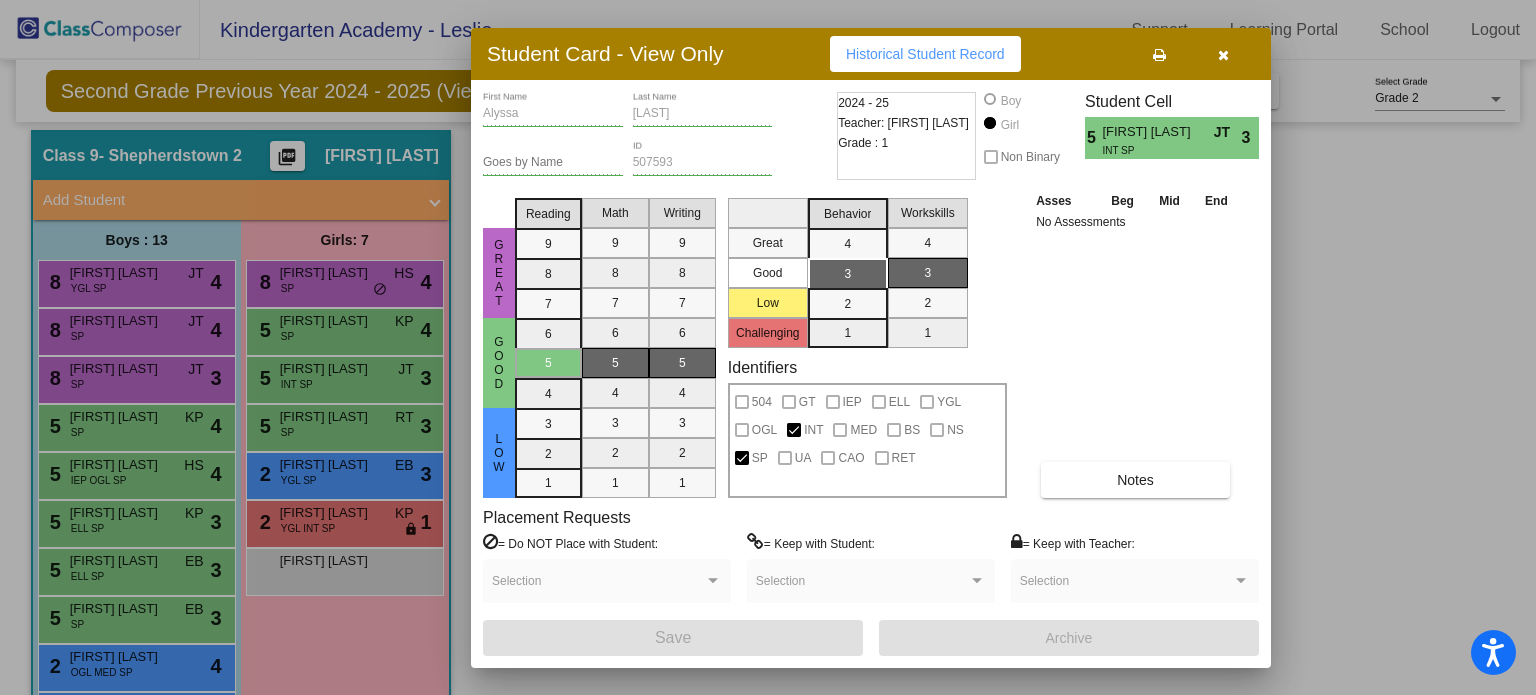 click at bounding box center (1223, 55) 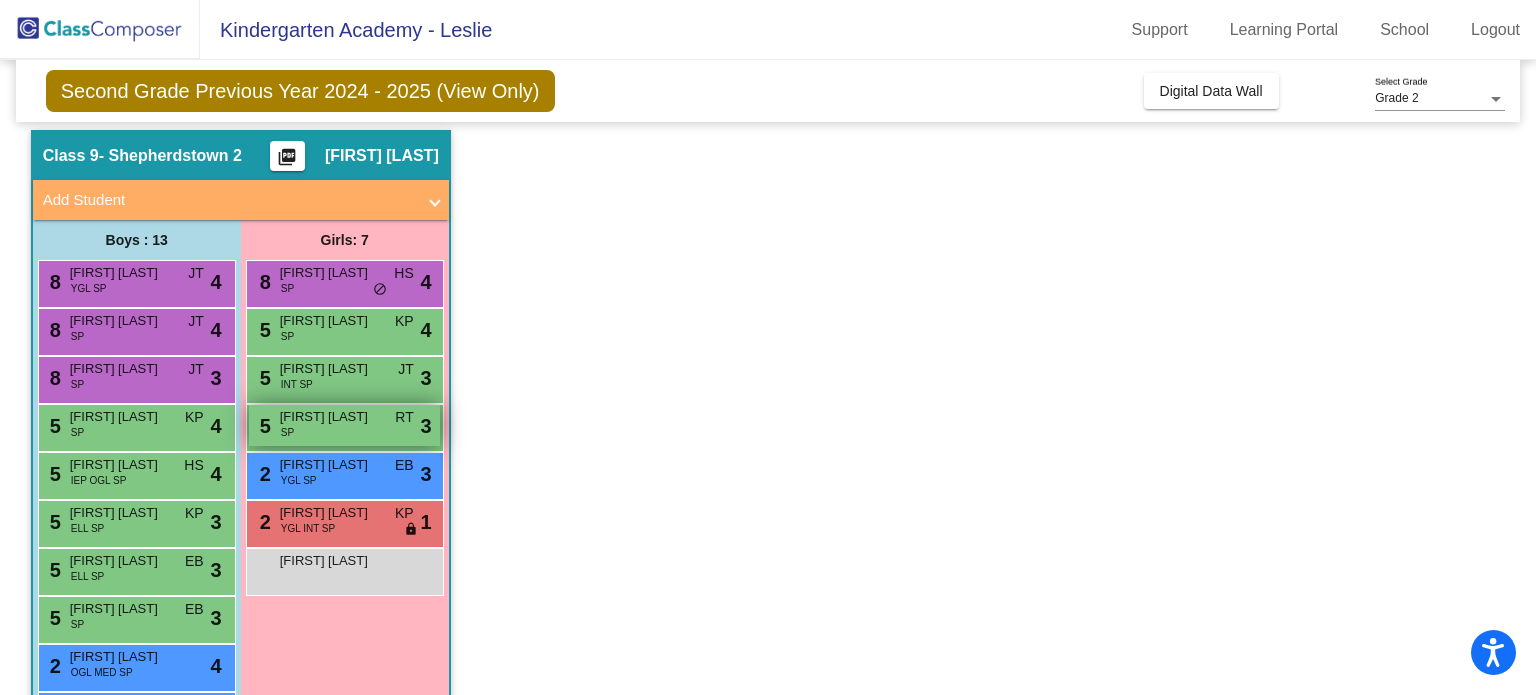 click on "5 [FIRST] [LAST] SP RT lock do_not_disturb_alt 3" at bounding box center (344, 425) 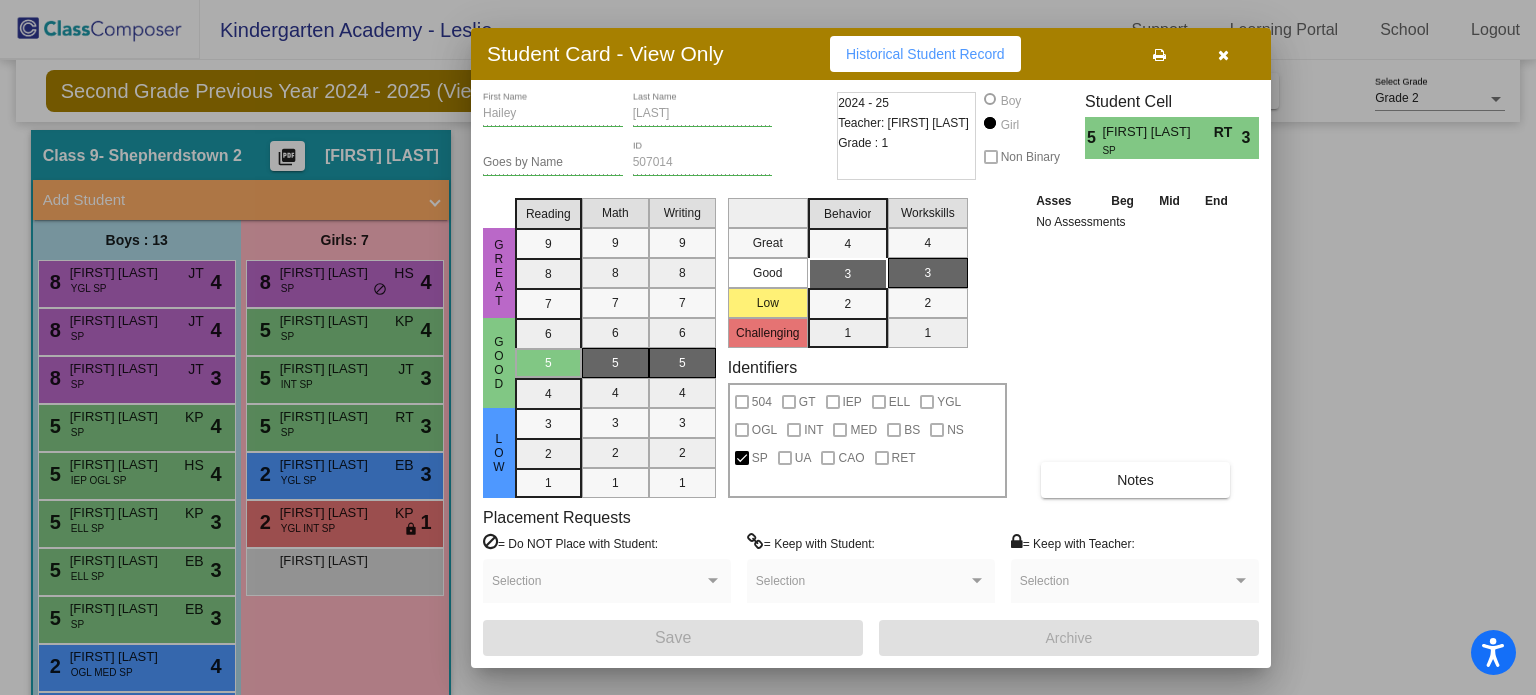 click at bounding box center [1223, 55] 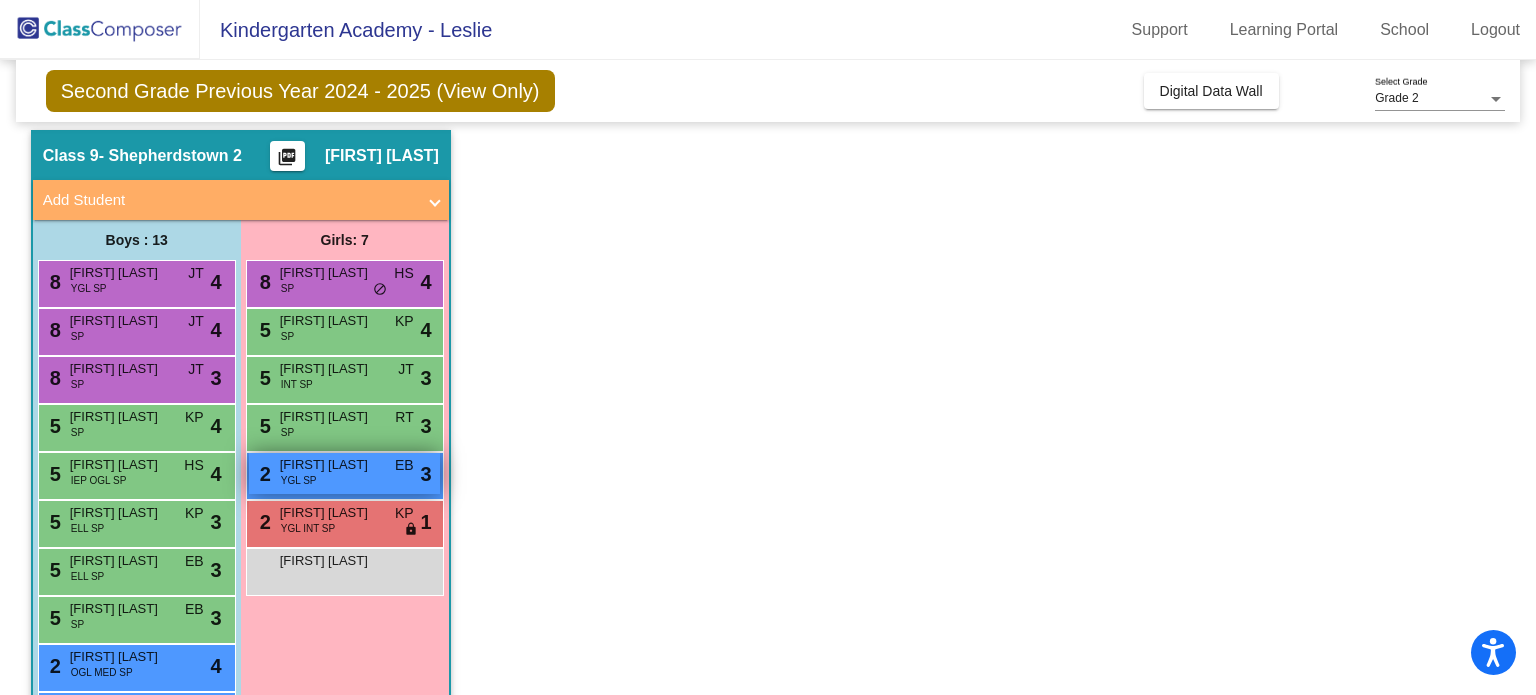 click on "2 Paige Flood YGL SP EB lock do_not_disturb_alt 3" at bounding box center [344, 473] 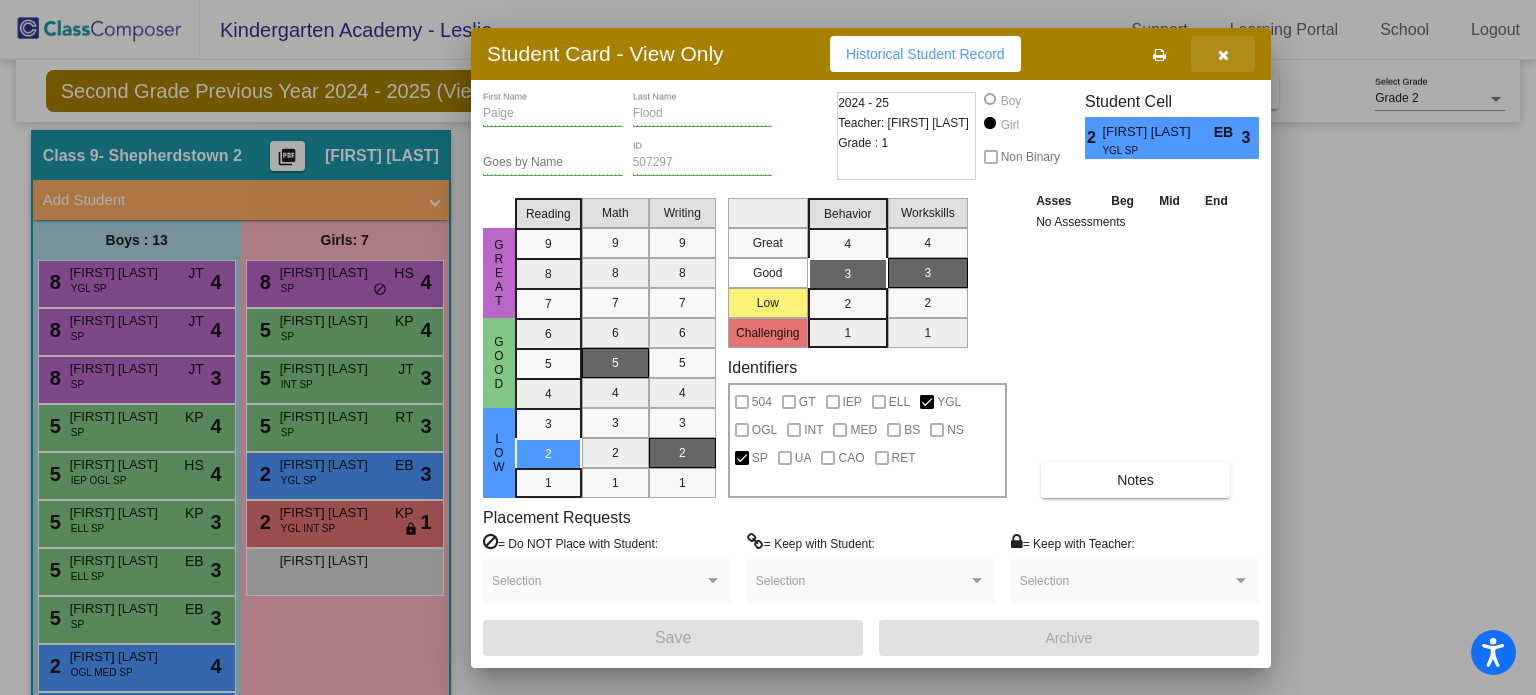 click at bounding box center [1223, 55] 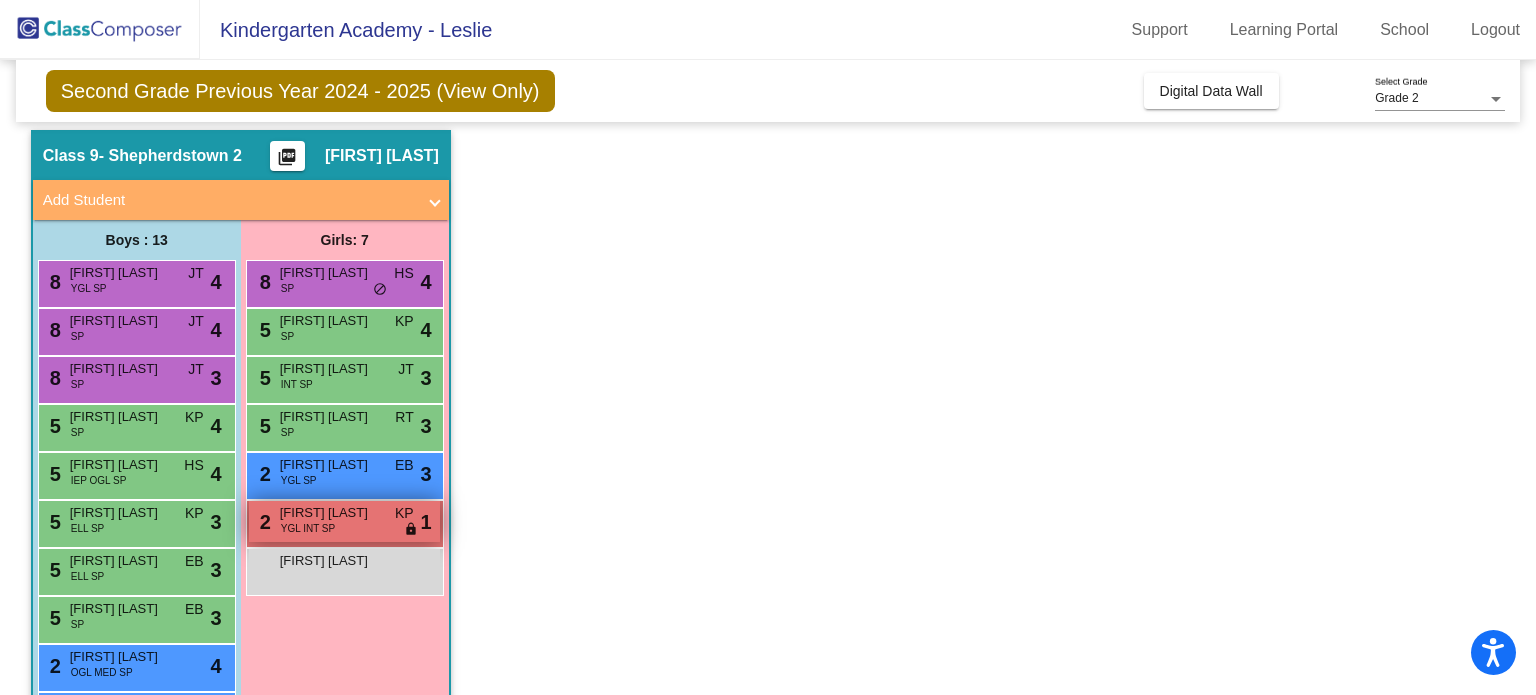 click on "YGL INT SP" at bounding box center [308, 528] 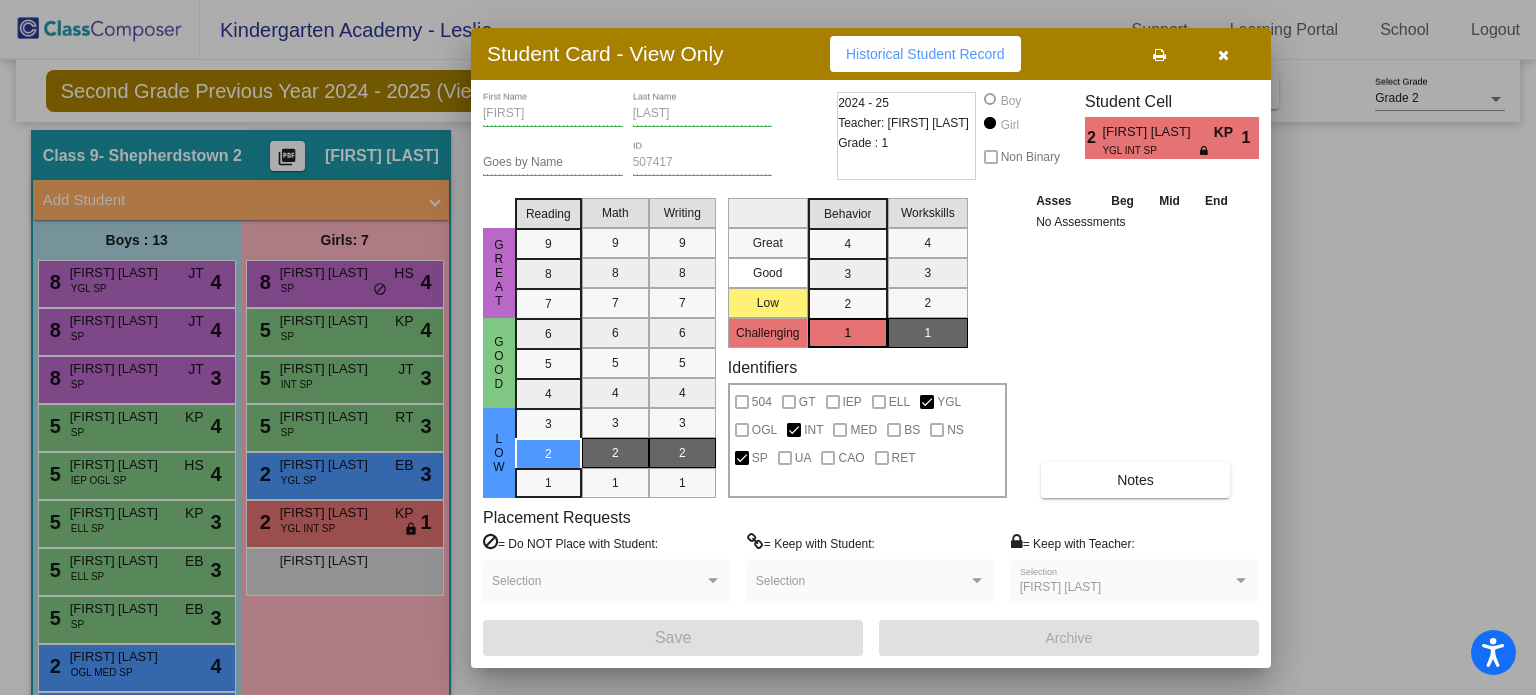 click at bounding box center (1223, 54) 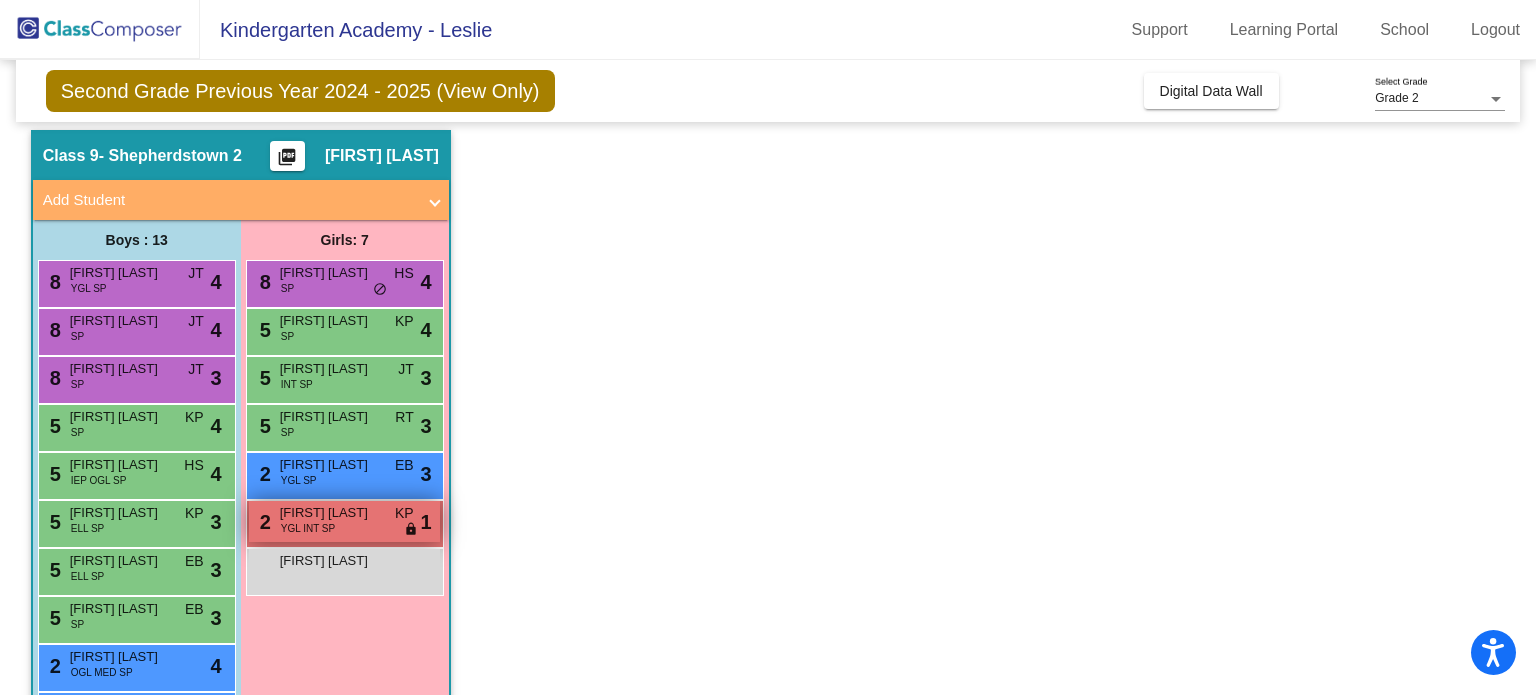 click on "[FIRST] [LAST]" at bounding box center (330, 513) 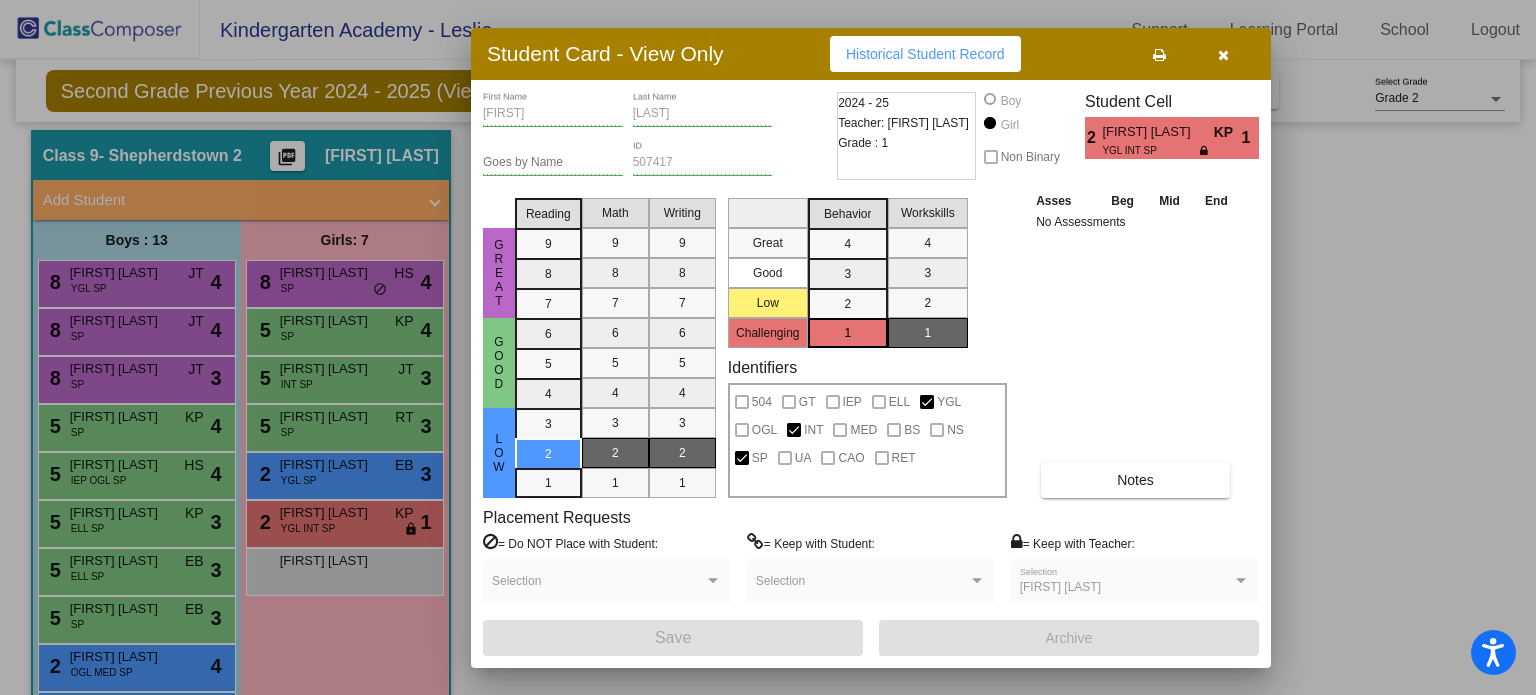 click at bounding box center [1223, 54] 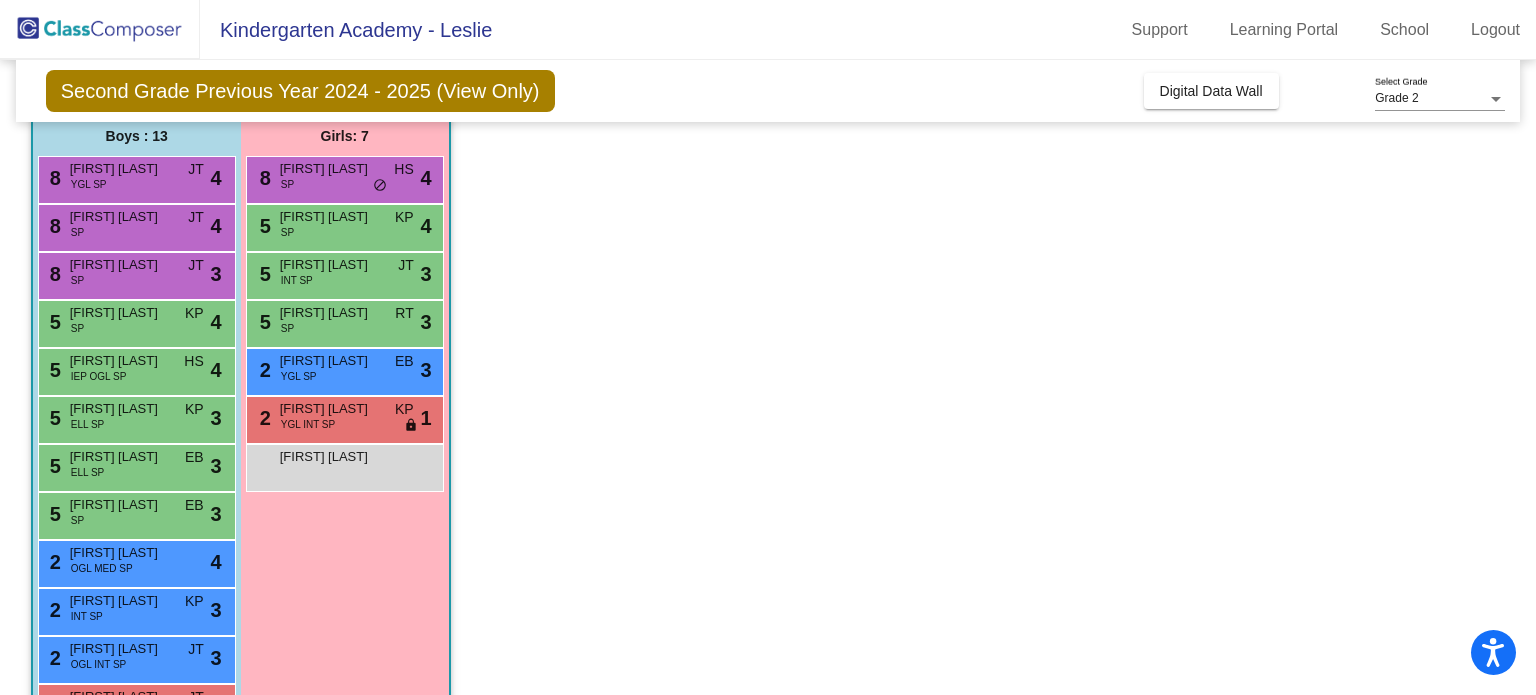 scroll, scrollTop: 183, scrollLeft: 0, axis: vertical 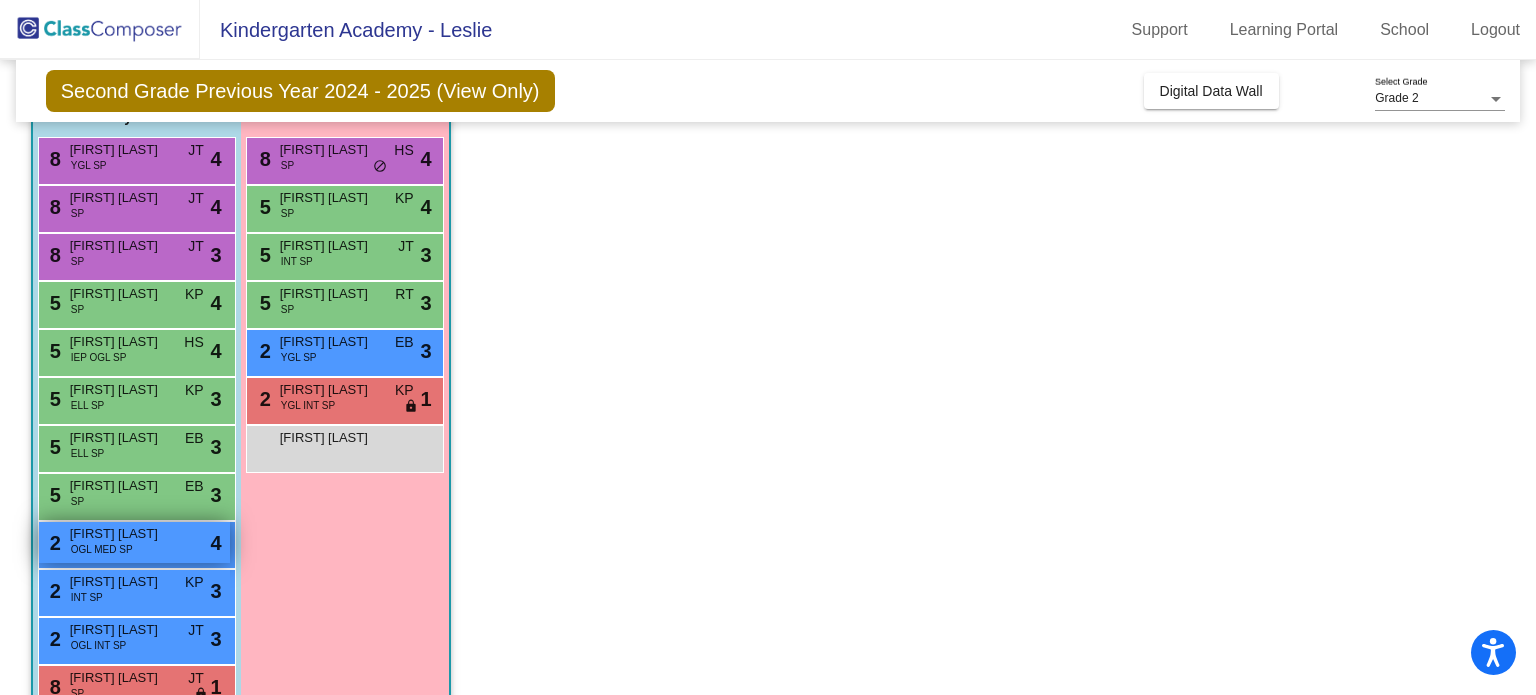 click on "[NUMBER] [FIRST] [LAST] OGL MED SP lock do_not_disturb_alt 4" at bounding box center [134, 542] 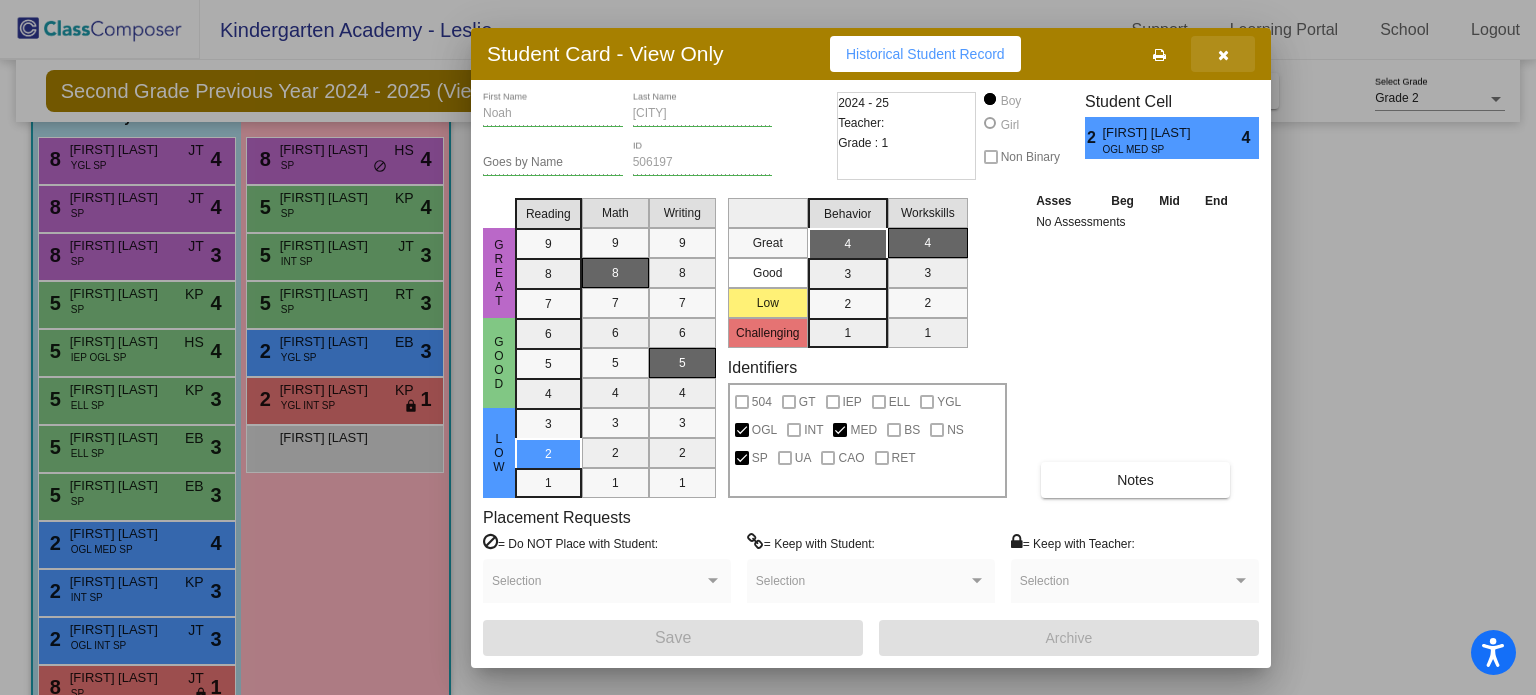 click at bounding box center (1223, 54) 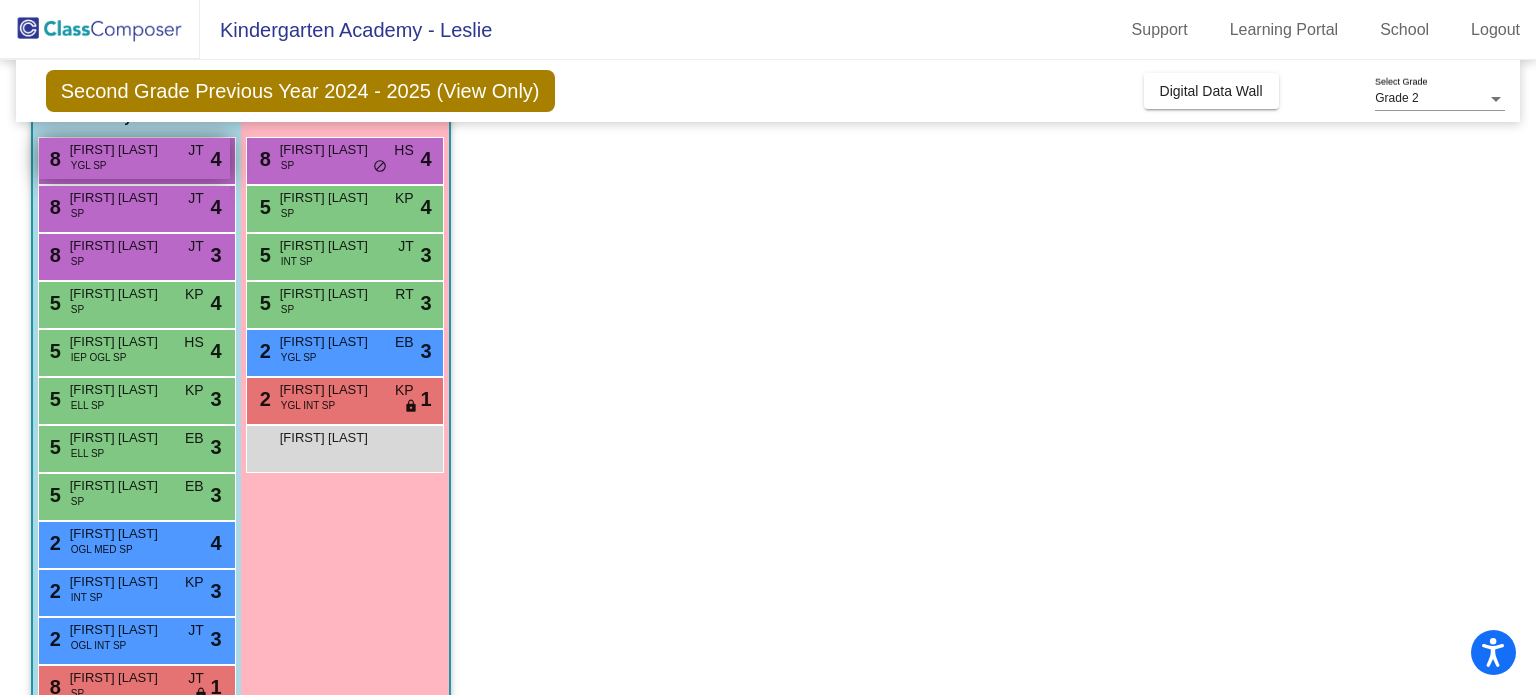 click on "YGL SP" at bounding box center (89, 165) 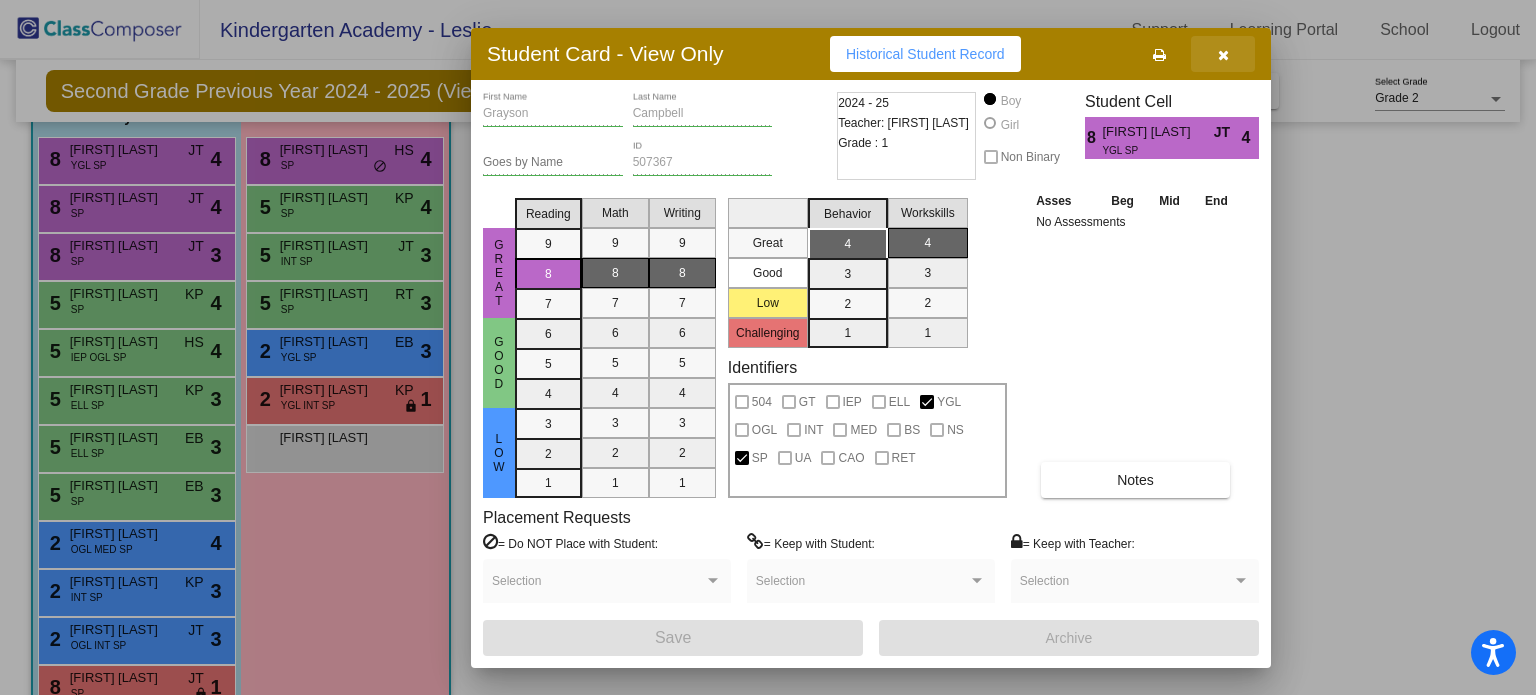 click at bounding box center (1223, 54) 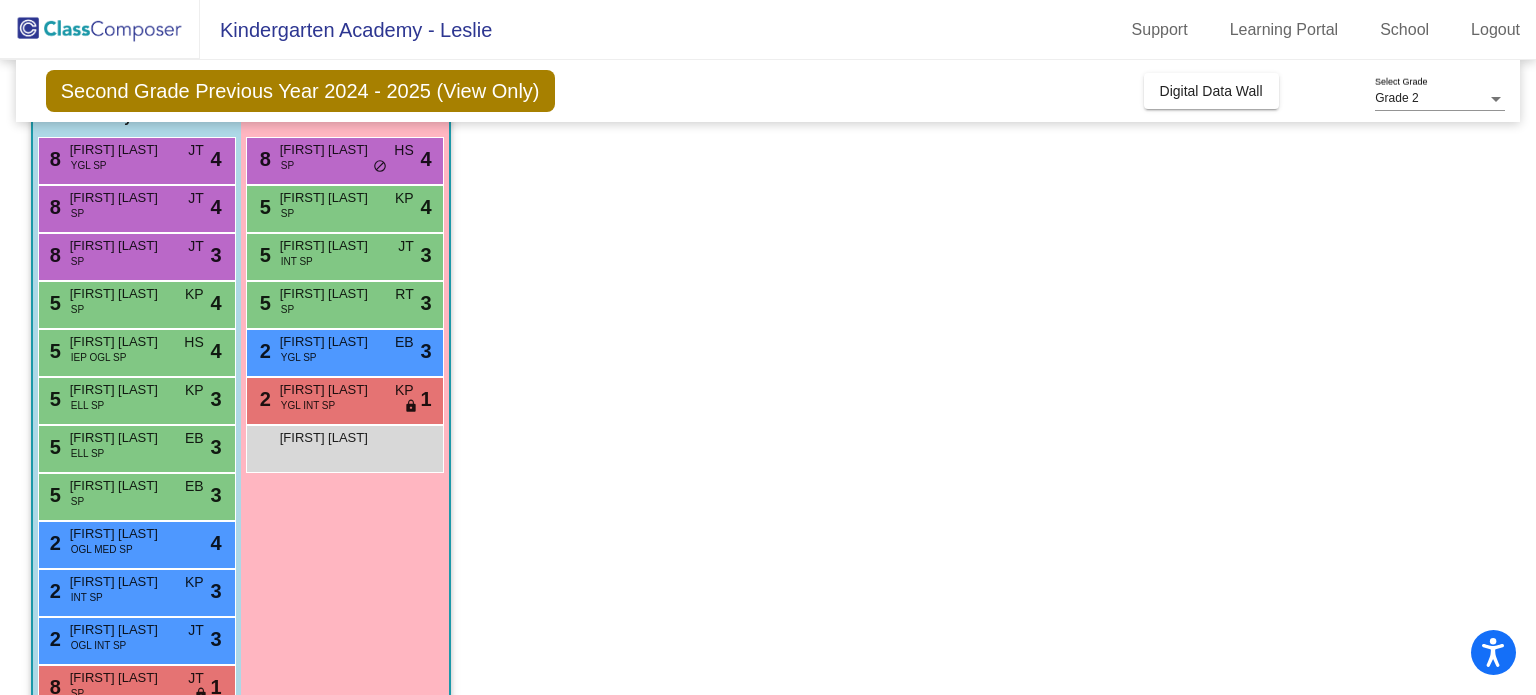 scroll, scrollTop: 0, scrollLeft: 0, axis: both 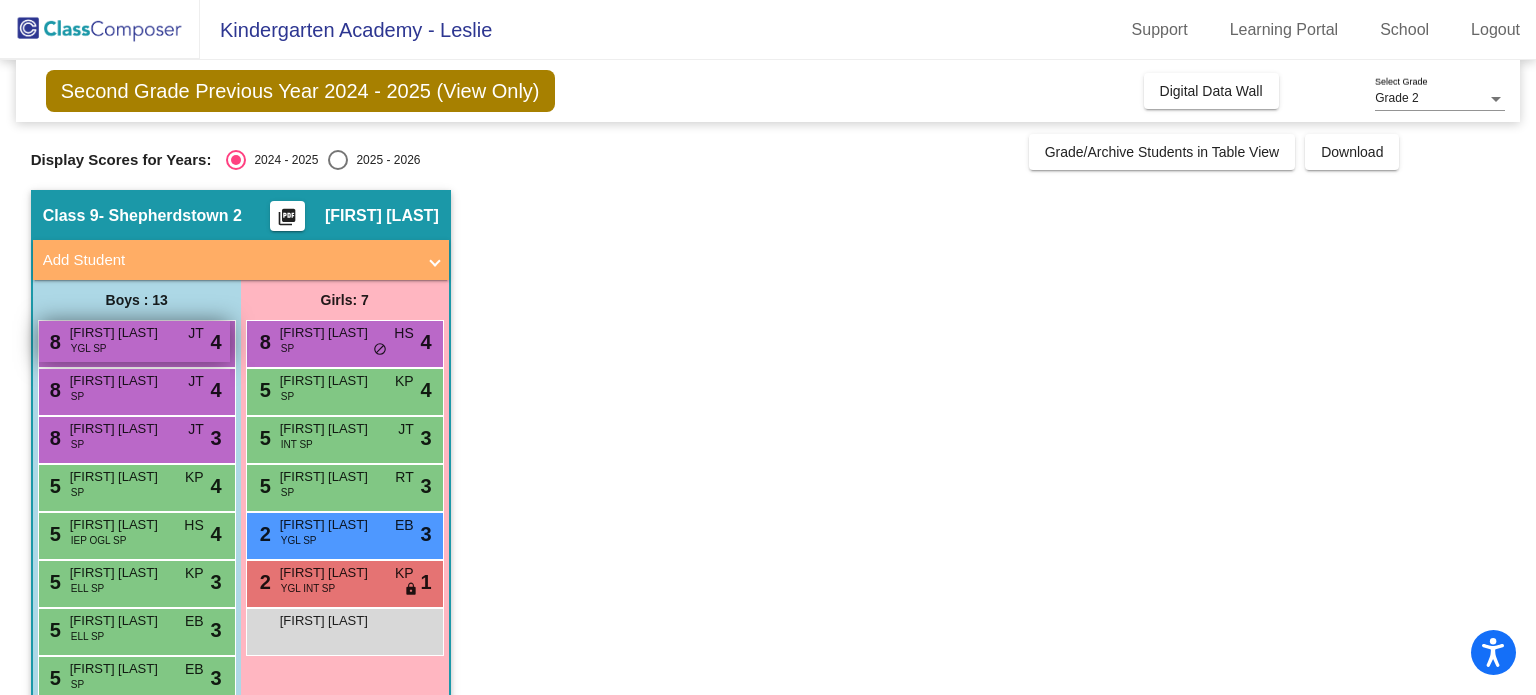 click on "[FIRST] [LAST]" at bounding box center (120, 333) 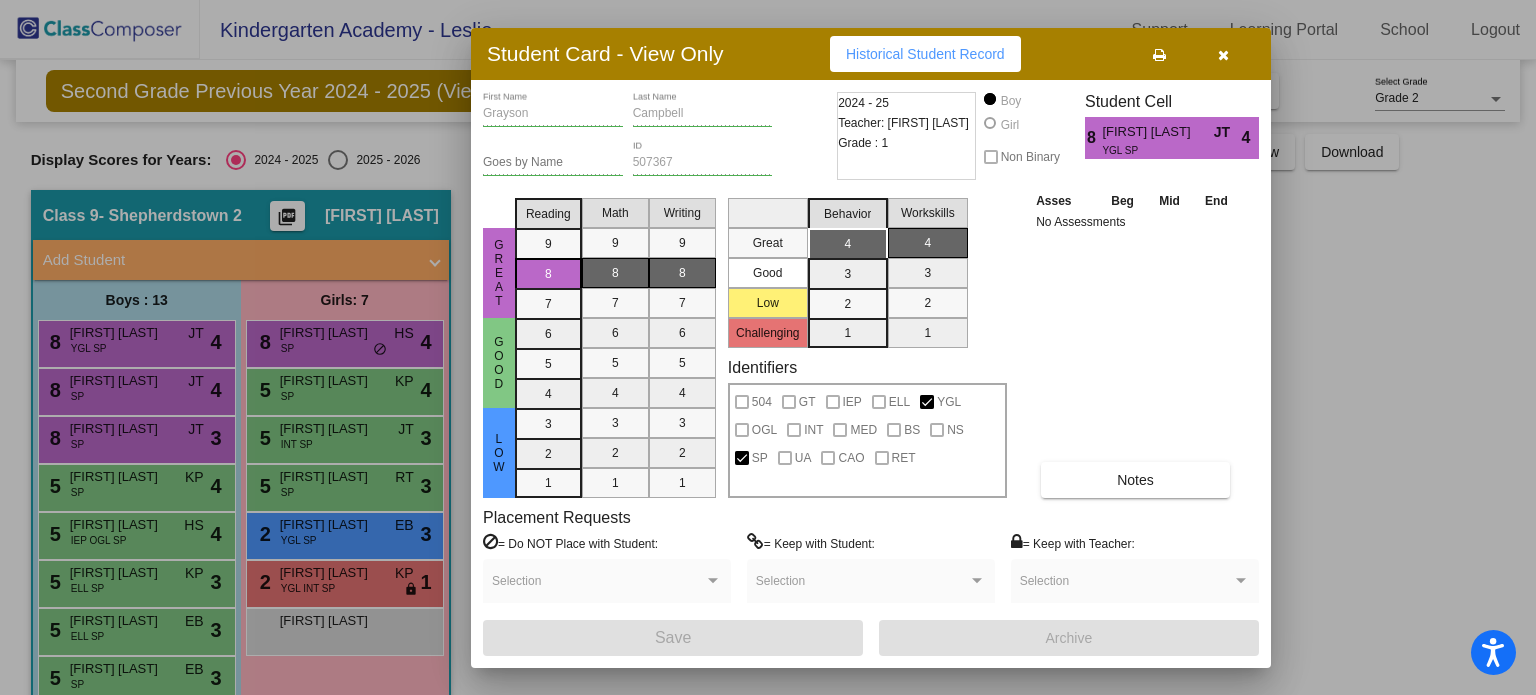 click at bounding box center [1223, 55] 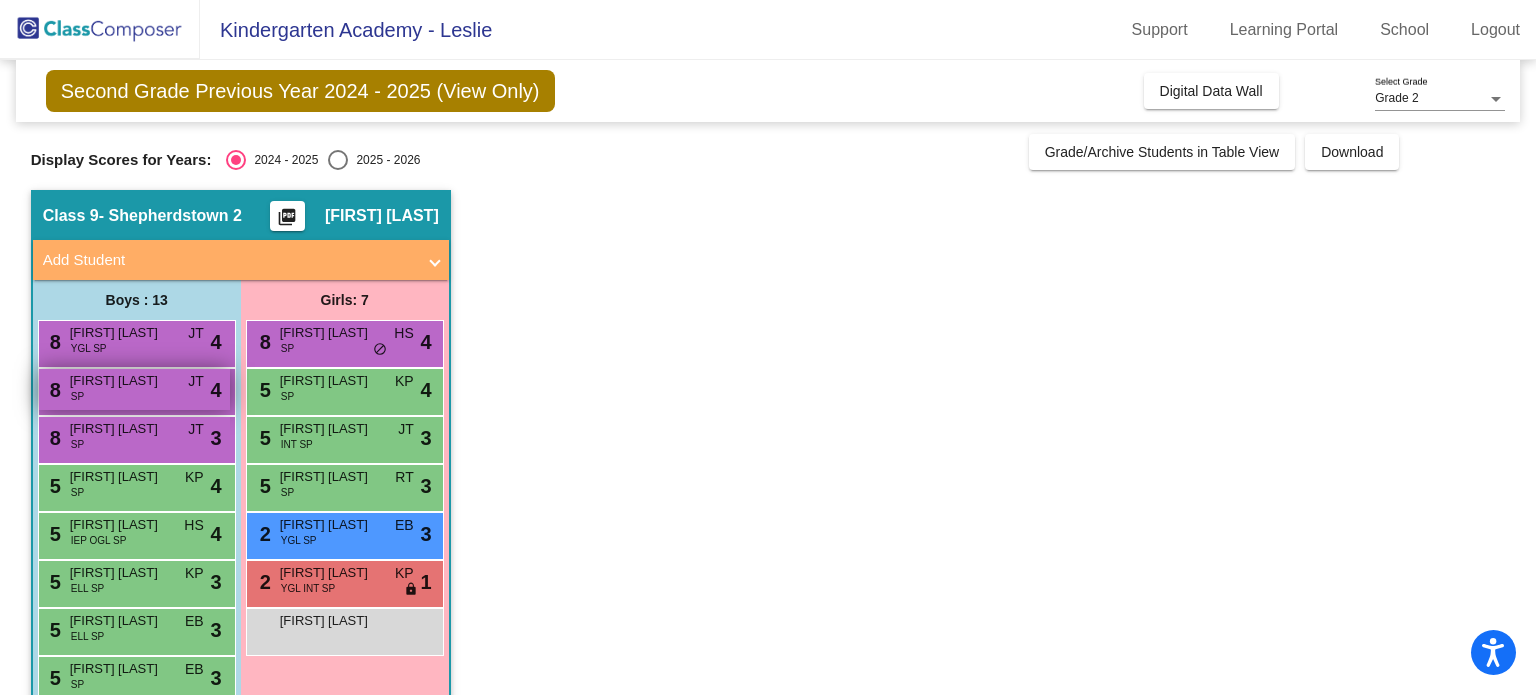 click on "8 [FIRST] [LAST] SP JT lock do_not_disturb_alt 4" at bounding box center (134, 389) 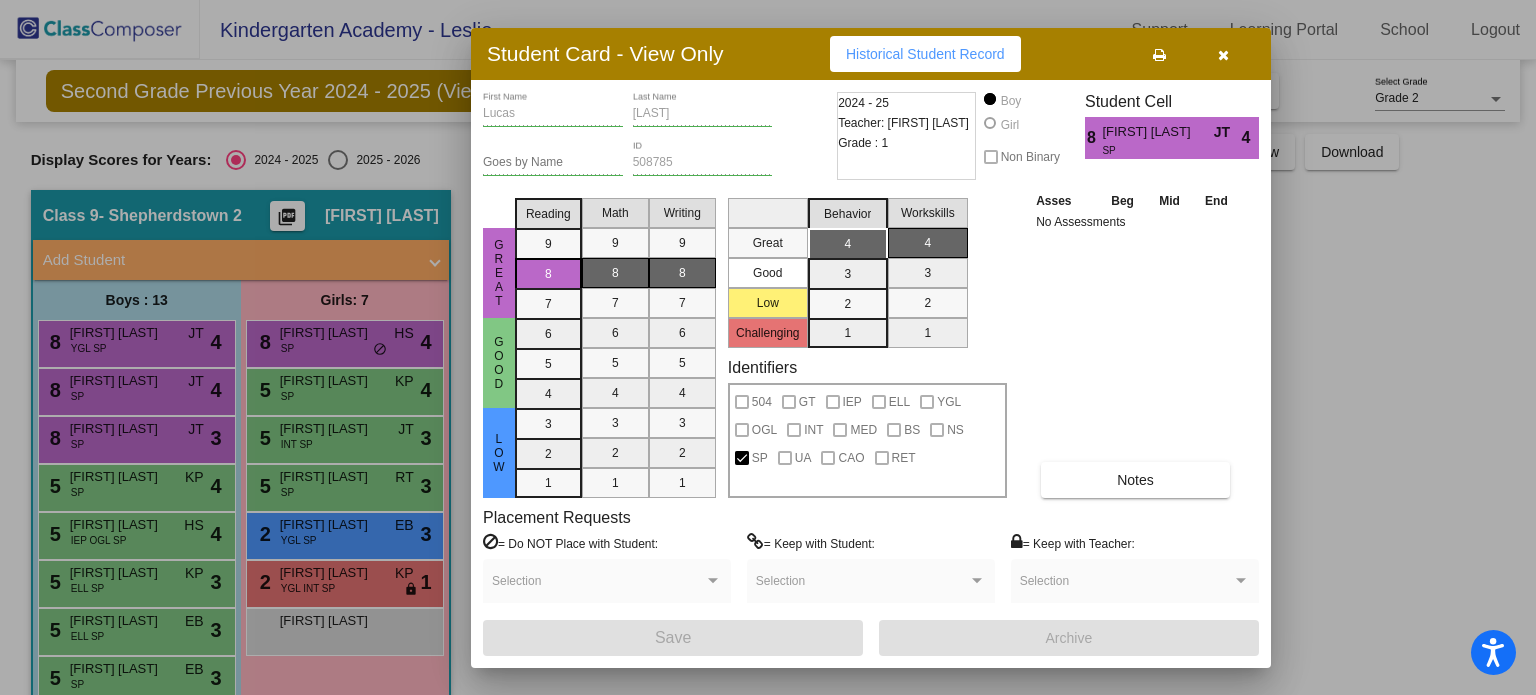 click at bounding box center [1223, 54] 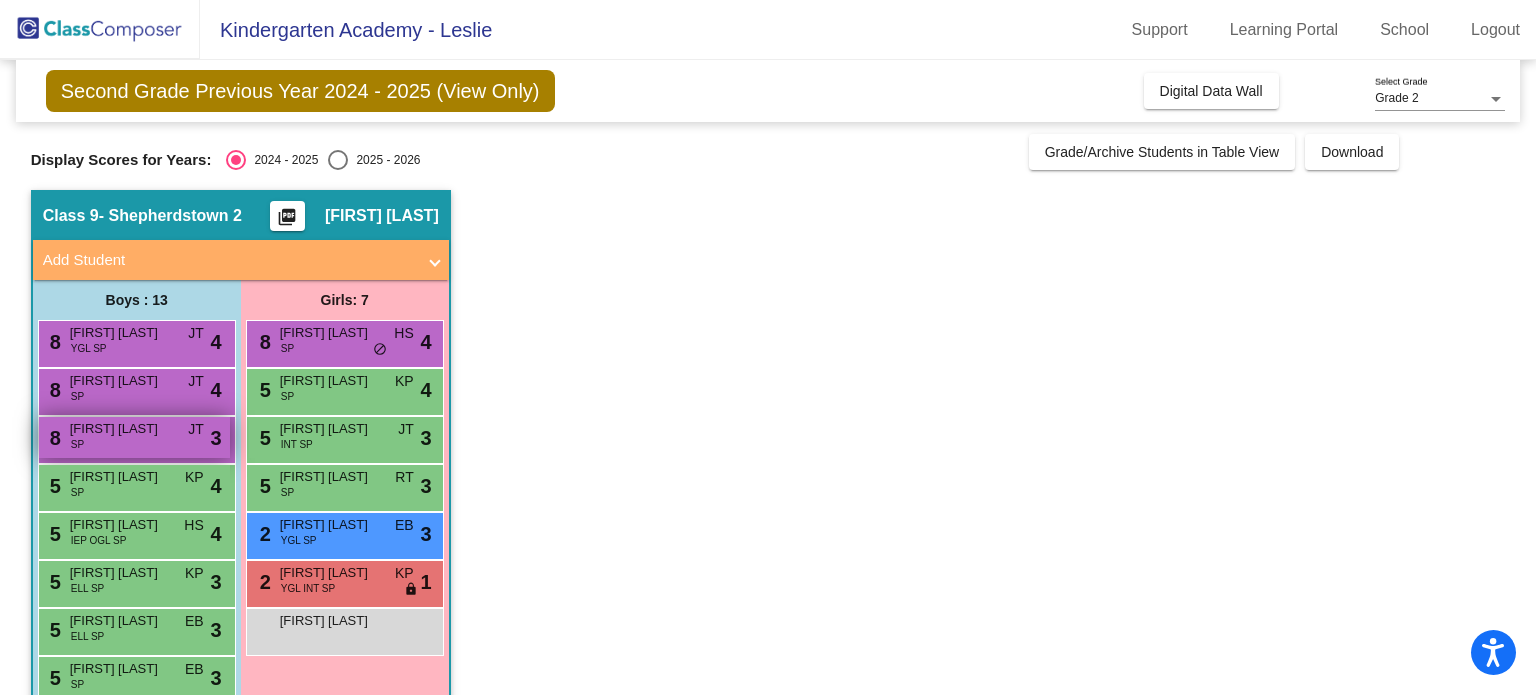 click on "[FIRST] [LAST]" at bounding box center (120, 429) 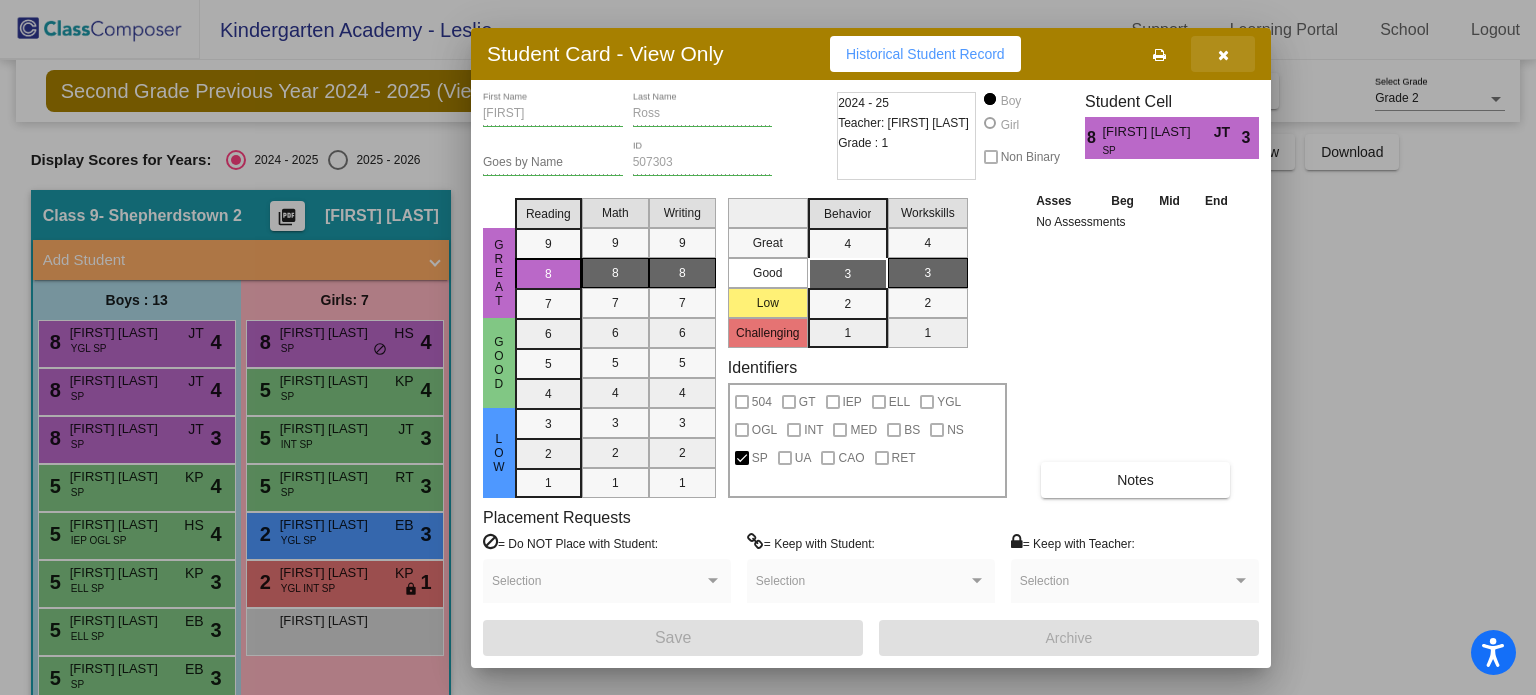 click at bounding box center (1223, 54) 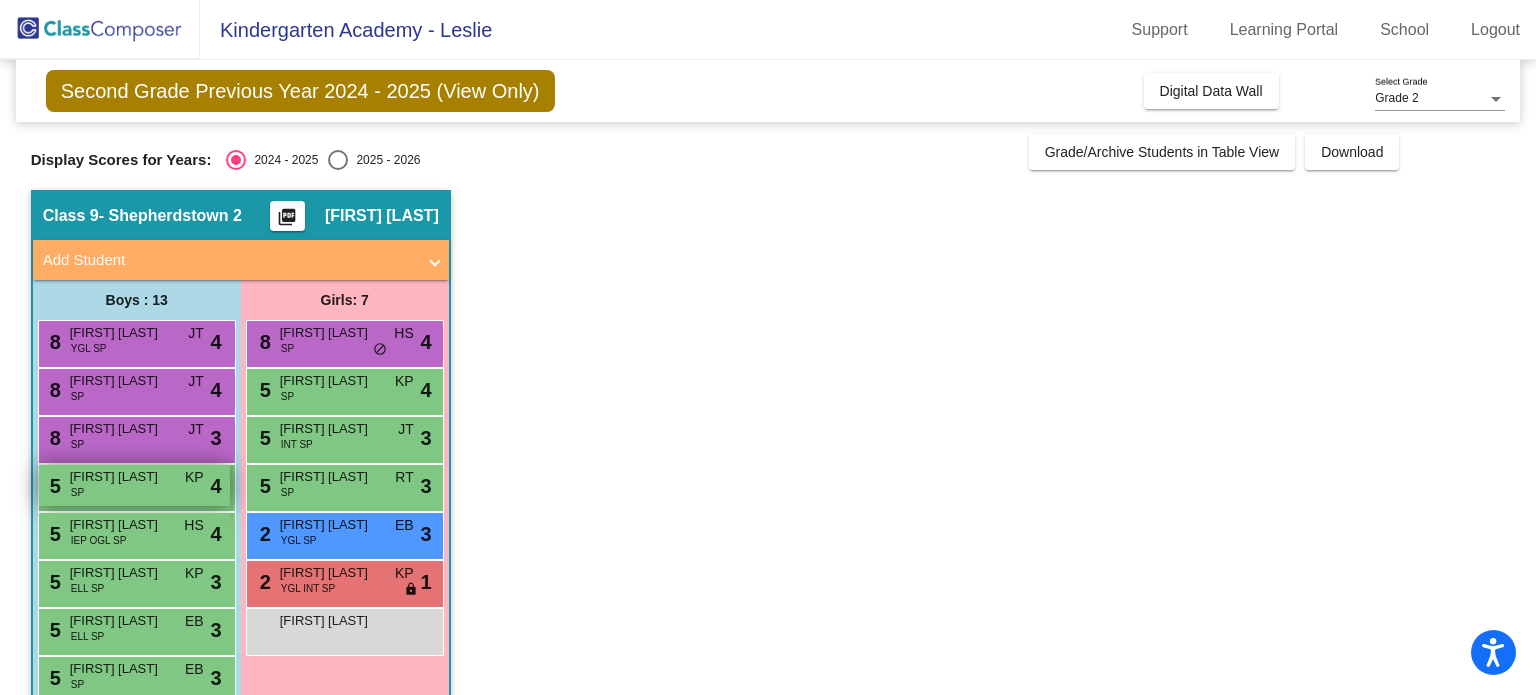 click on "5 [FIRST] [LAST] SP KP lock do_not_disturb_alt 4" at bounding box center (134, 485) 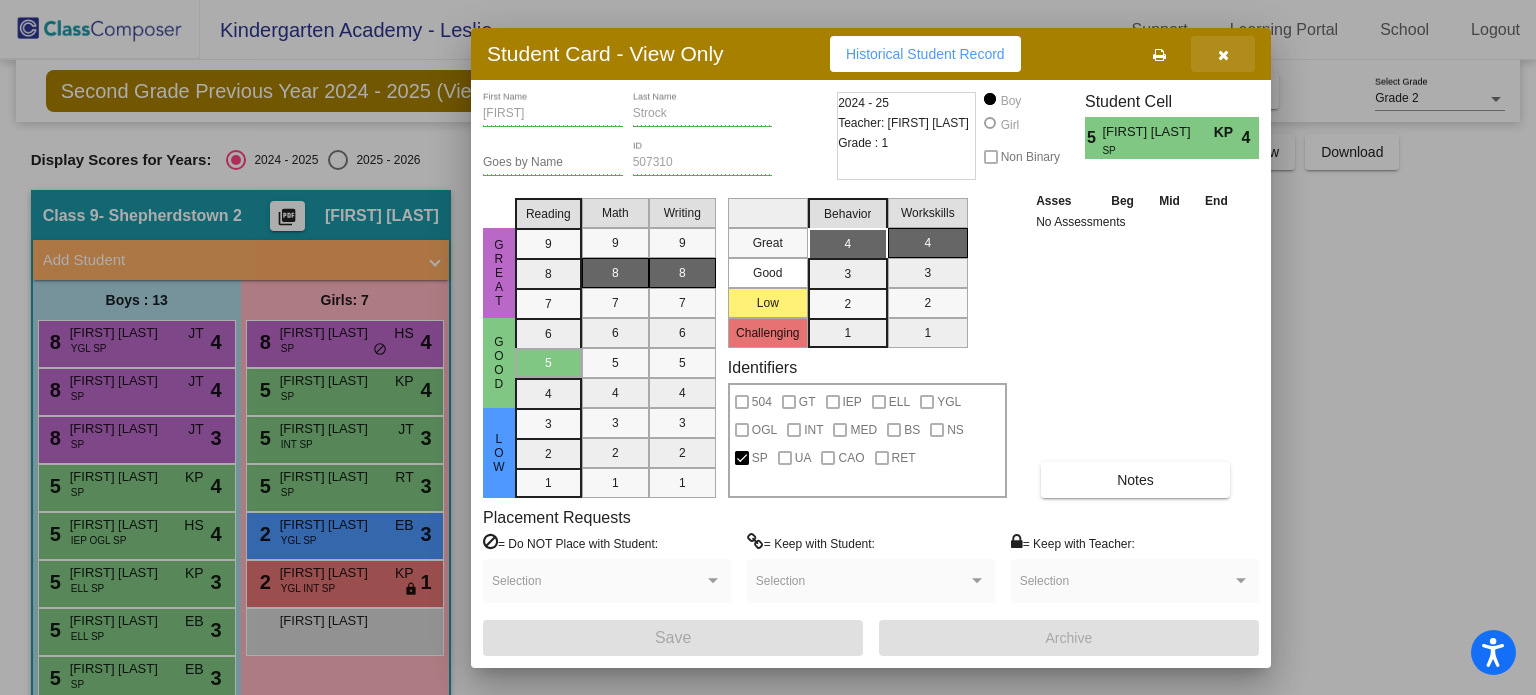 click at bounding box center (1223, 54) 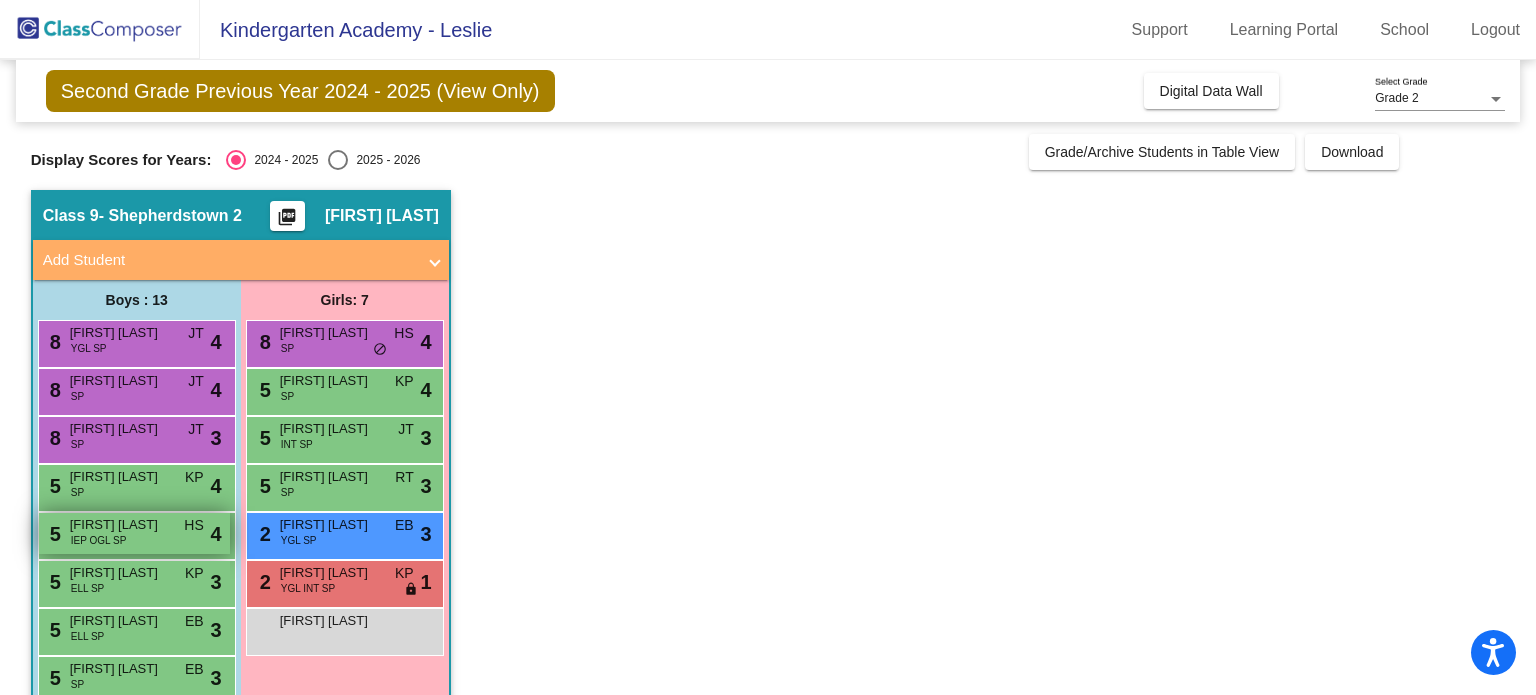 click on "5 [FIRST] [LAST] IEP OGL SP HS lock do_not_disturb_alt 4" at bounding box center [134, 533] 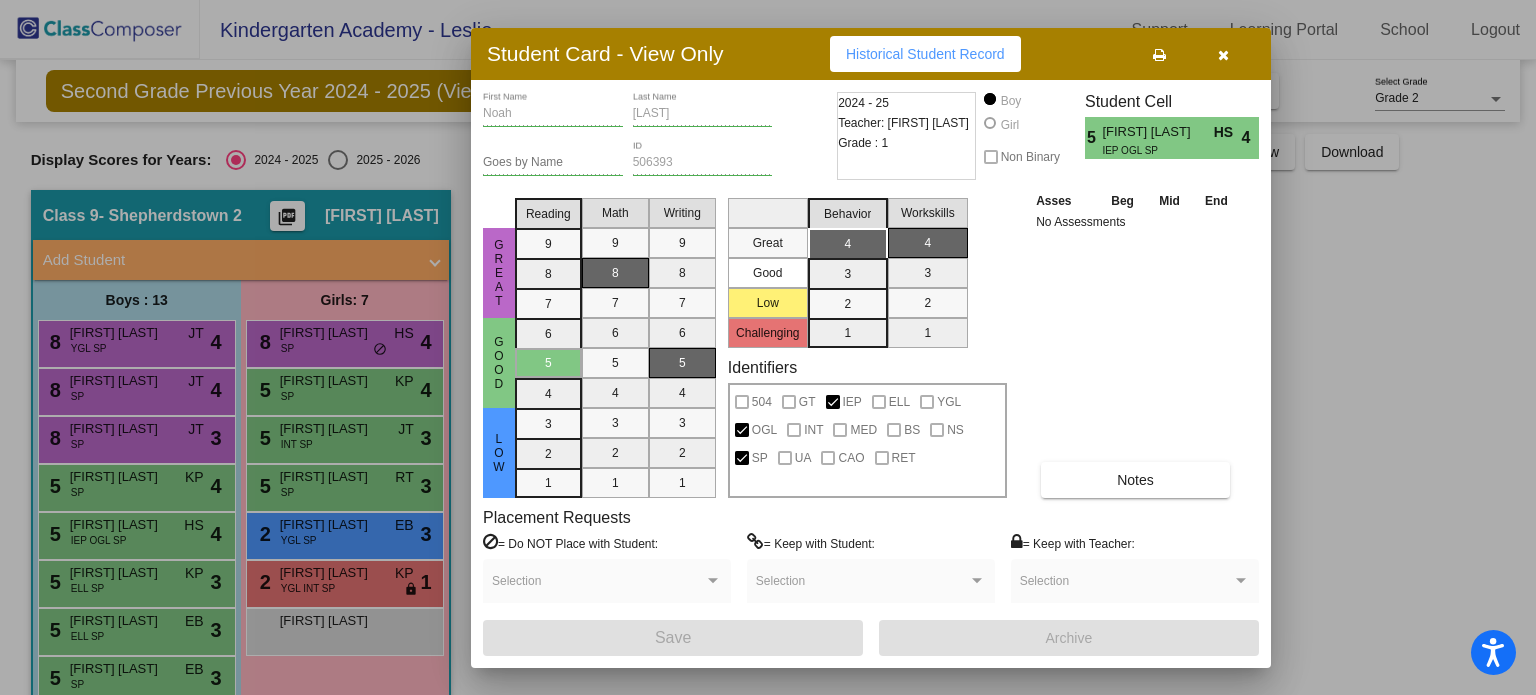 click at bounding box center [1223, 54] 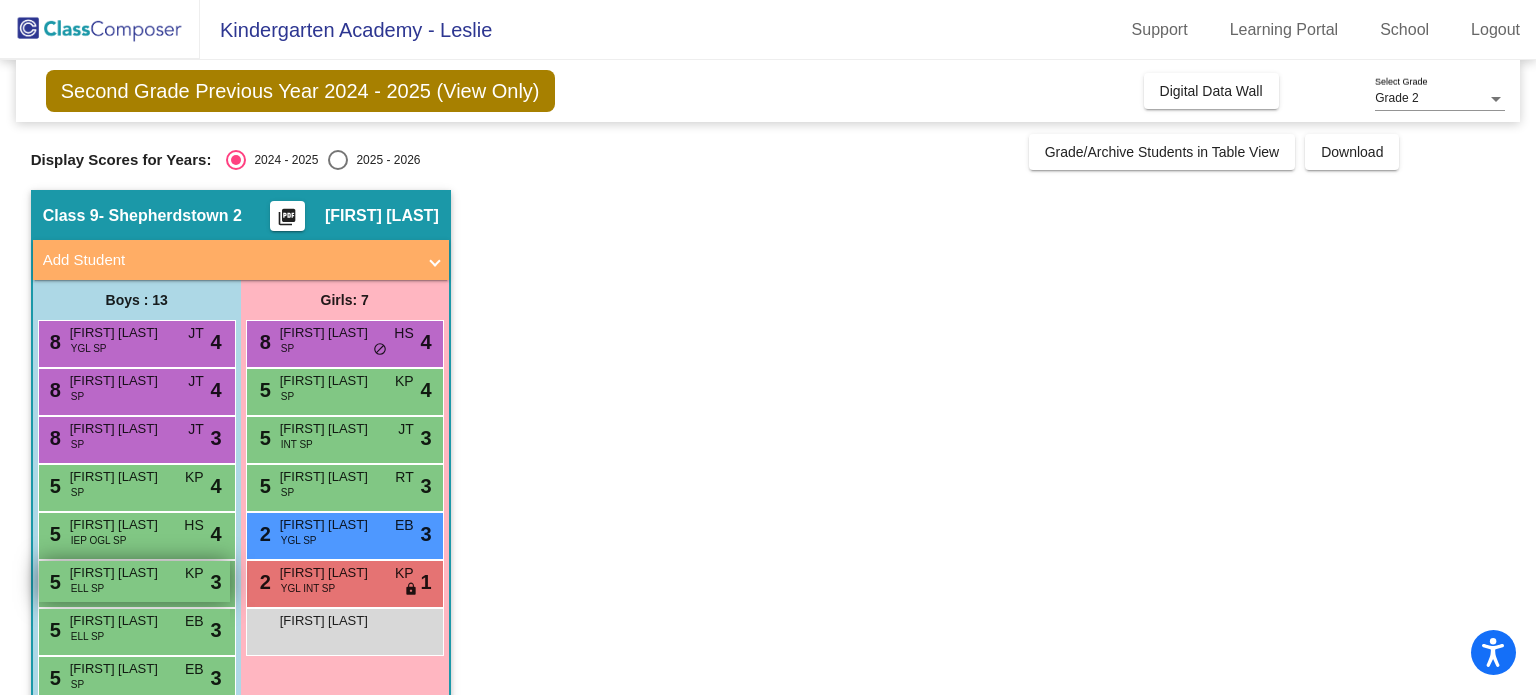 click on "5 [FIRST] [LAST] [LAST] ELL SP KP lock do_not_disturb_alt 3" at bounding box center (134, 581) 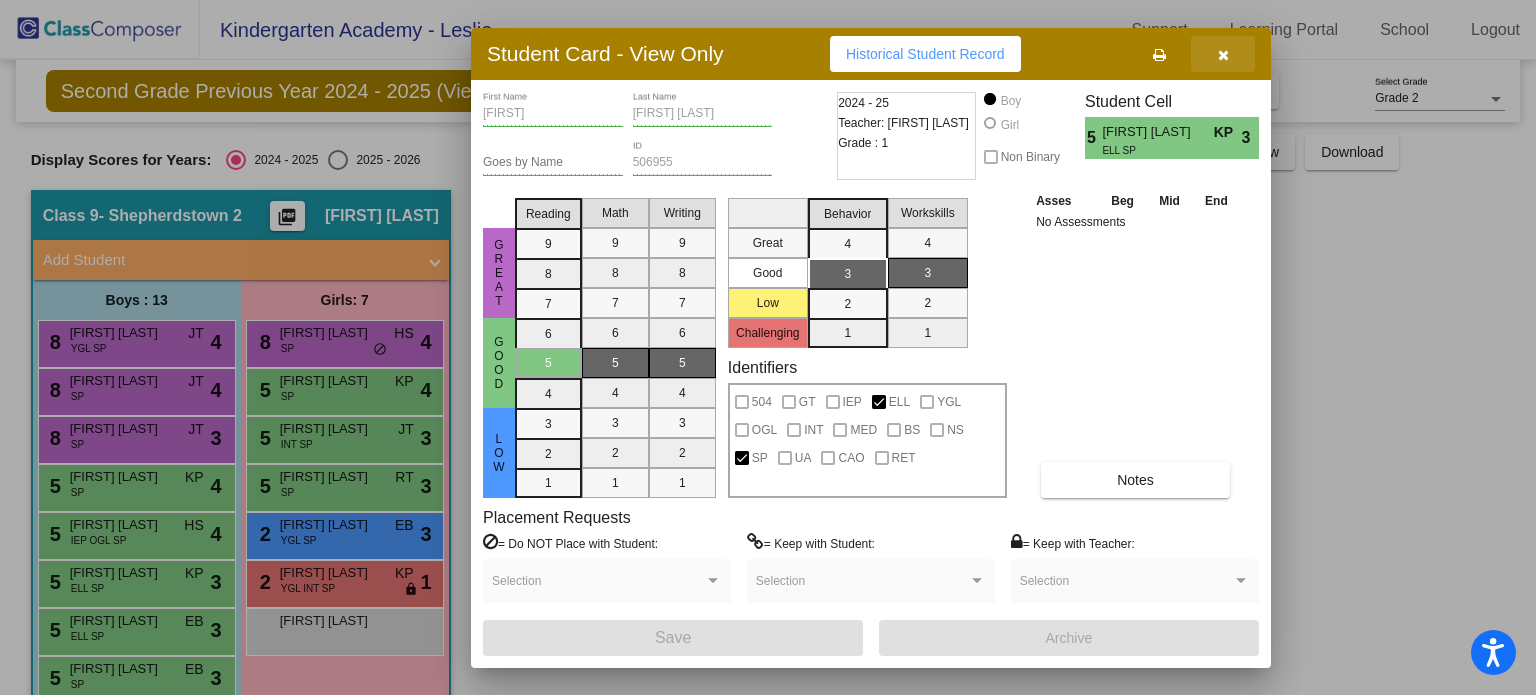 click at bounding box center [1223, 54] 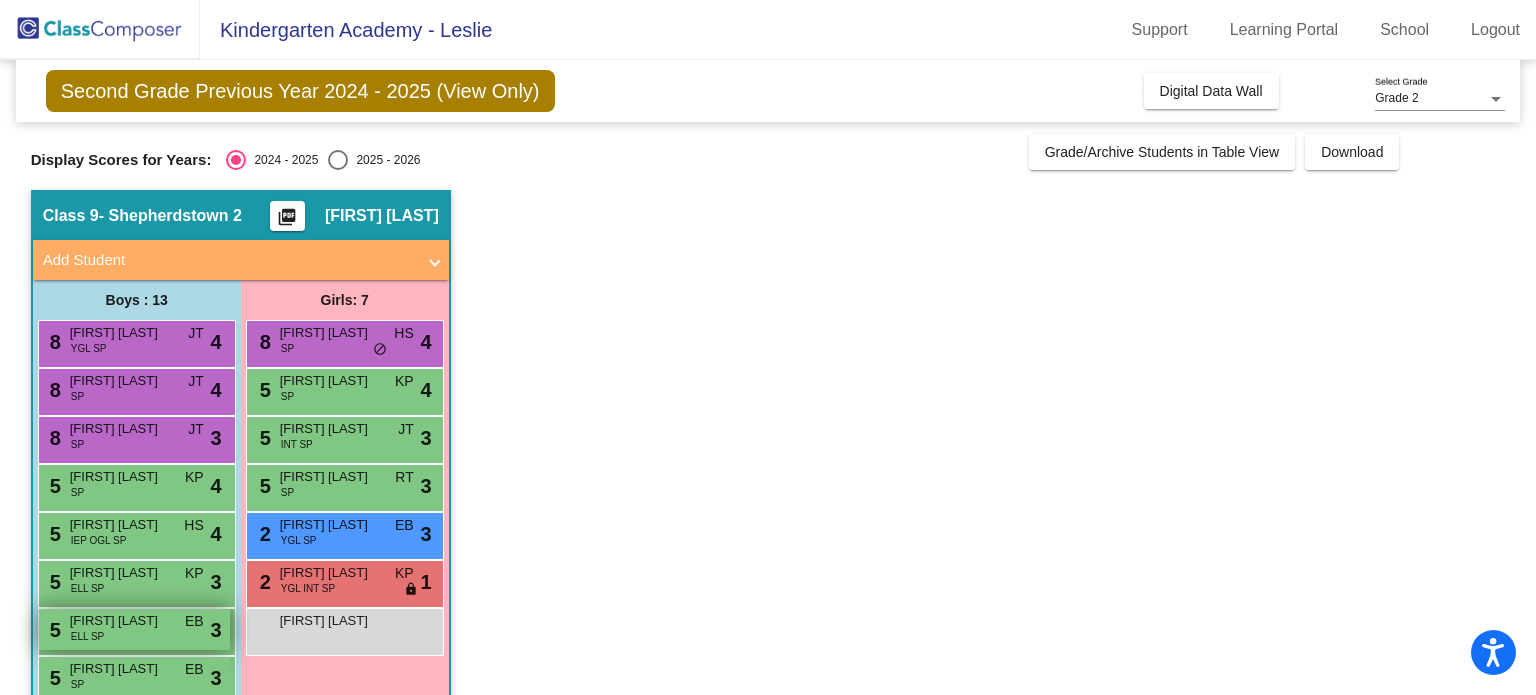 click on "[FIRST] [LAST]" at bounding box center [120, 621] 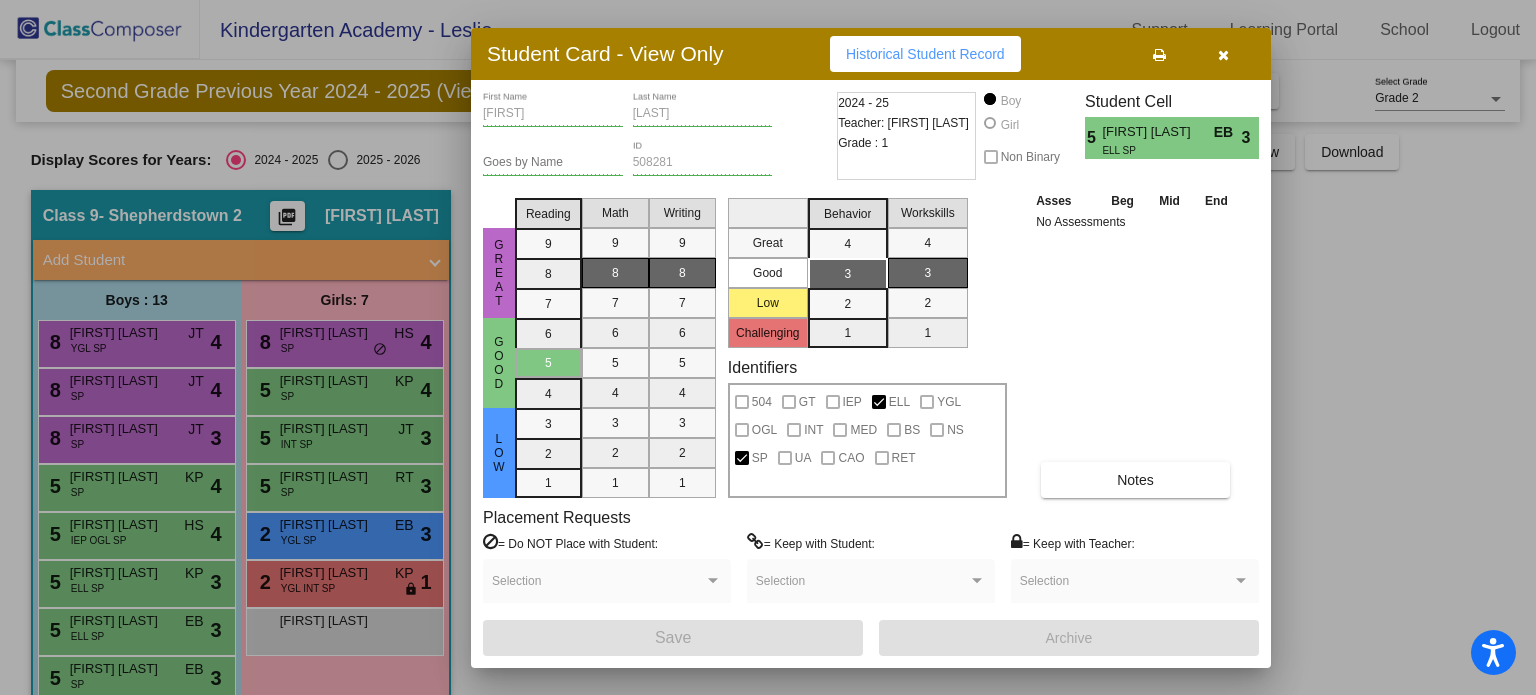 click at bounding box center (1223, 54) 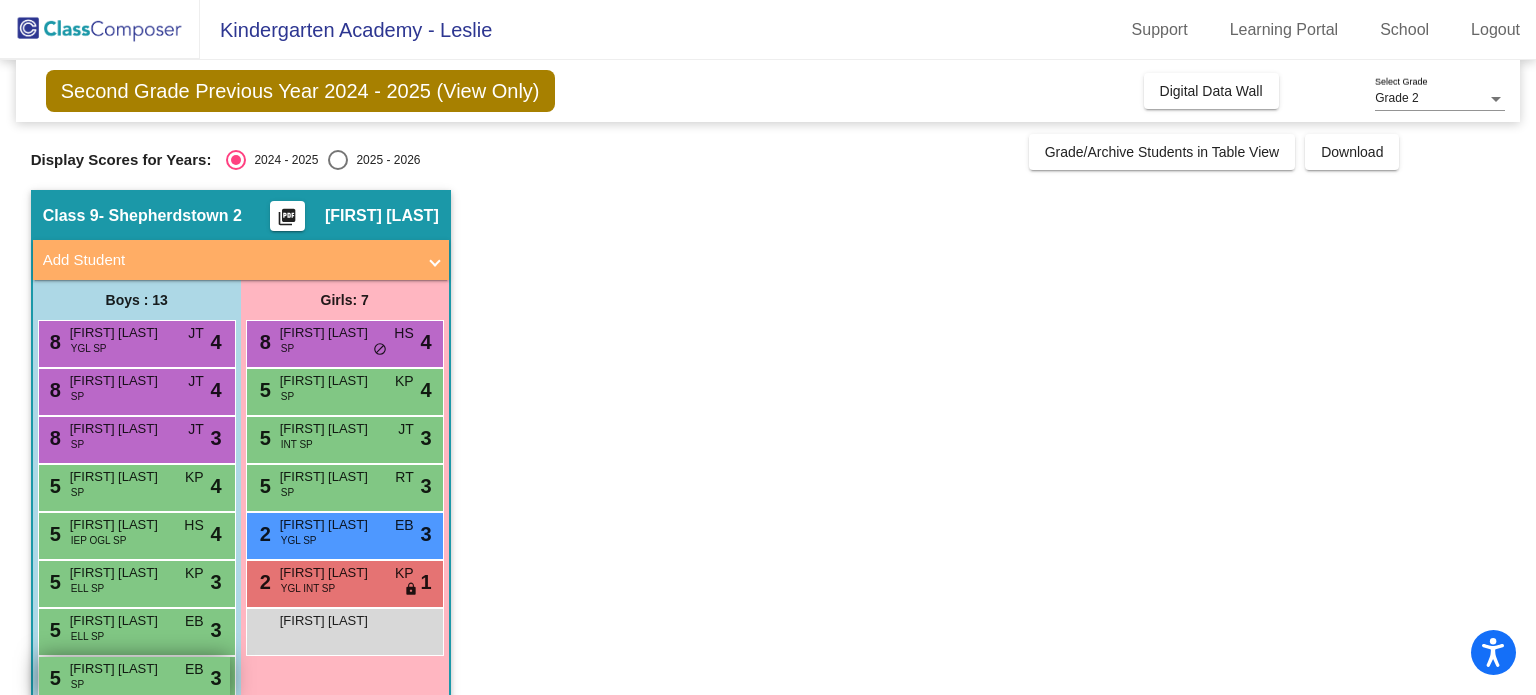click on "[FIRST] [LAST]" at bounding box center (120, 669) 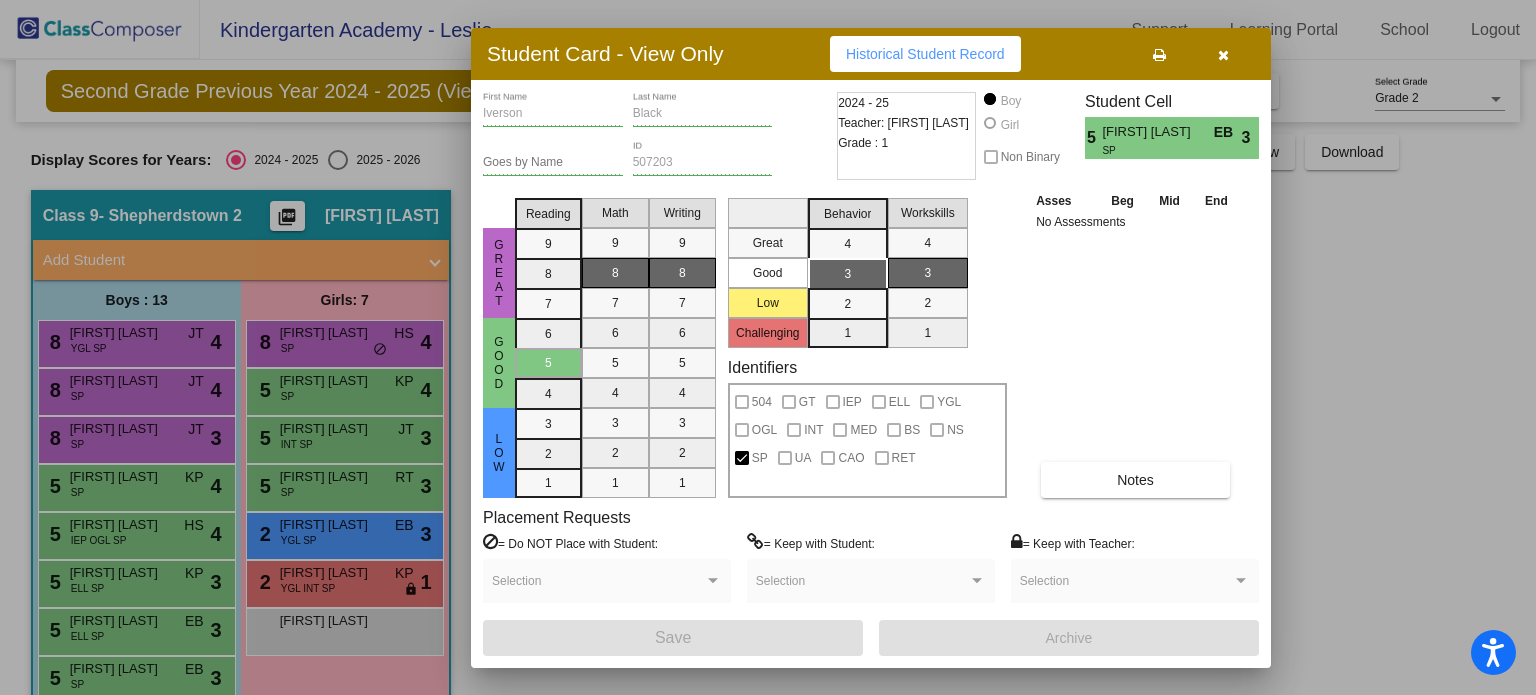 click at bounding box center (1223, 54) 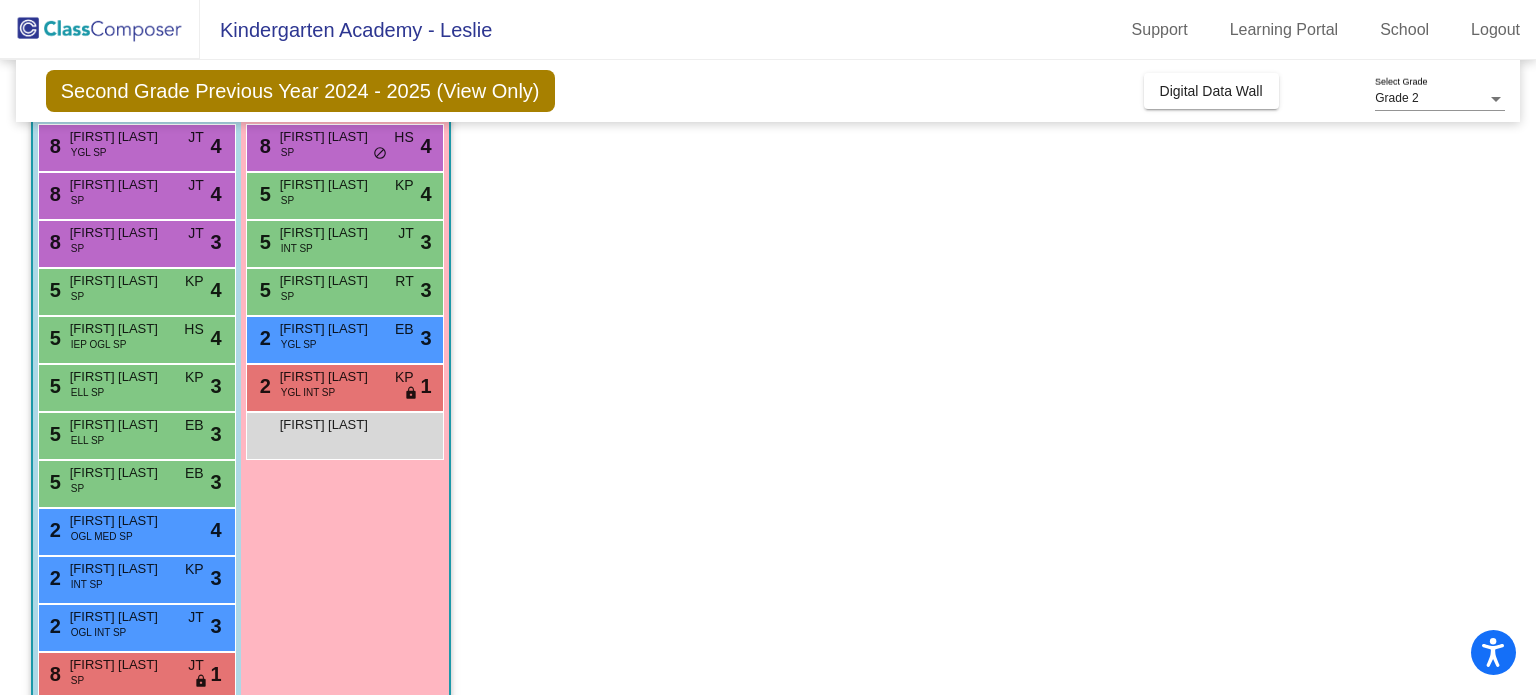 scroll, scrollTop: 205, scrollLeft: 0, axis: vertical 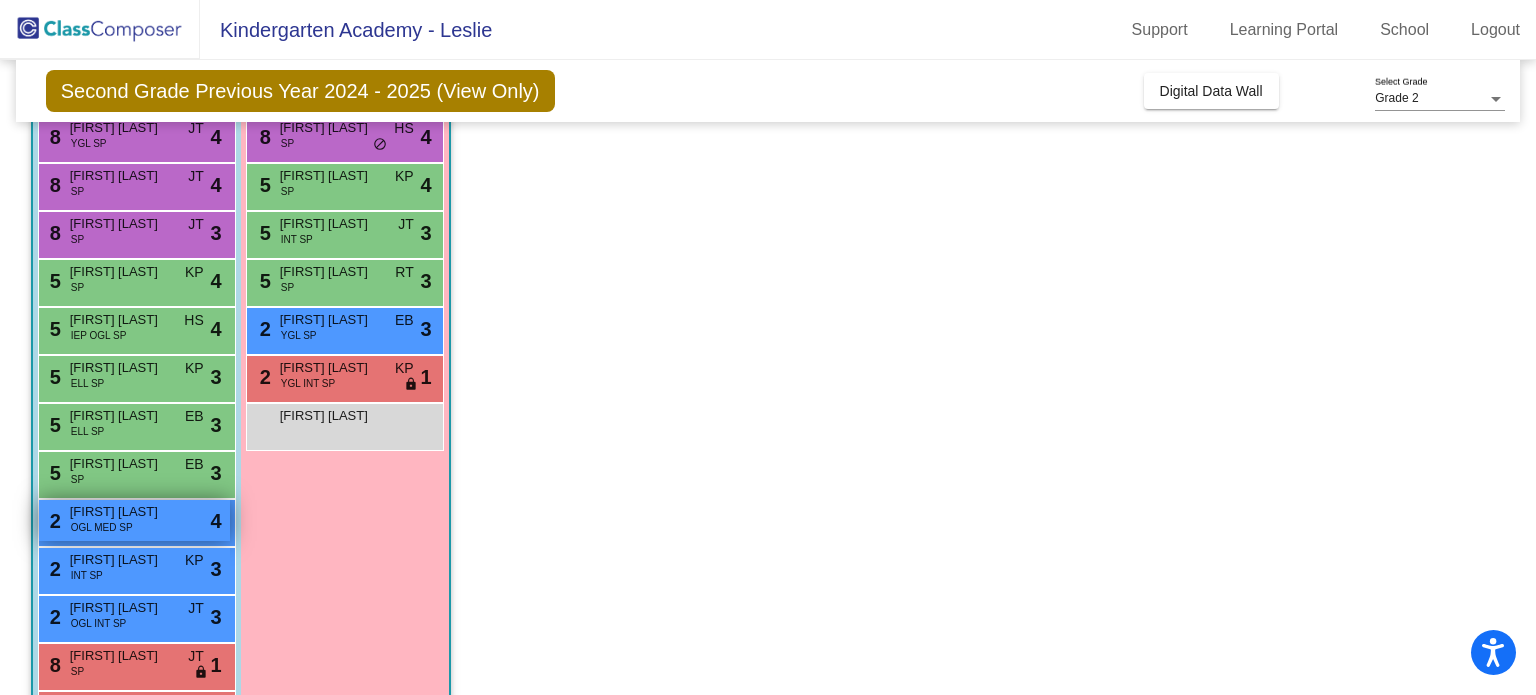 click on "OGL MED SP" at bounding box center [102, 527] 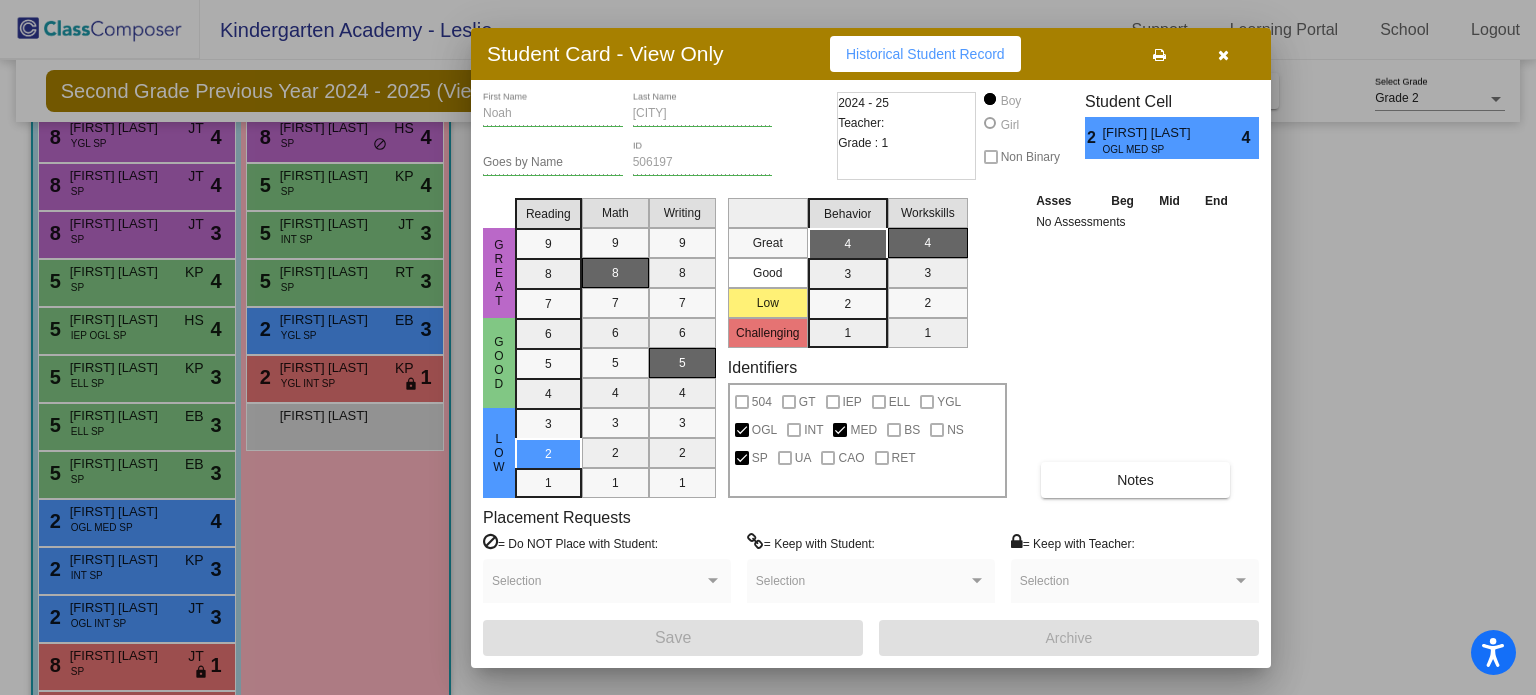 click at bounding box center [1223, 54] 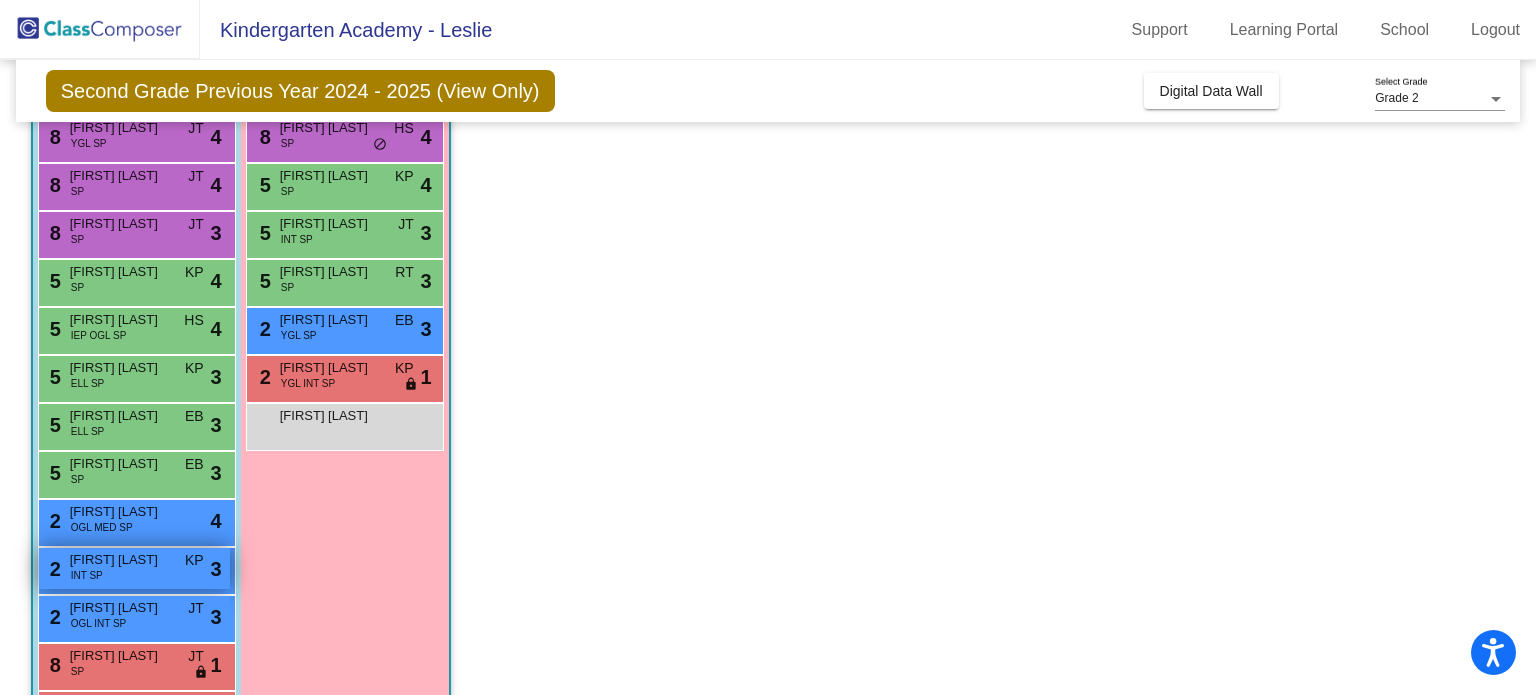 click on "[FIRST] [LAST]" at bounding box center (120, 560) 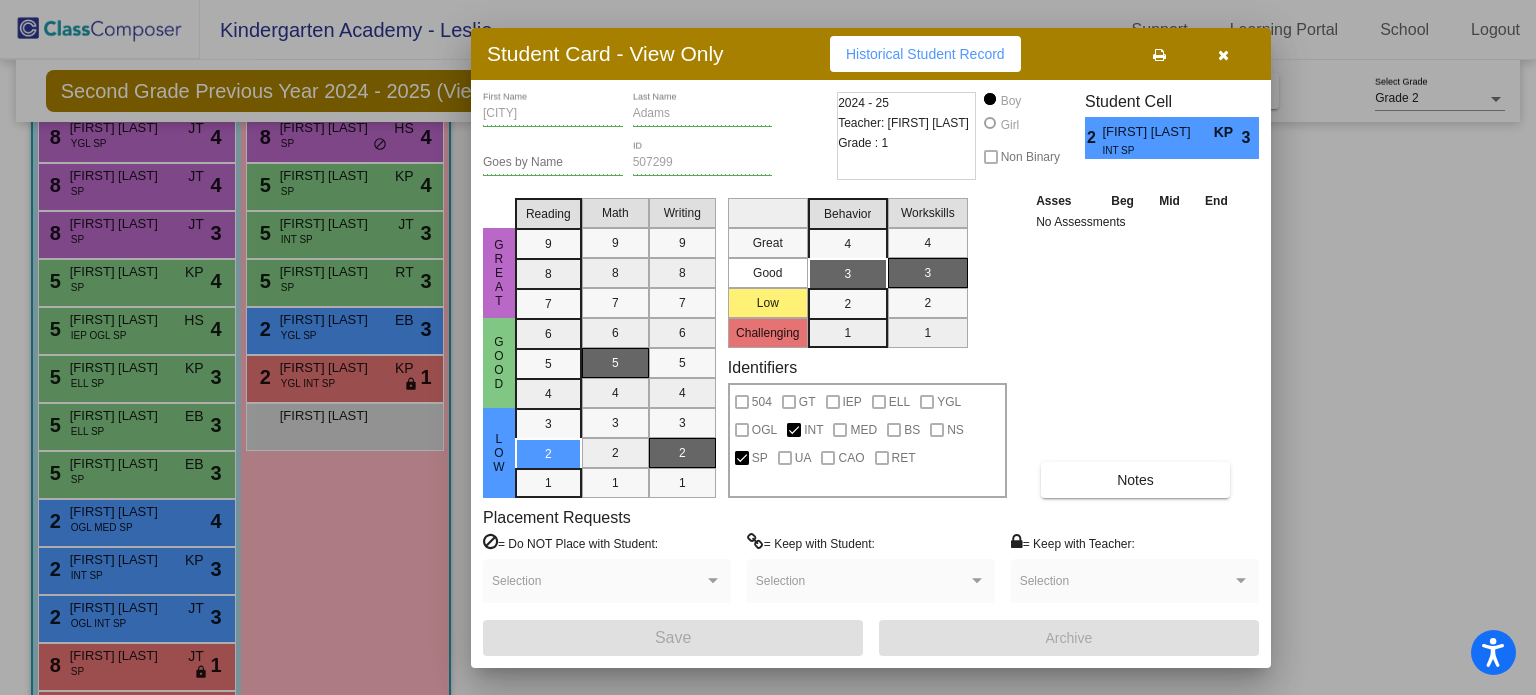 click at bounding box center (1223, 54) 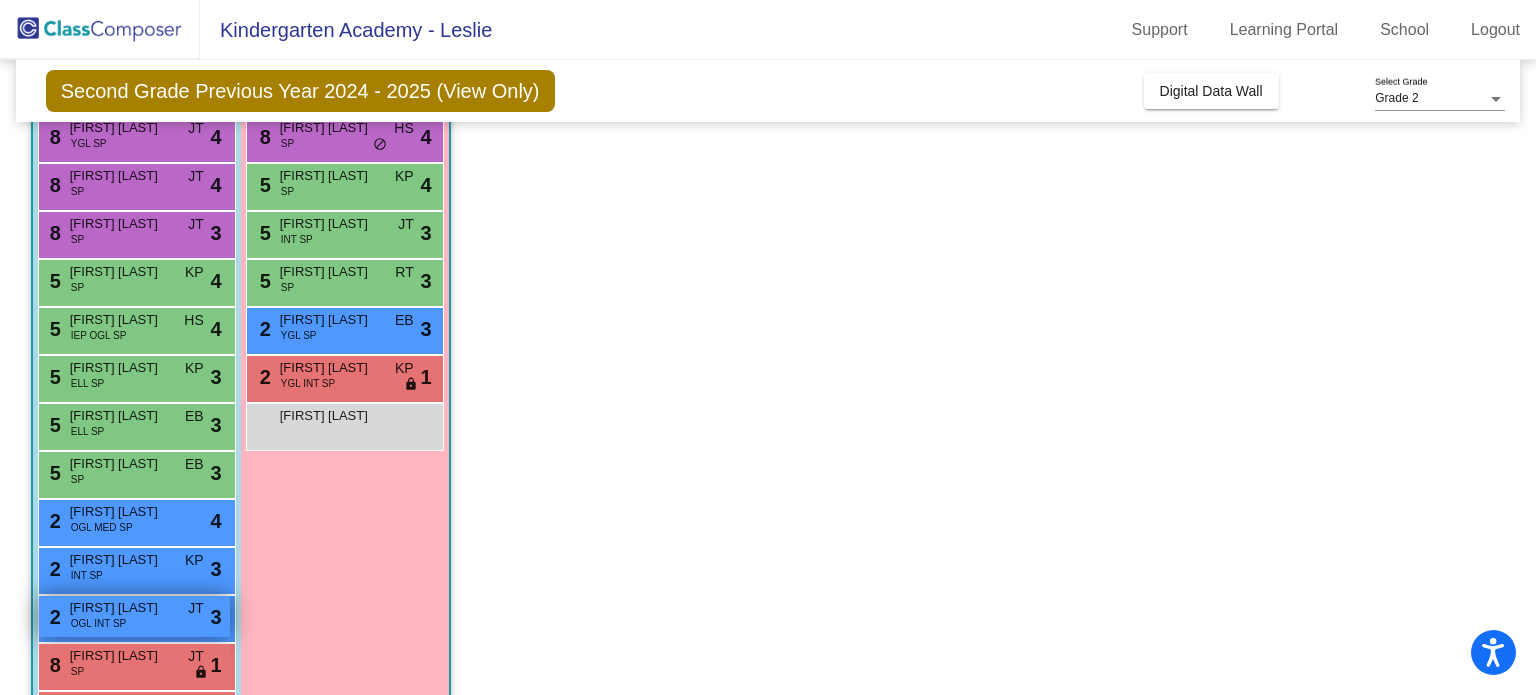 click on "[FIRST] [LAST]" at bounding box center (120, 608) 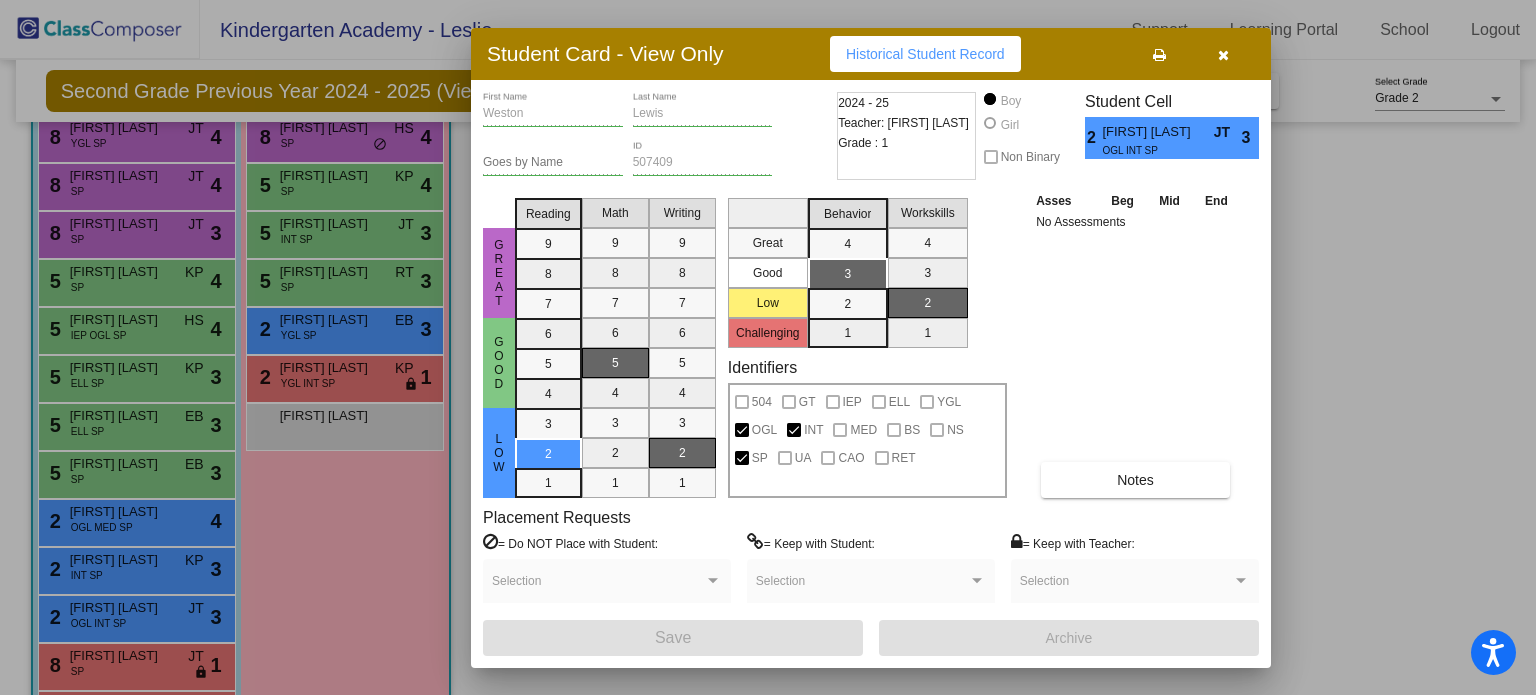 click at bounding box center [1223, 54] 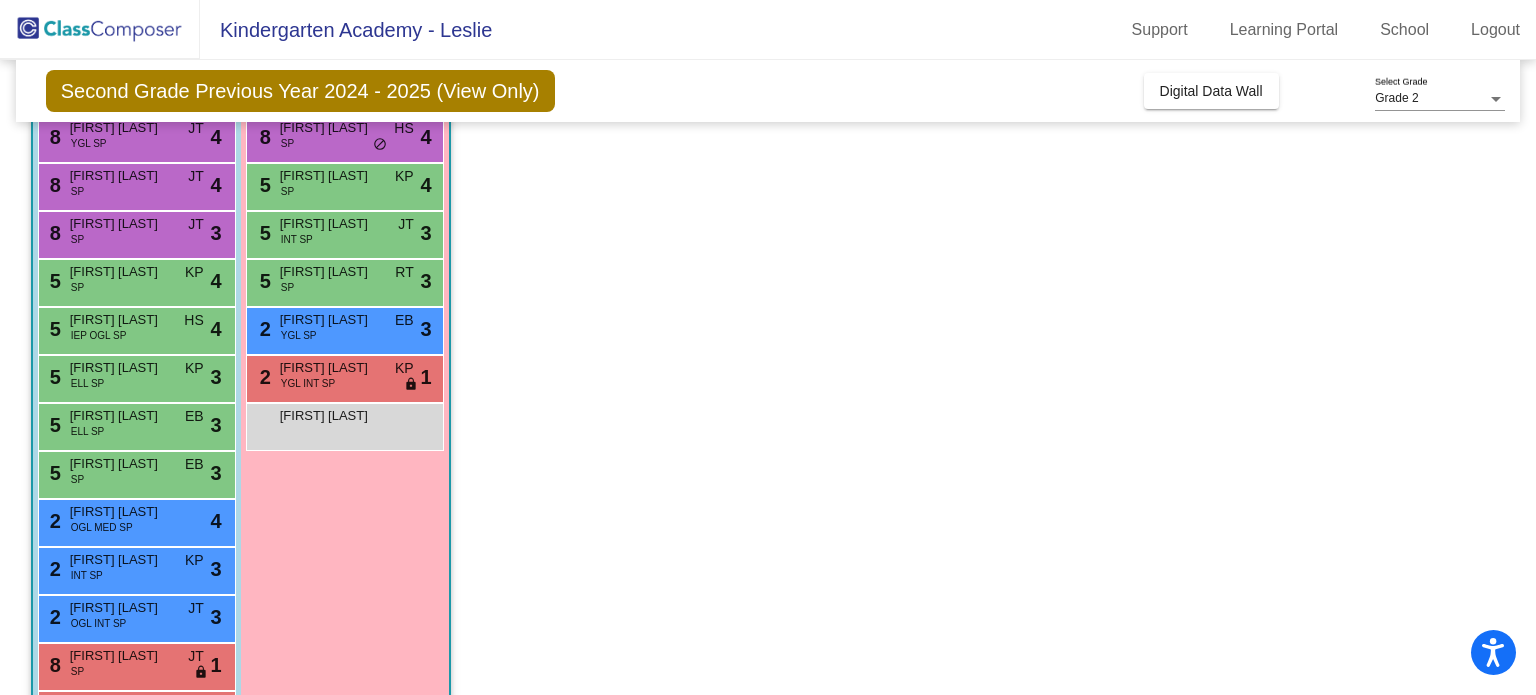 scroll, scrollTop: 280, scrollLeft: 0, axis: vertical 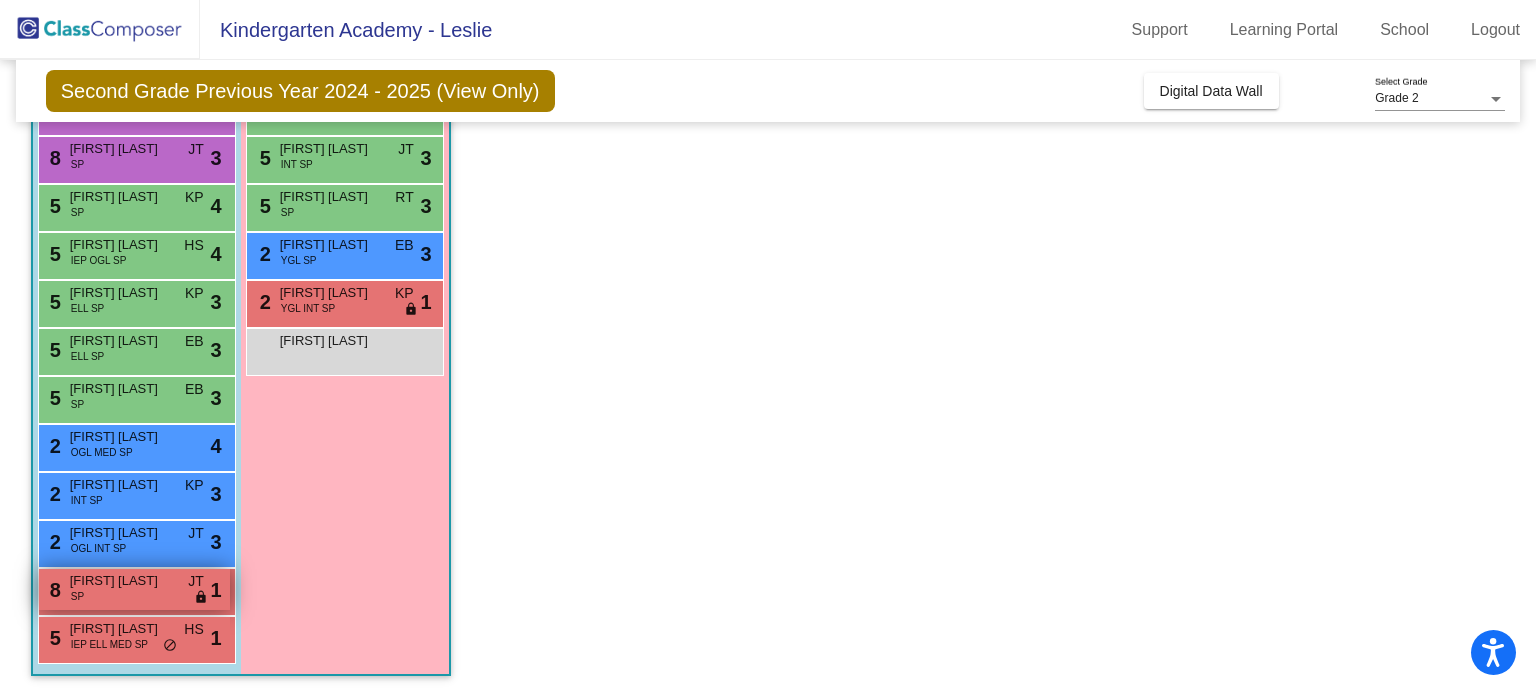 click on "[FIRST] [LAST]" at bounding box center (120, 581) 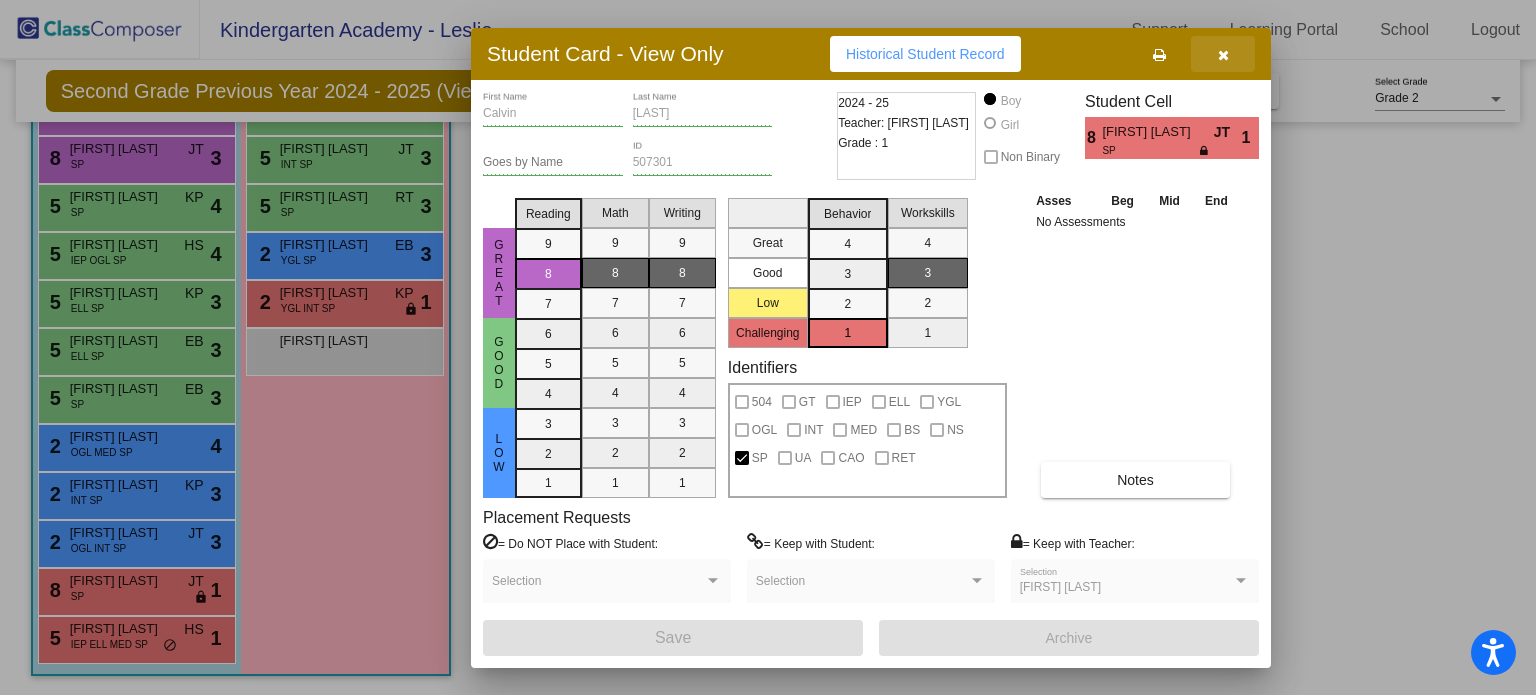 click at bounding box center (1223, 54) 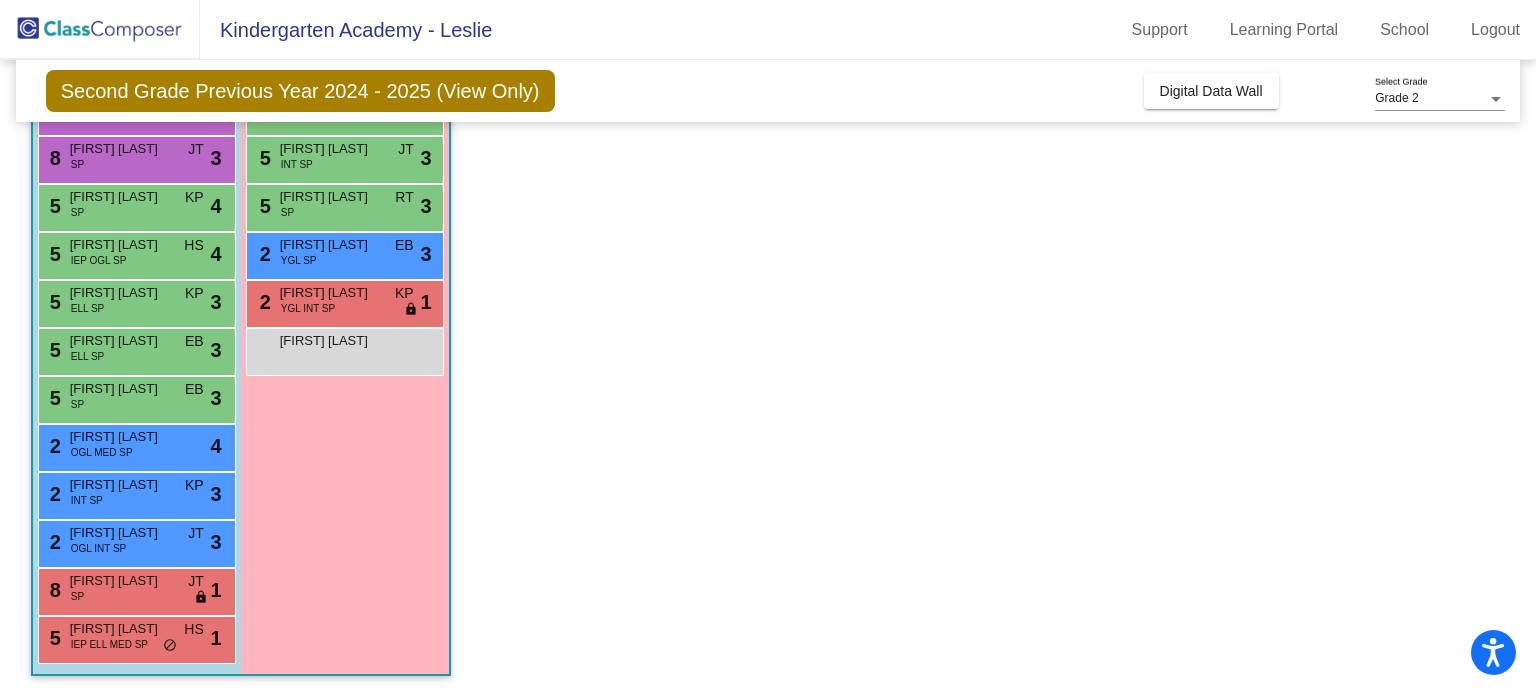 click on "5 [FIRST] [LAST] IEP ELL MED SP HS lock do_not_disturb_alt 1" at bounding box center [137, 640] 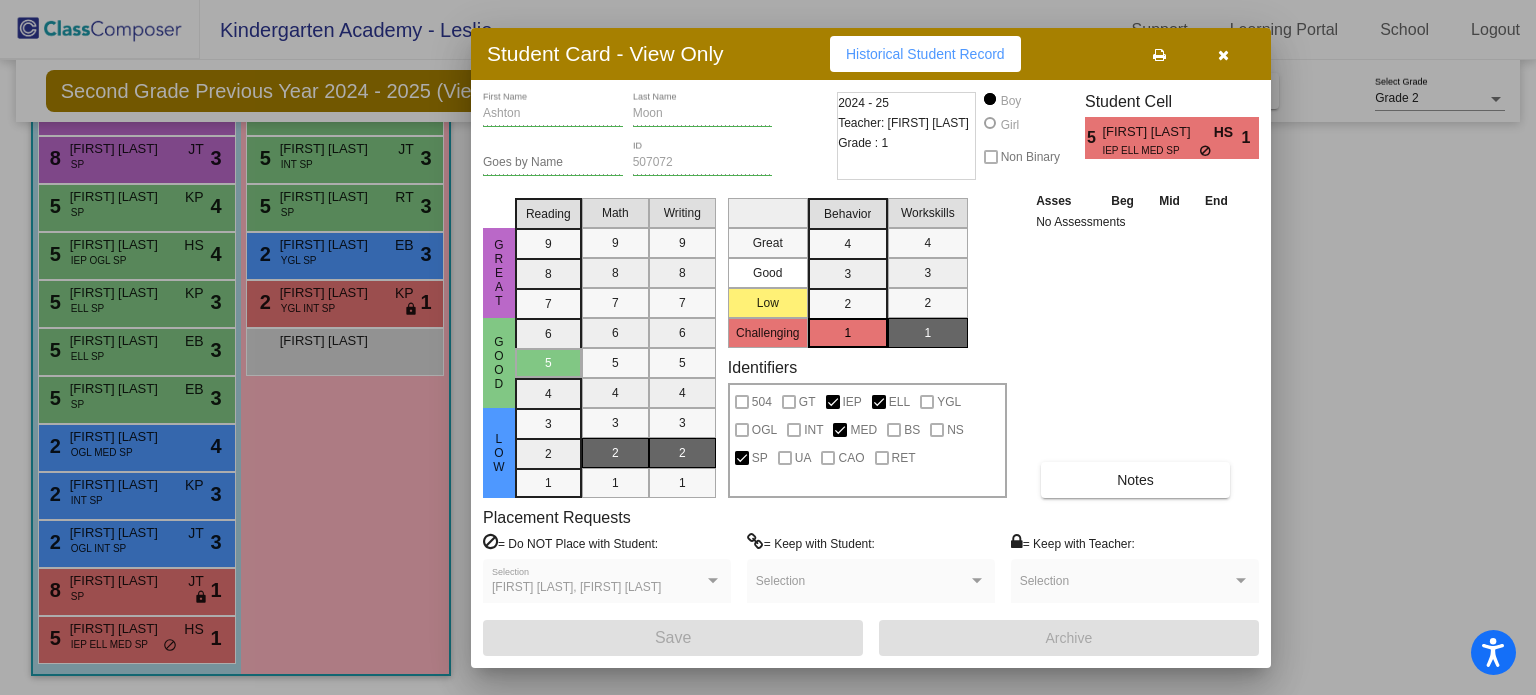 click at bounding box center (1223, 54) 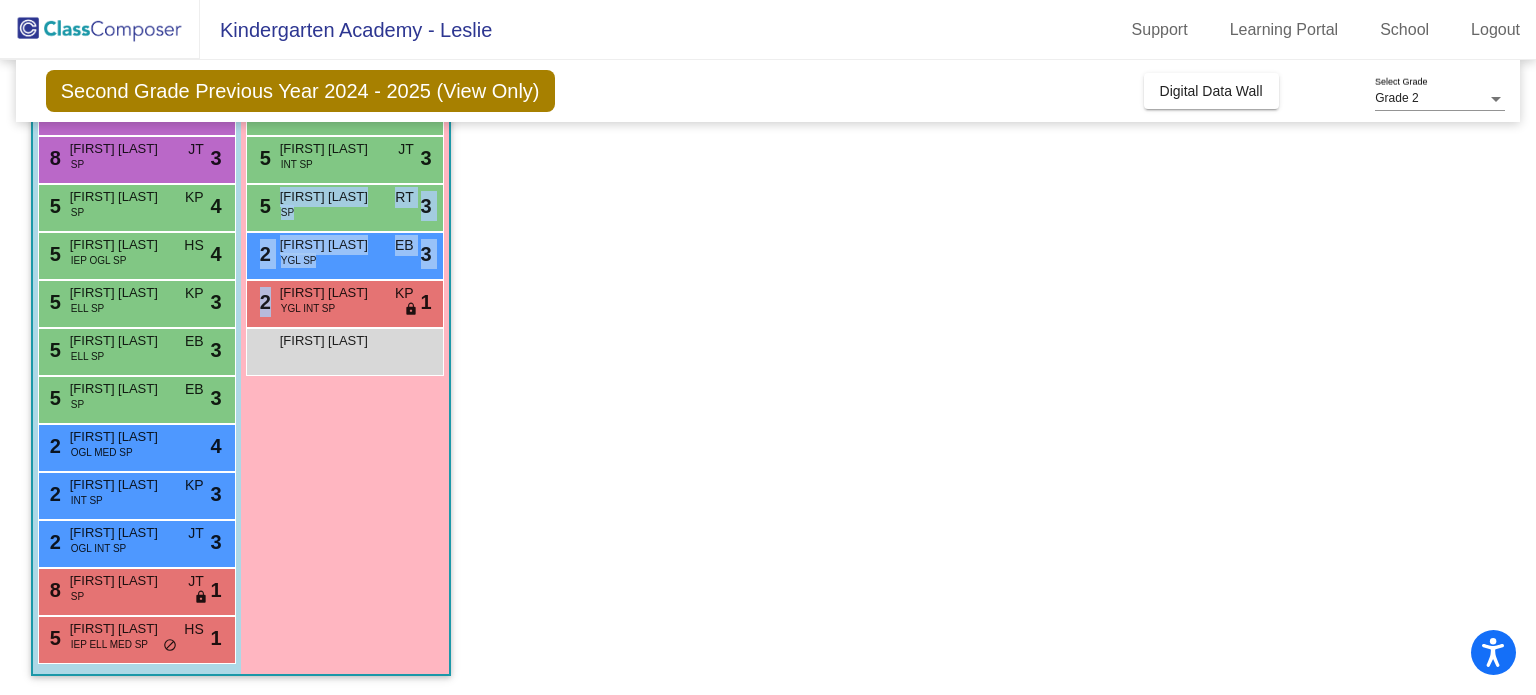 drag, startPoint x: 1525, startPoint y: 319, endPoint x: 1479, endPoint y: 196, distance: 131.32022 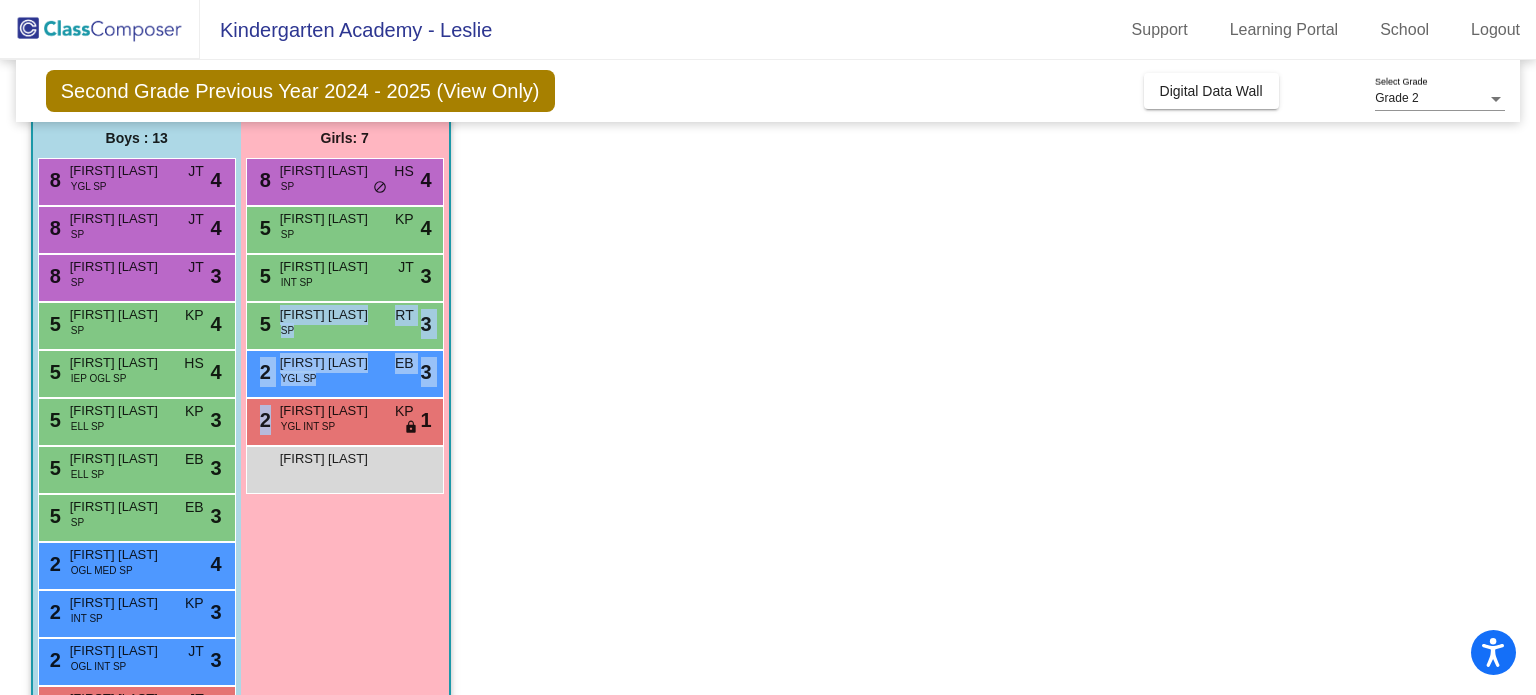 scroll, scrollTop: 151, scrollLeft: 0, axis: vertical 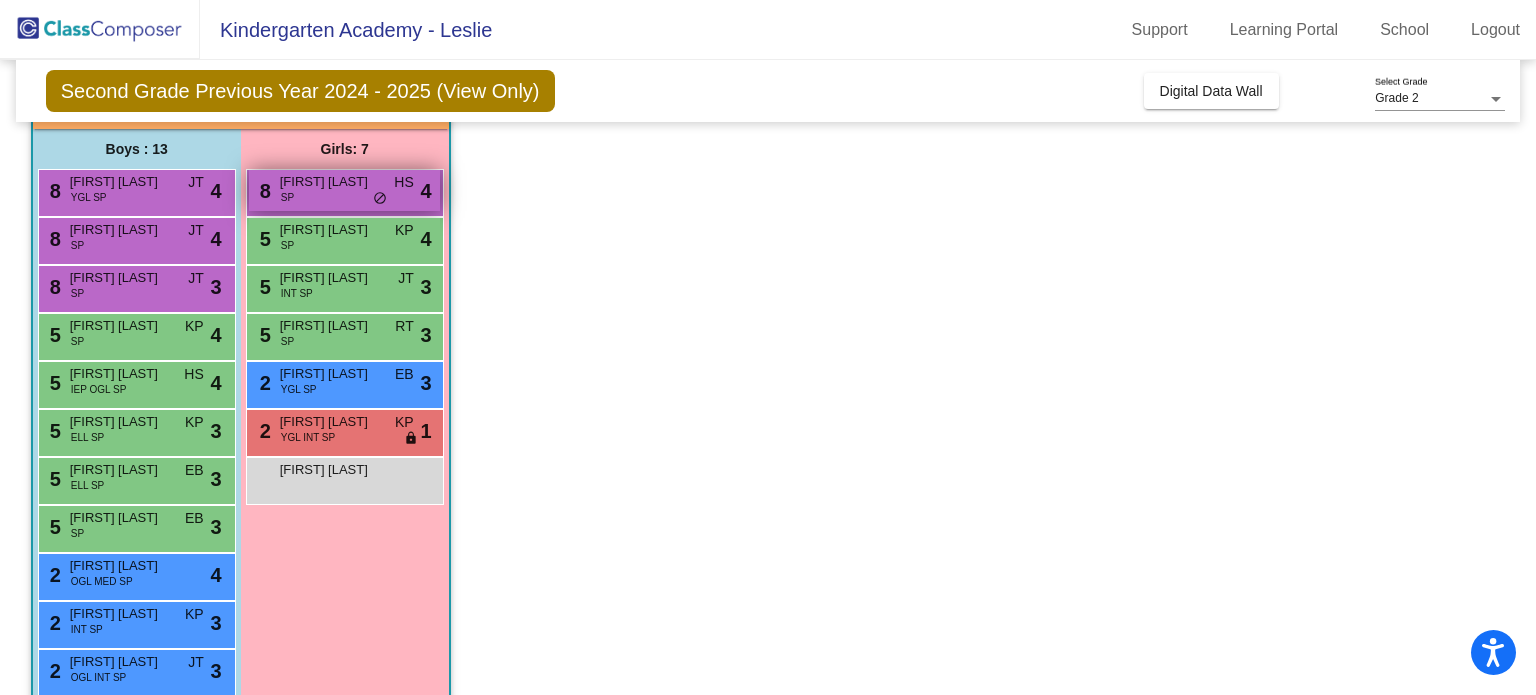 click on "[NUMBER] [STREET] [LAST] SP HS lock do_not_disturb_alt 4" at bounding box center [344, 190] 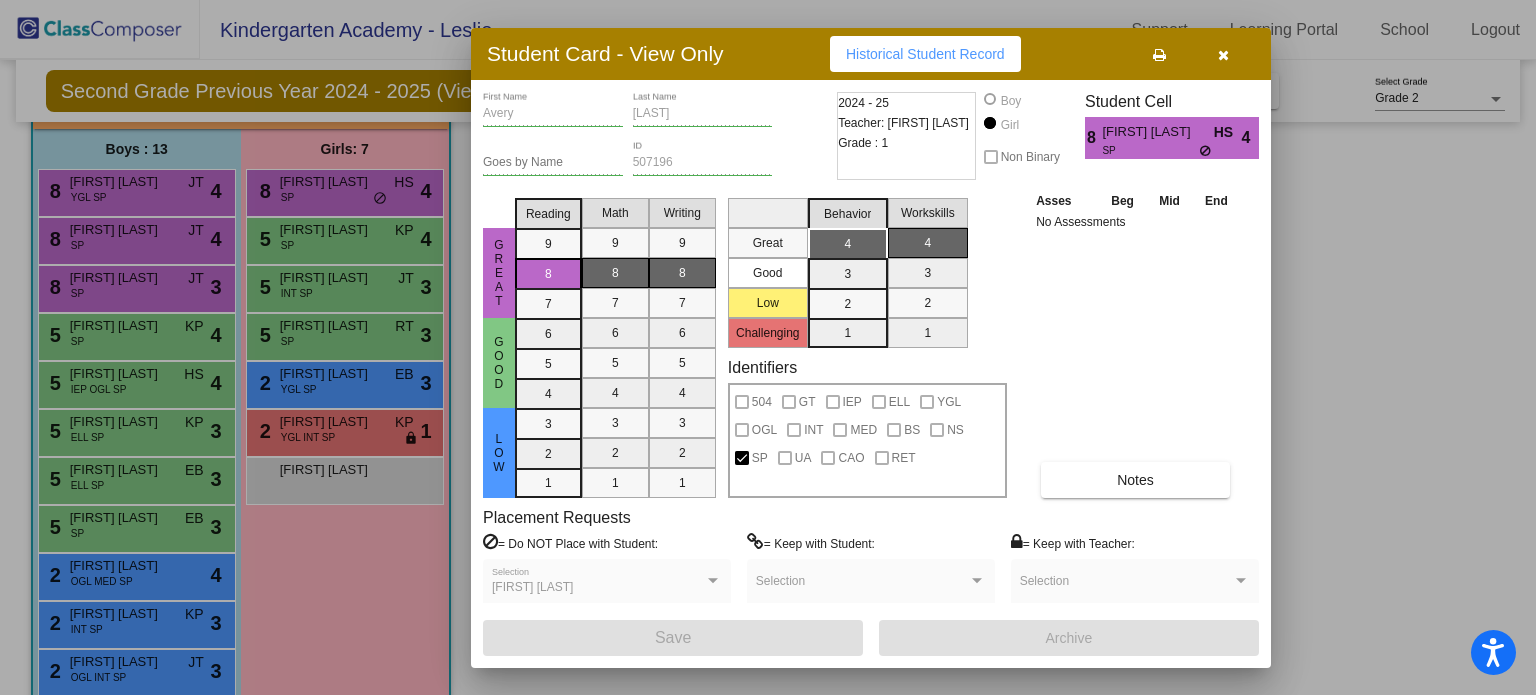 click at bounding box center [1223, 54] 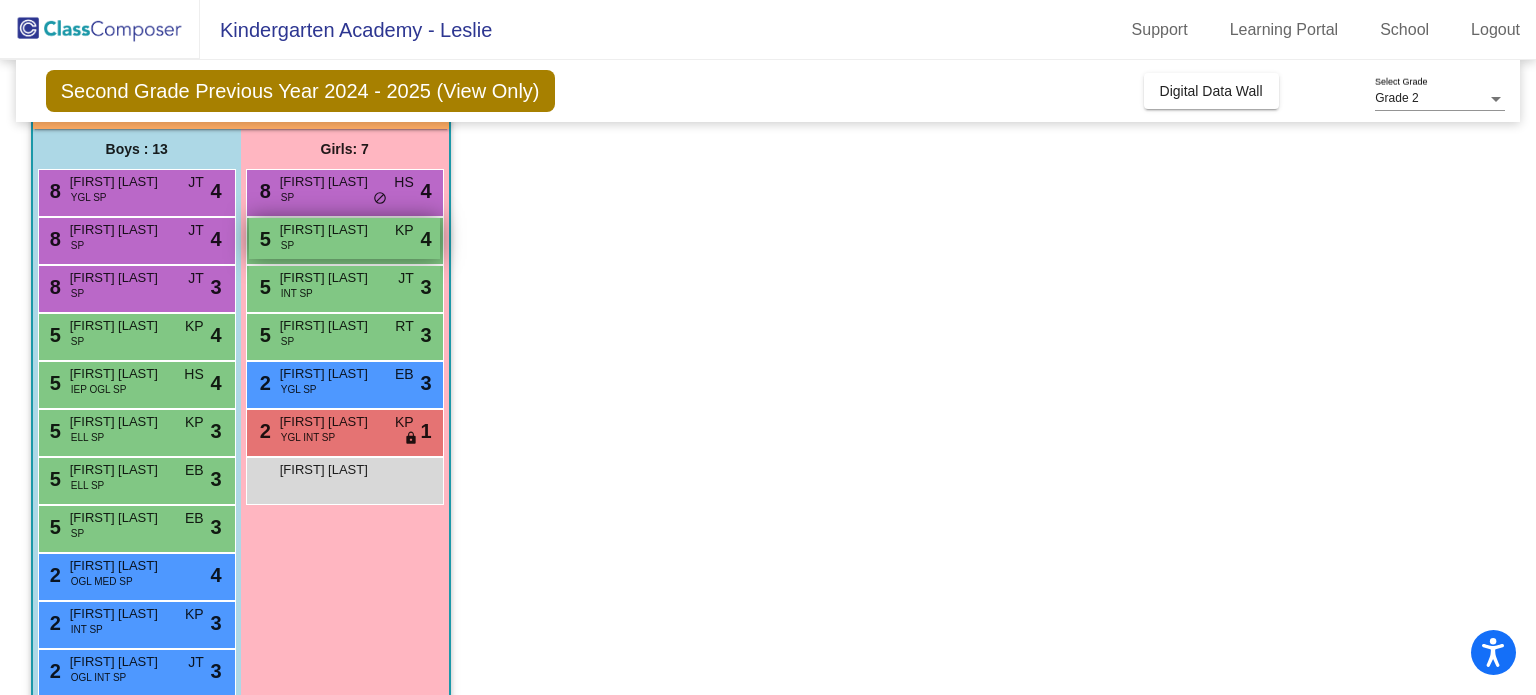 click on "[NUMBER] [STREET] [LAST] SP KP lock do_not_disturb_alt 4" at bounding box center [344, 238] 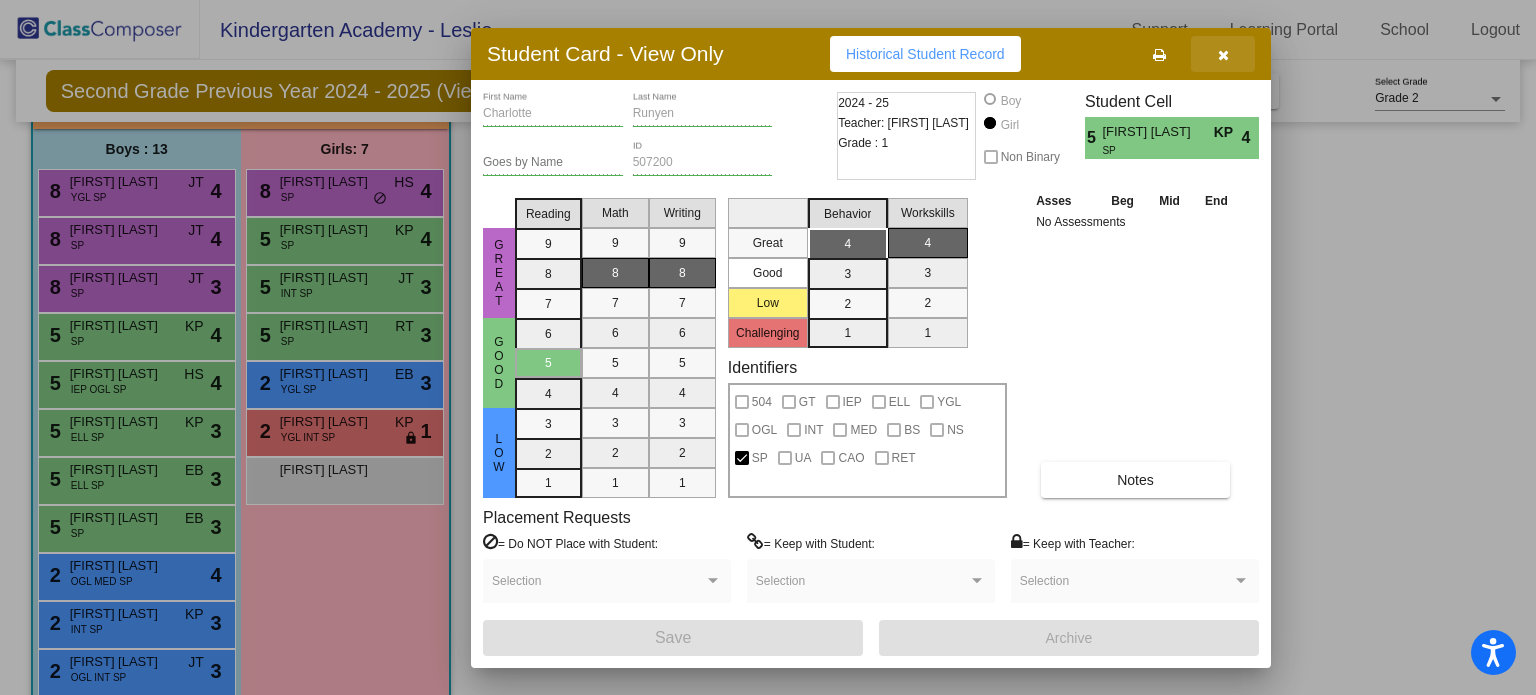 click at bounding box center (1223, 54) 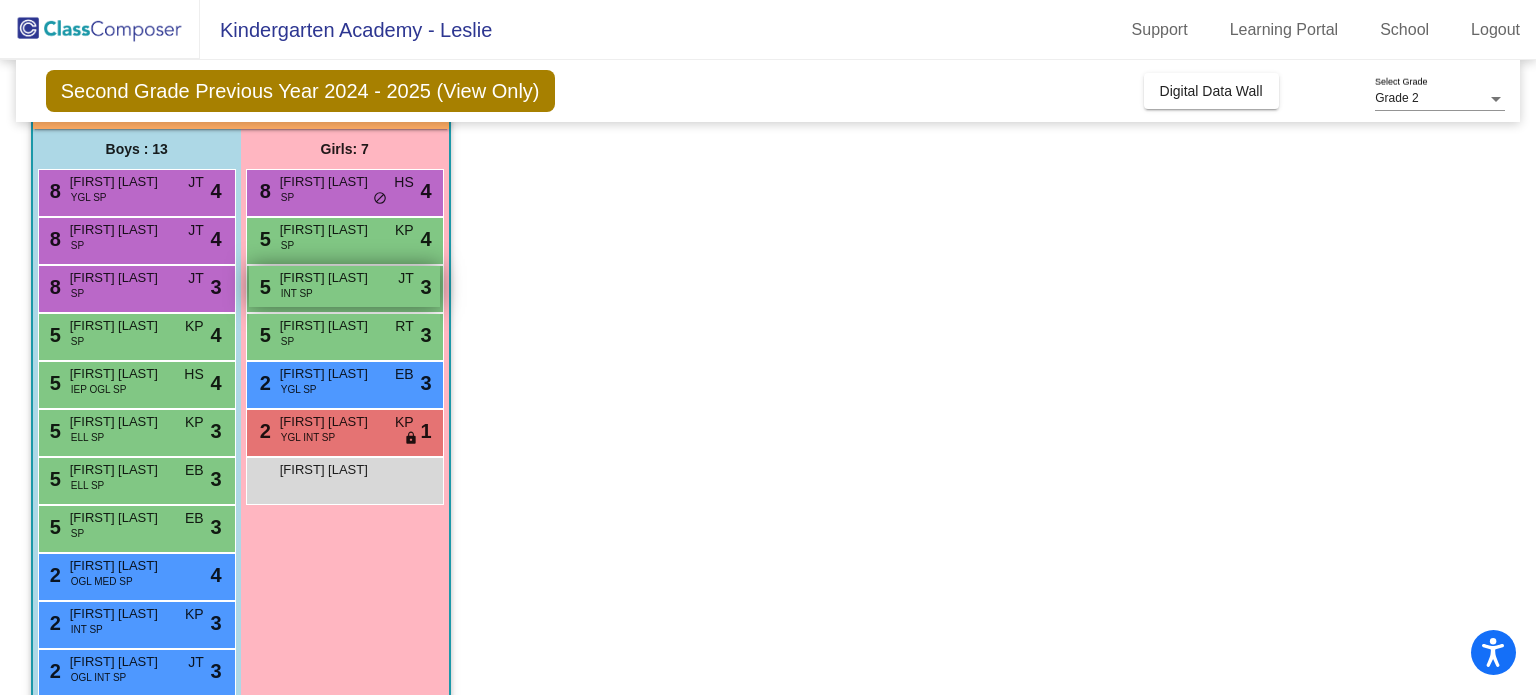 click on "5 [FIRST] [LAST] INT SP JT lock do_not_disturb_alt 3" at bounding box center (344, 286) 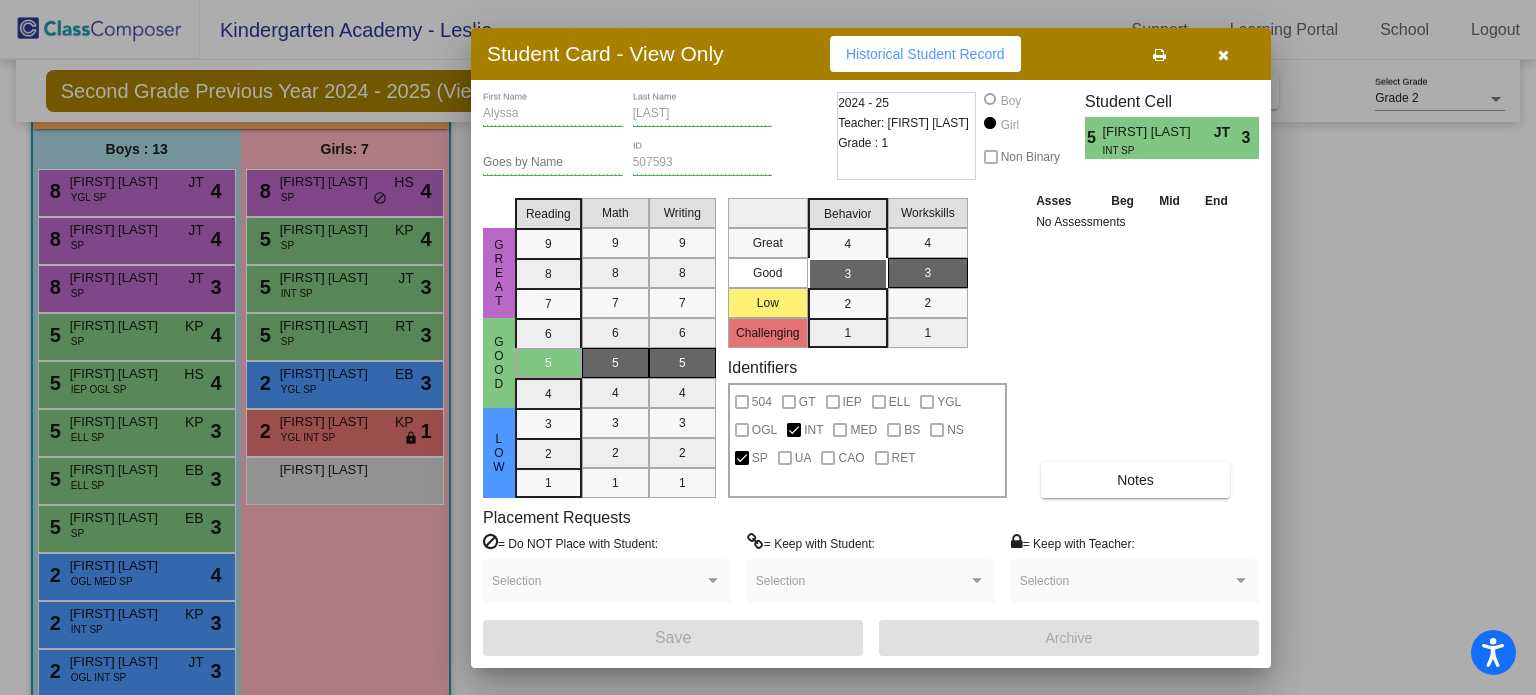 click at bounding box center (1223, 55) 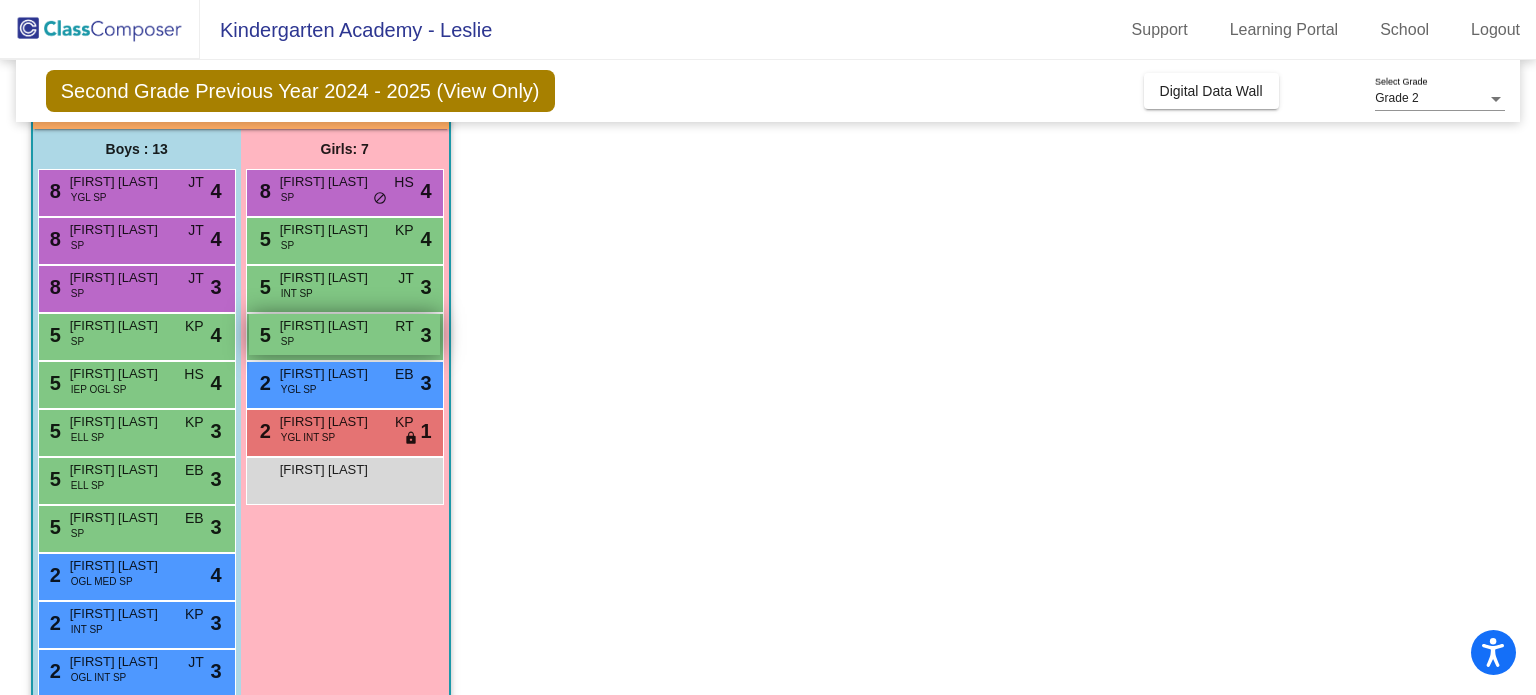 click on "[FIRST] [LAST]" at bounding box center [330, 326] 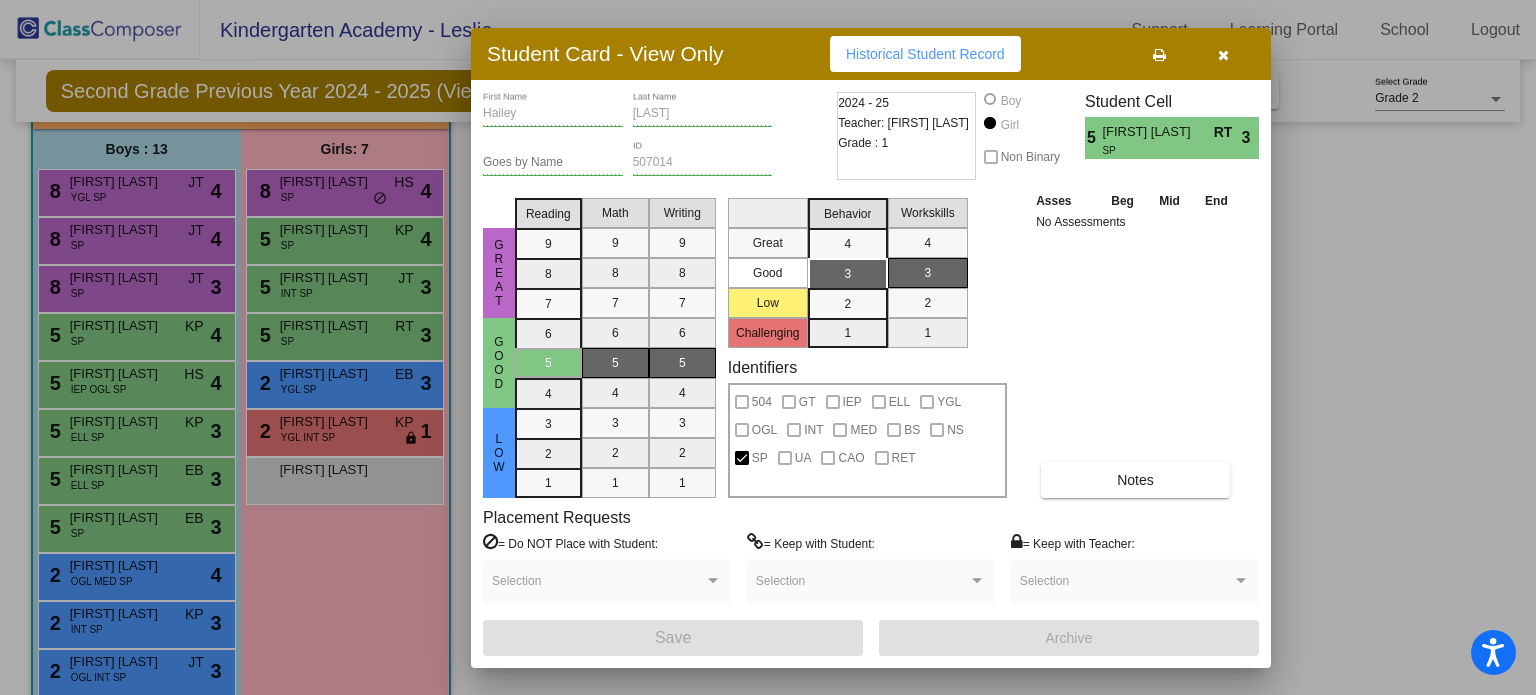 click at bounding box center [1223, 54] 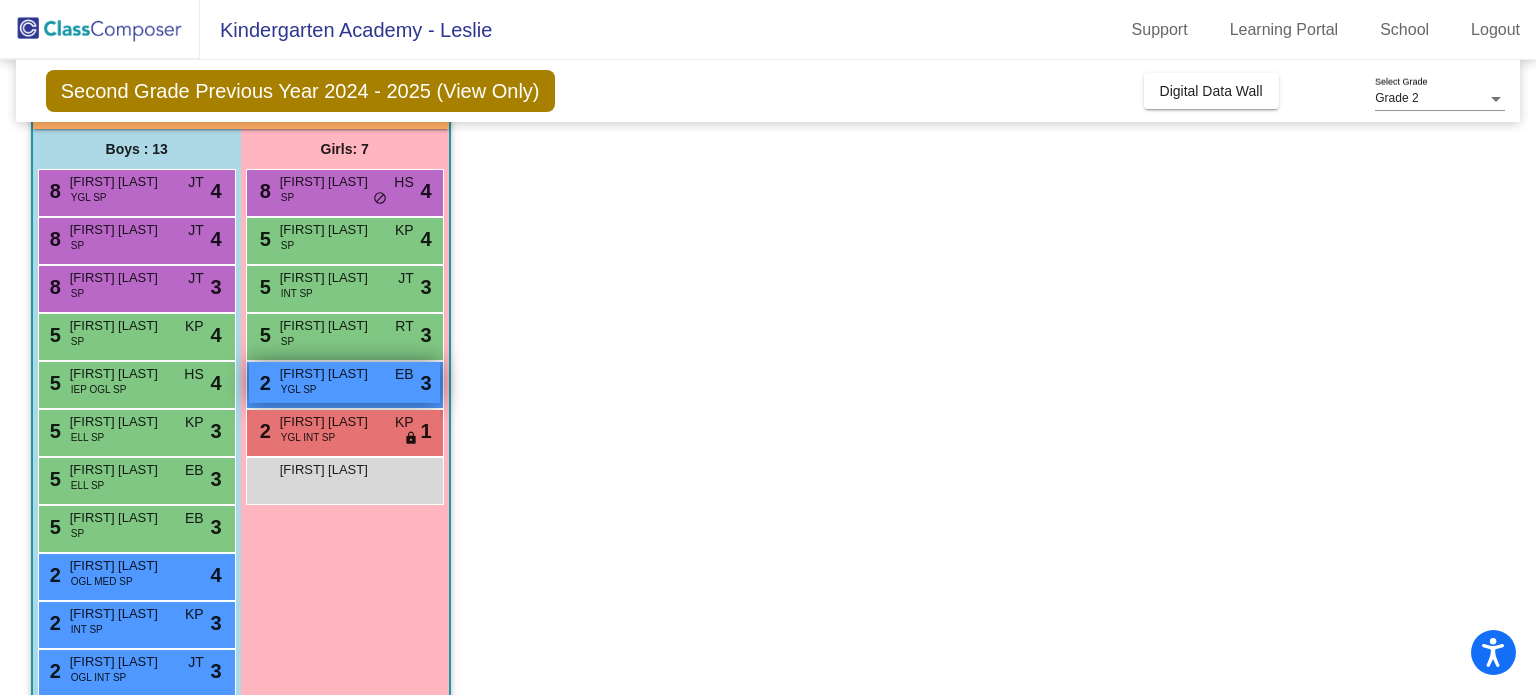 click on "[FIRST] [LAST]" at bounding box center (330, 374) 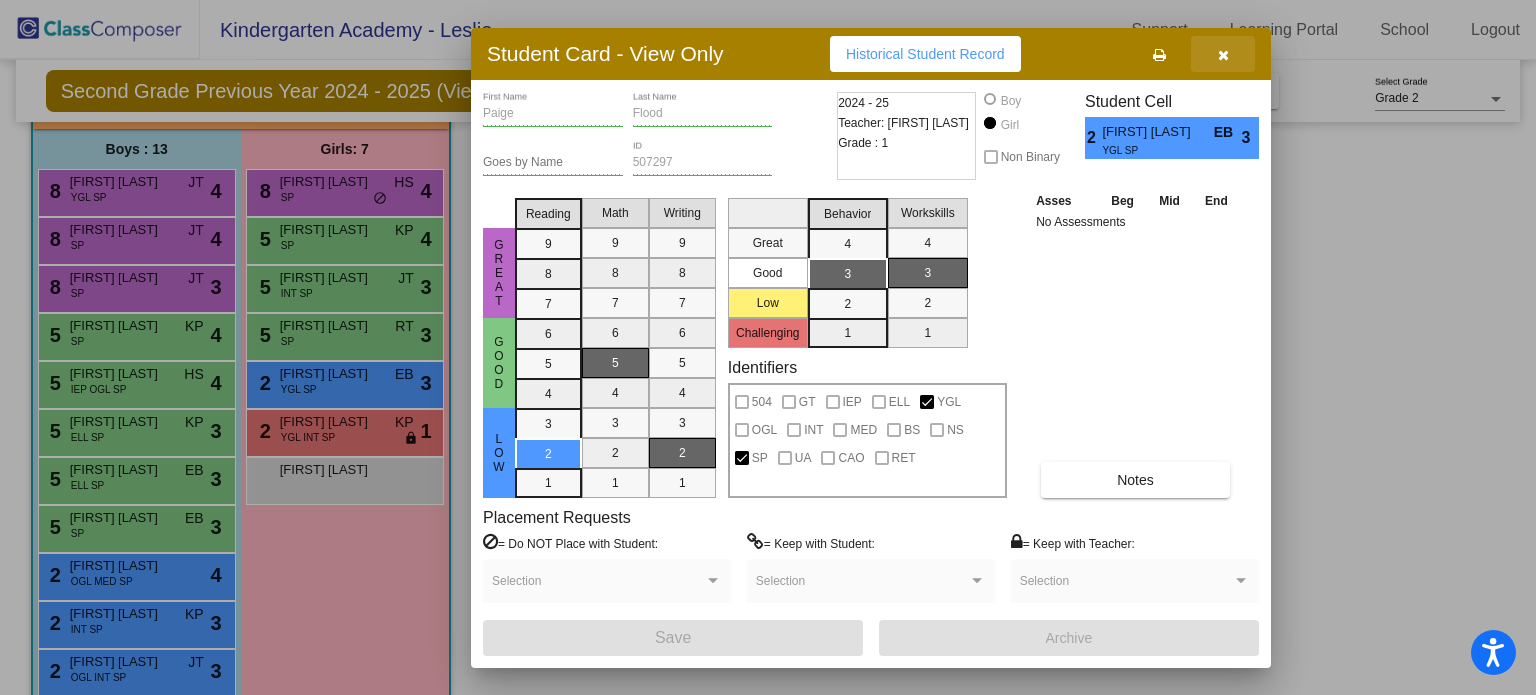 click at bounding box center (1223, 54) 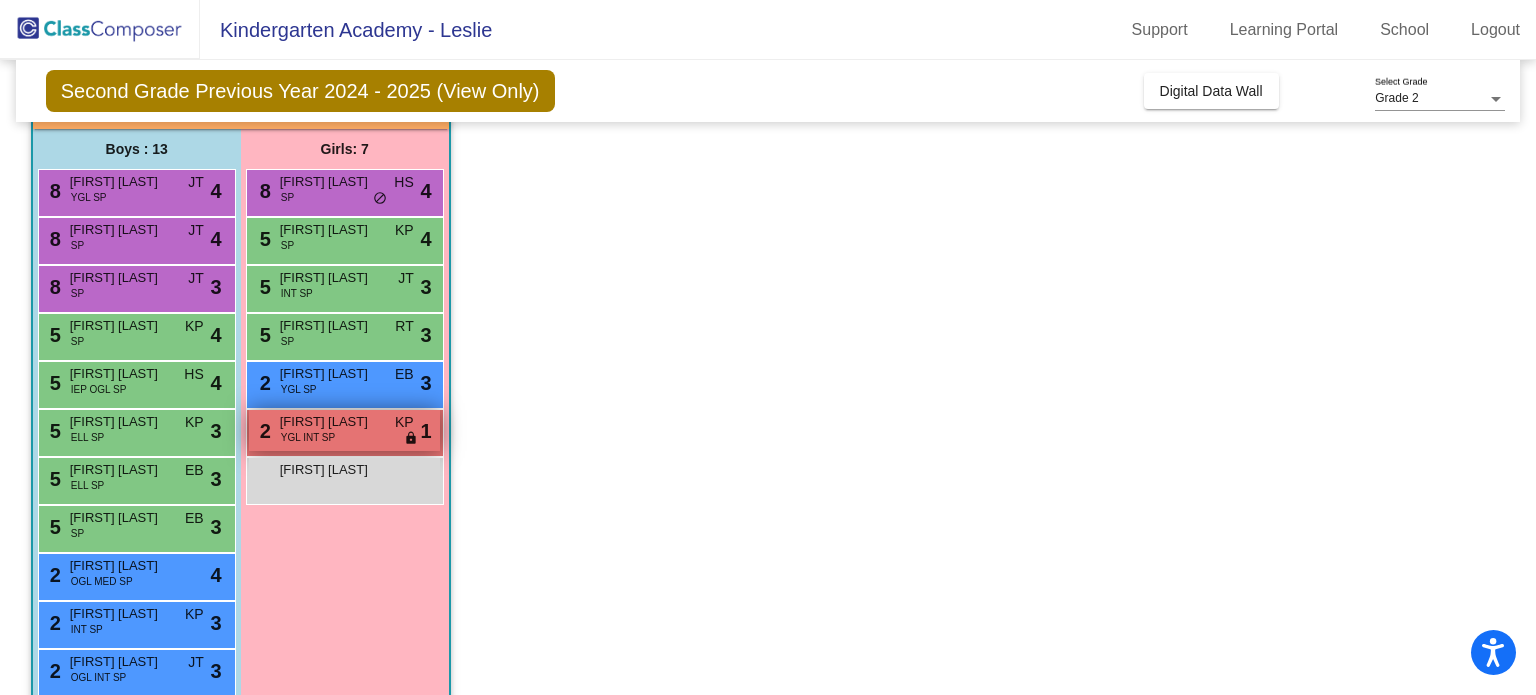 click on "2 [FIRST] [LAST] YGL INT SP KP lock do_not_disturb_alt 1" at bounding box center (344, 430) 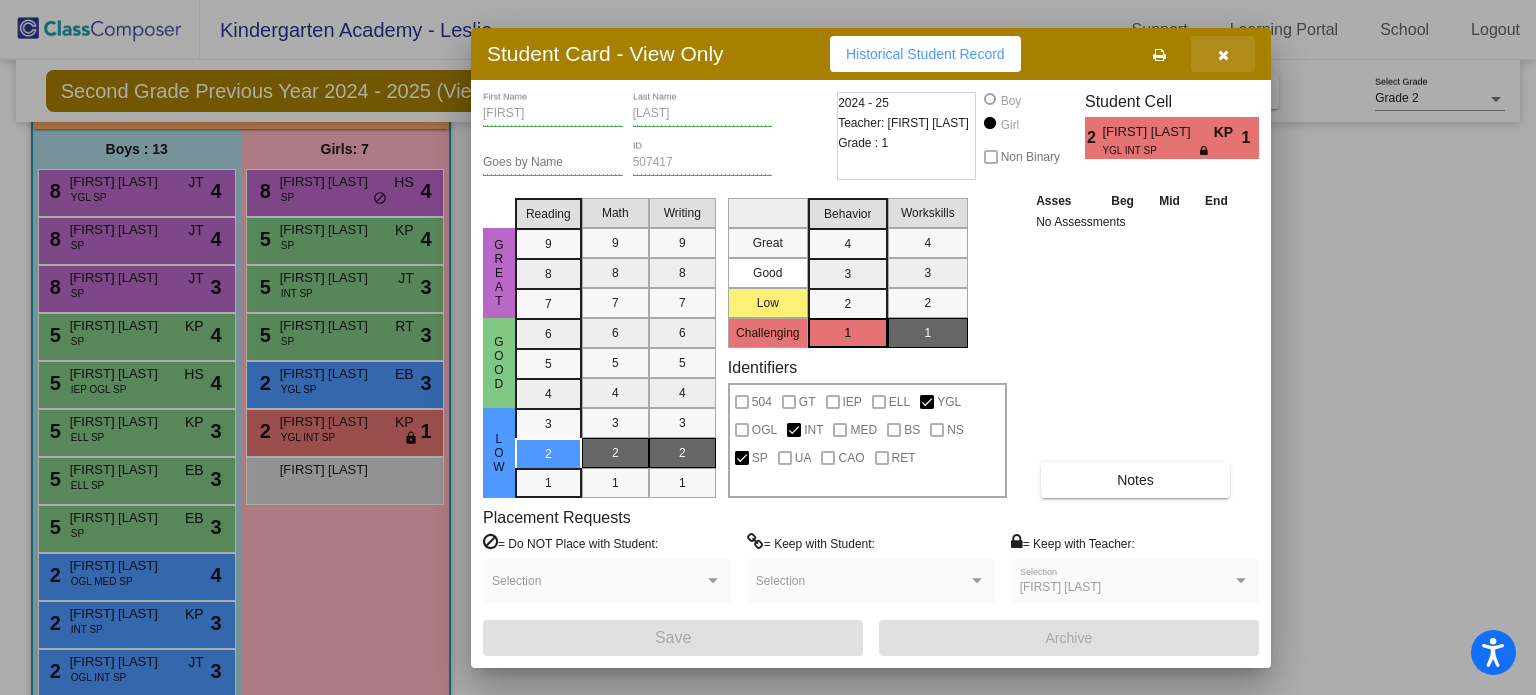 click at bounding box center [1223, 54] 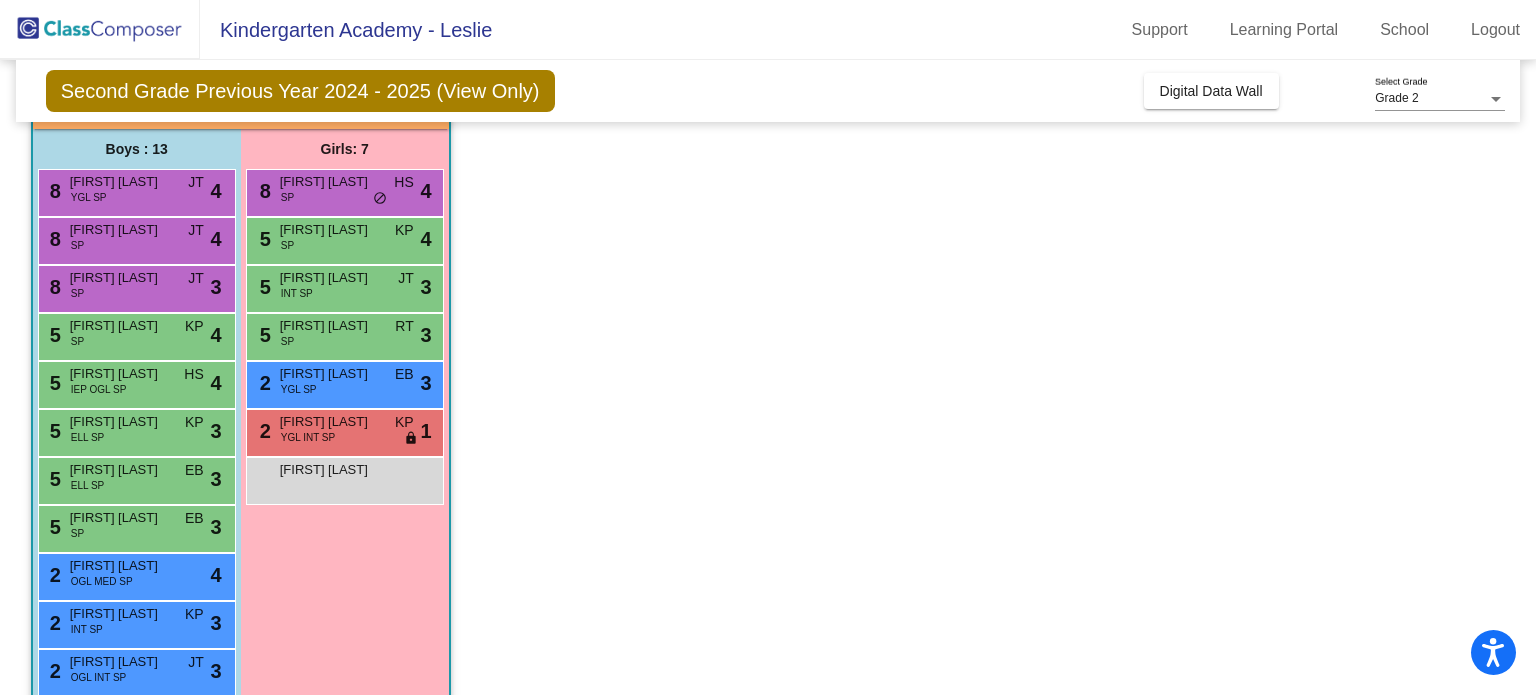 scroll, scrollTop: 154, scrollLeft: 0, axis: vertical 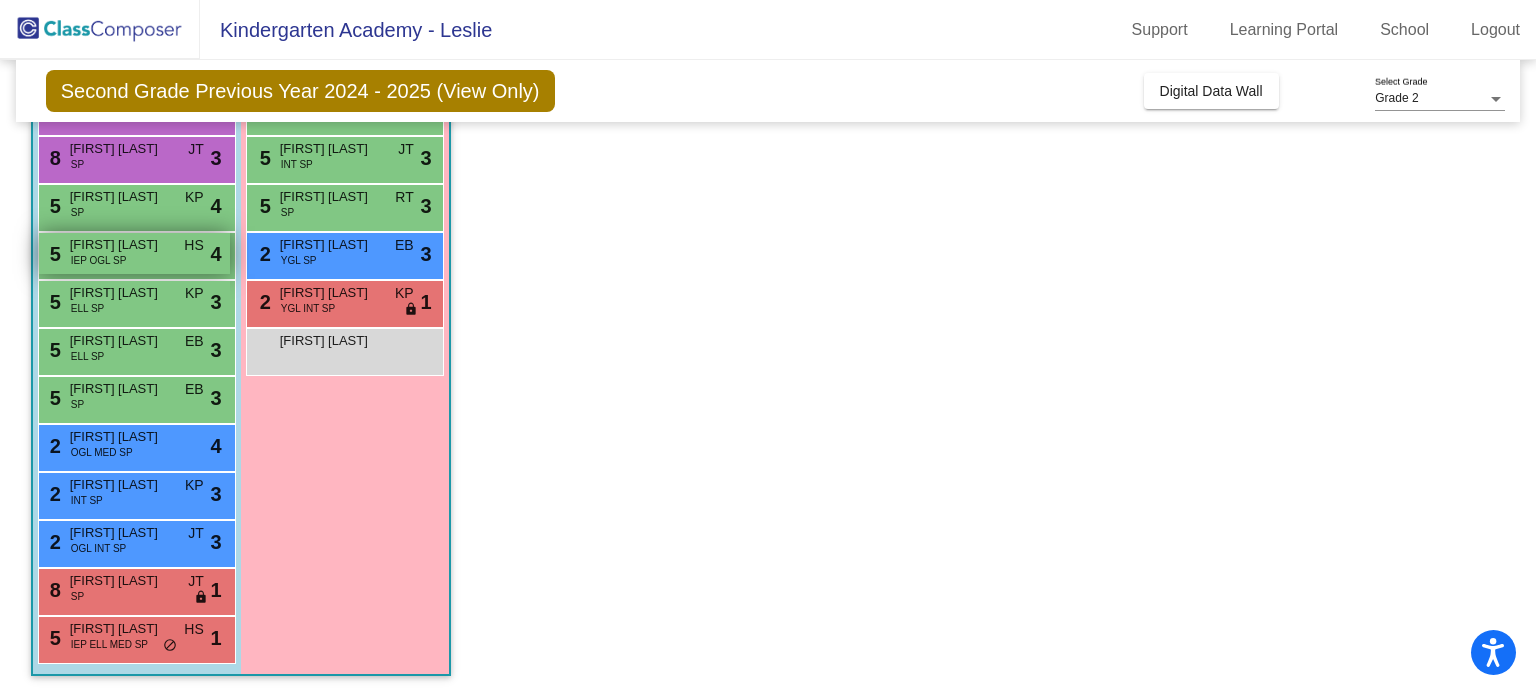 click on "5 [FIRST] [LAST] IEP OGL SP HS lock do_not_disturb_alt 4" at bounding box center (134, 253) 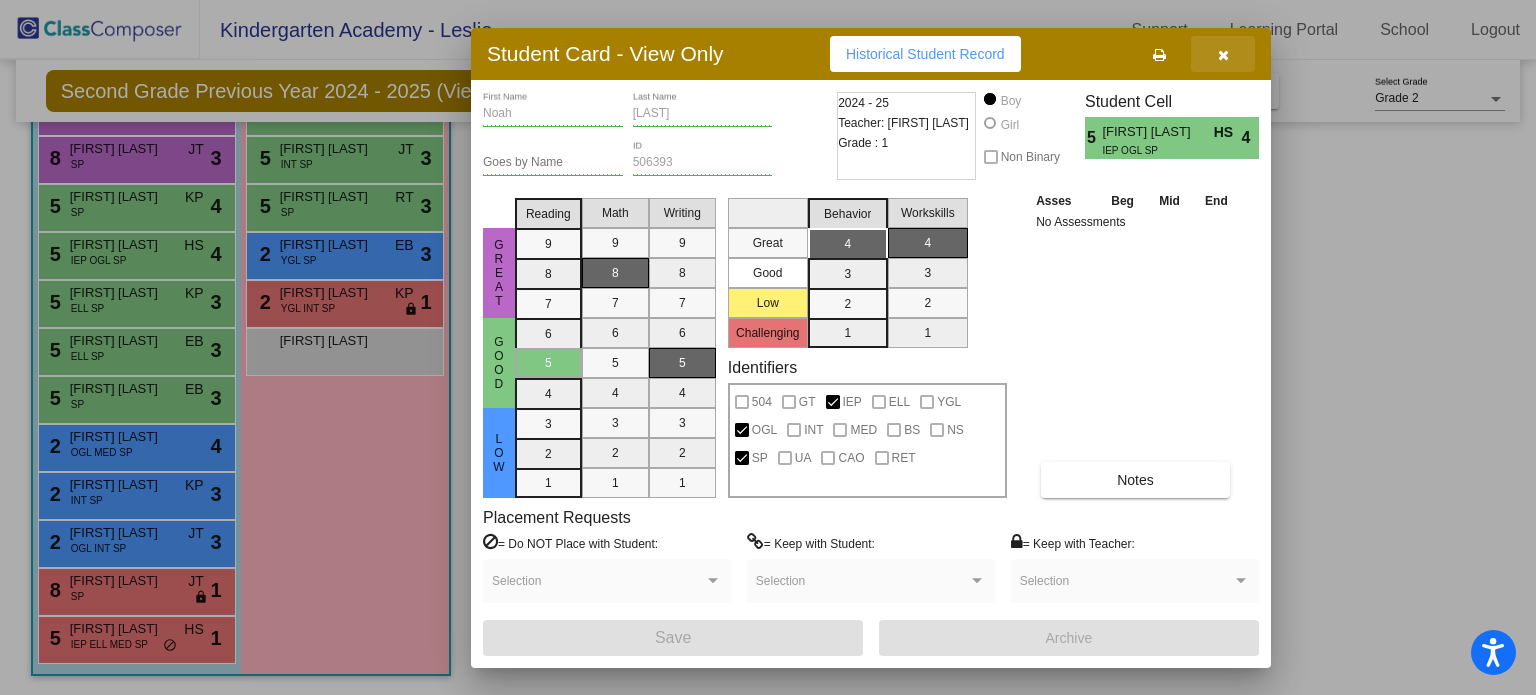 click at bounding box center (1223, 55) 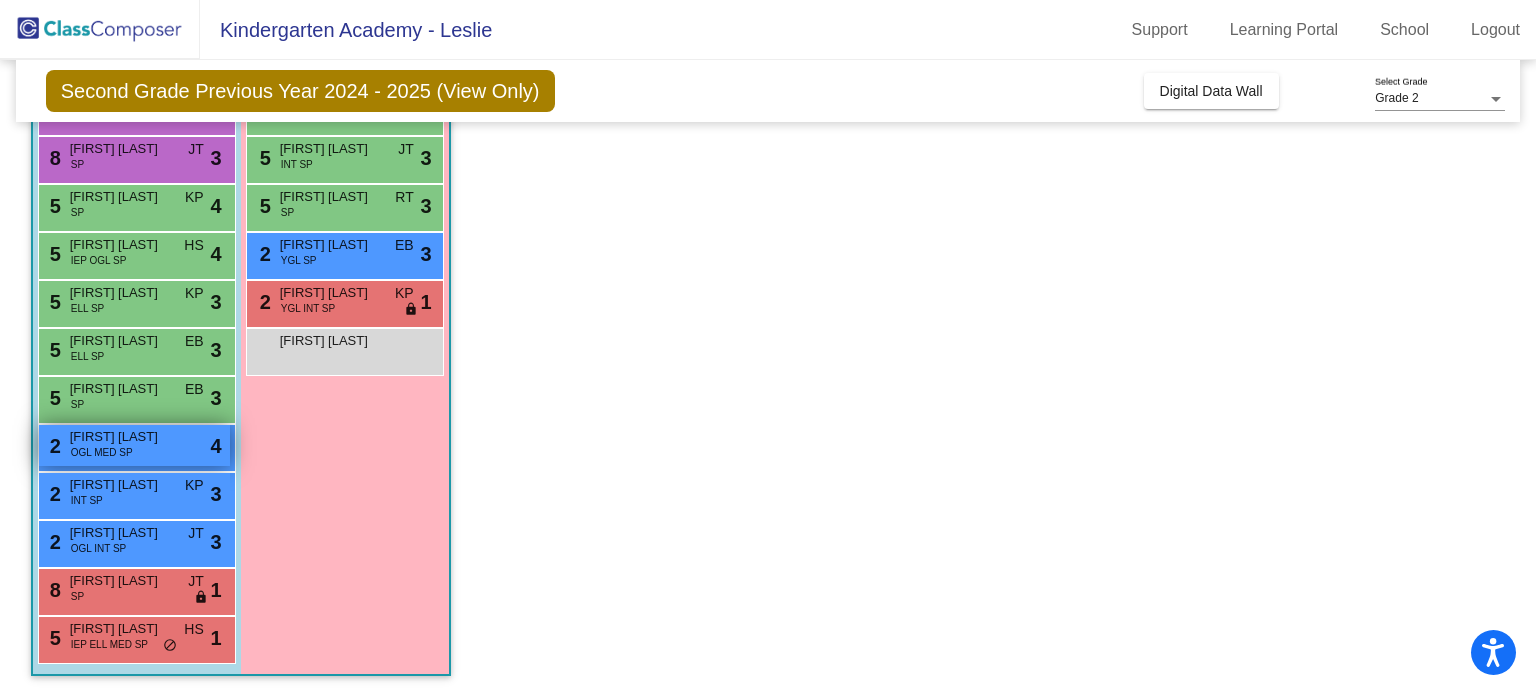 click on "[FIRST] [LAST]" at bounding box center [120, 437] 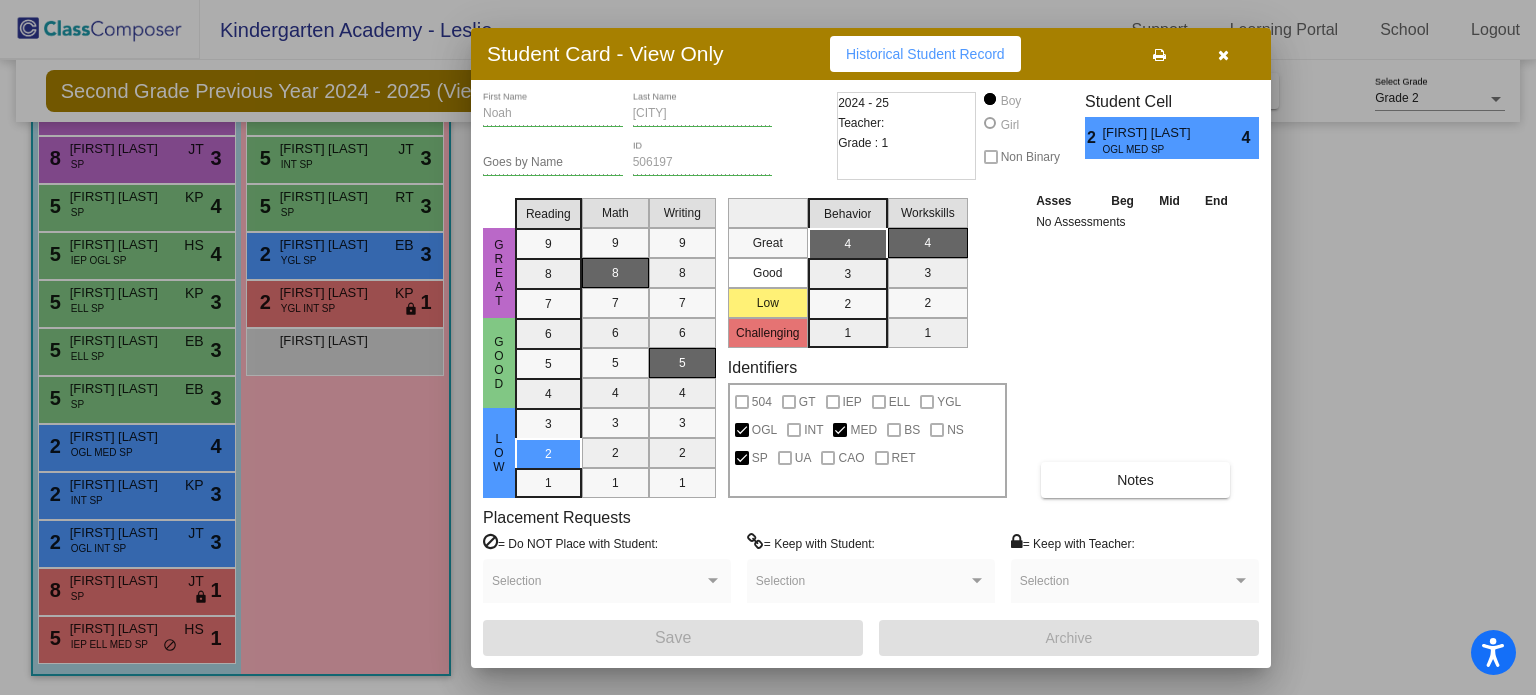 click at bounding box center [1223, 54] 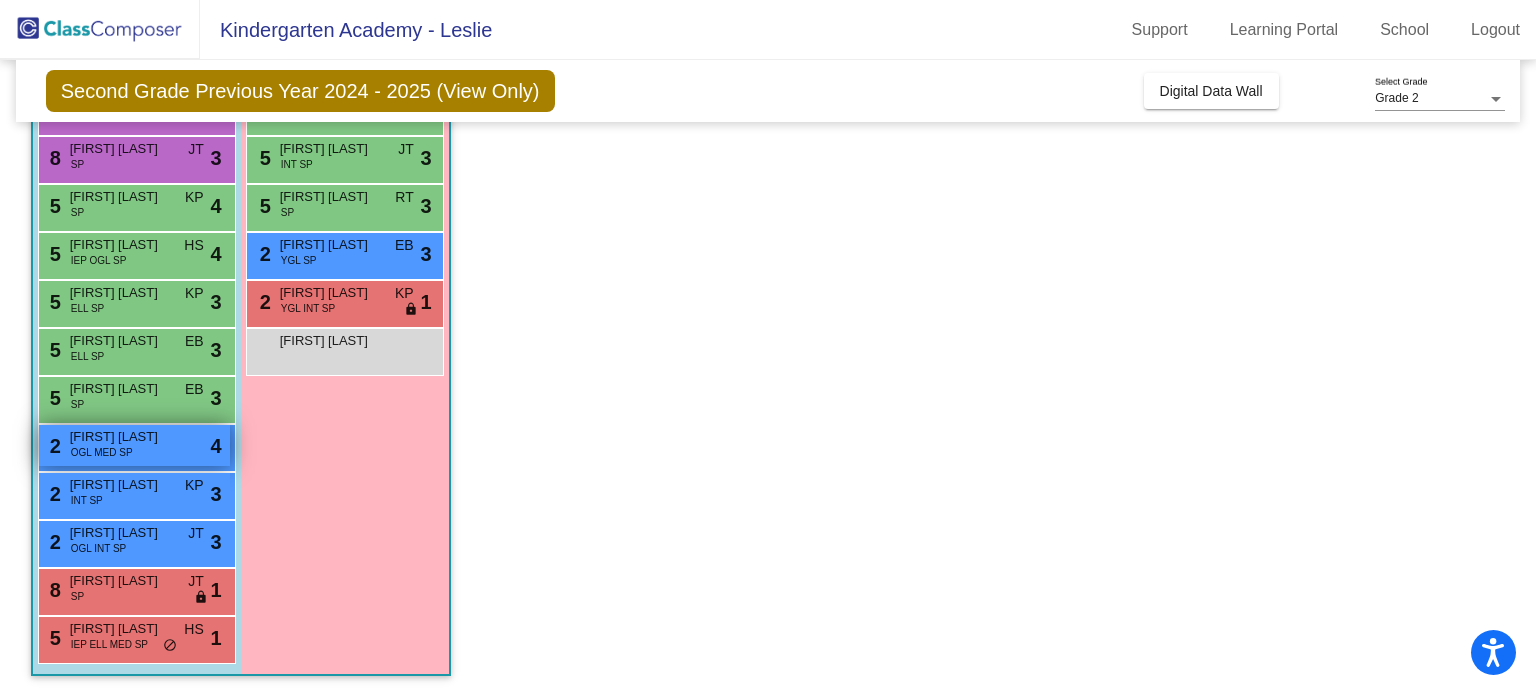 click on "[FIRST] [LAST]" at bounding box center [120, 437] 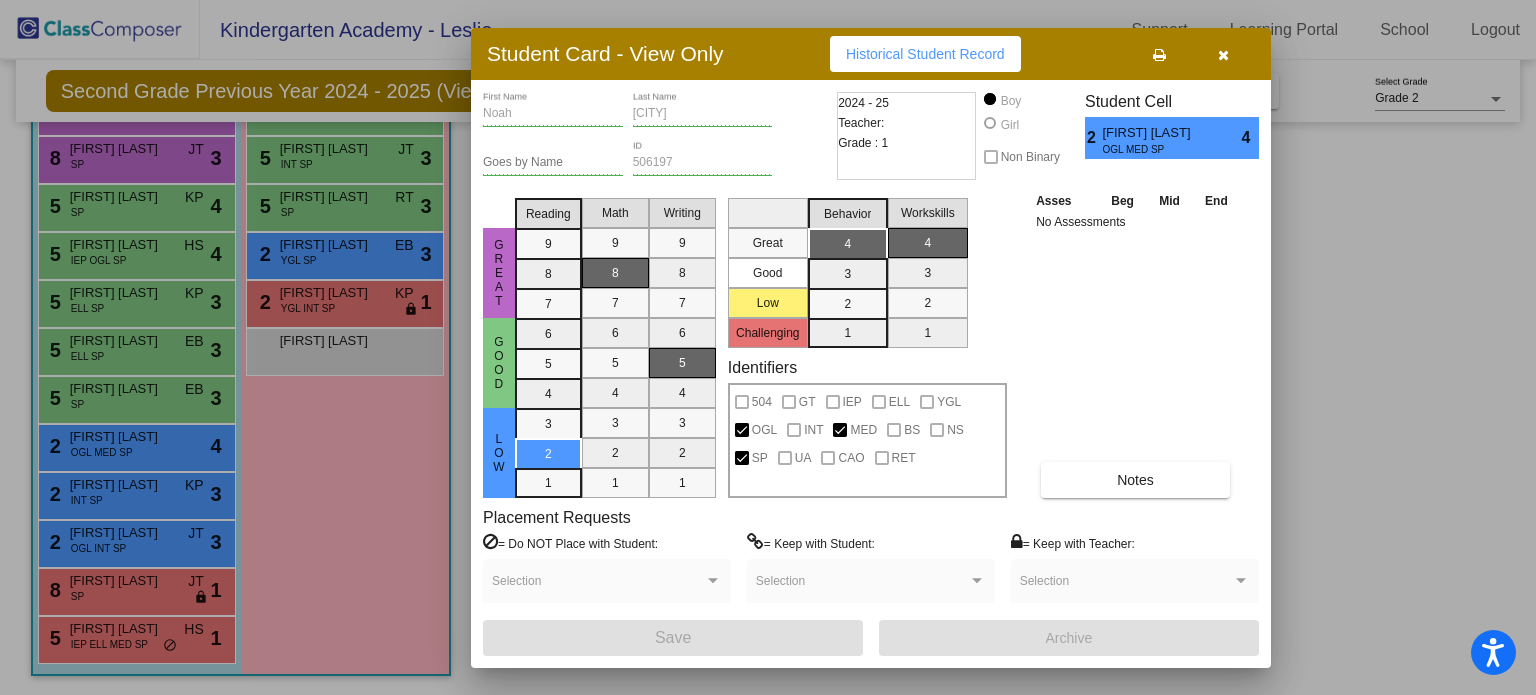 click at bounding box center (1223, 54) 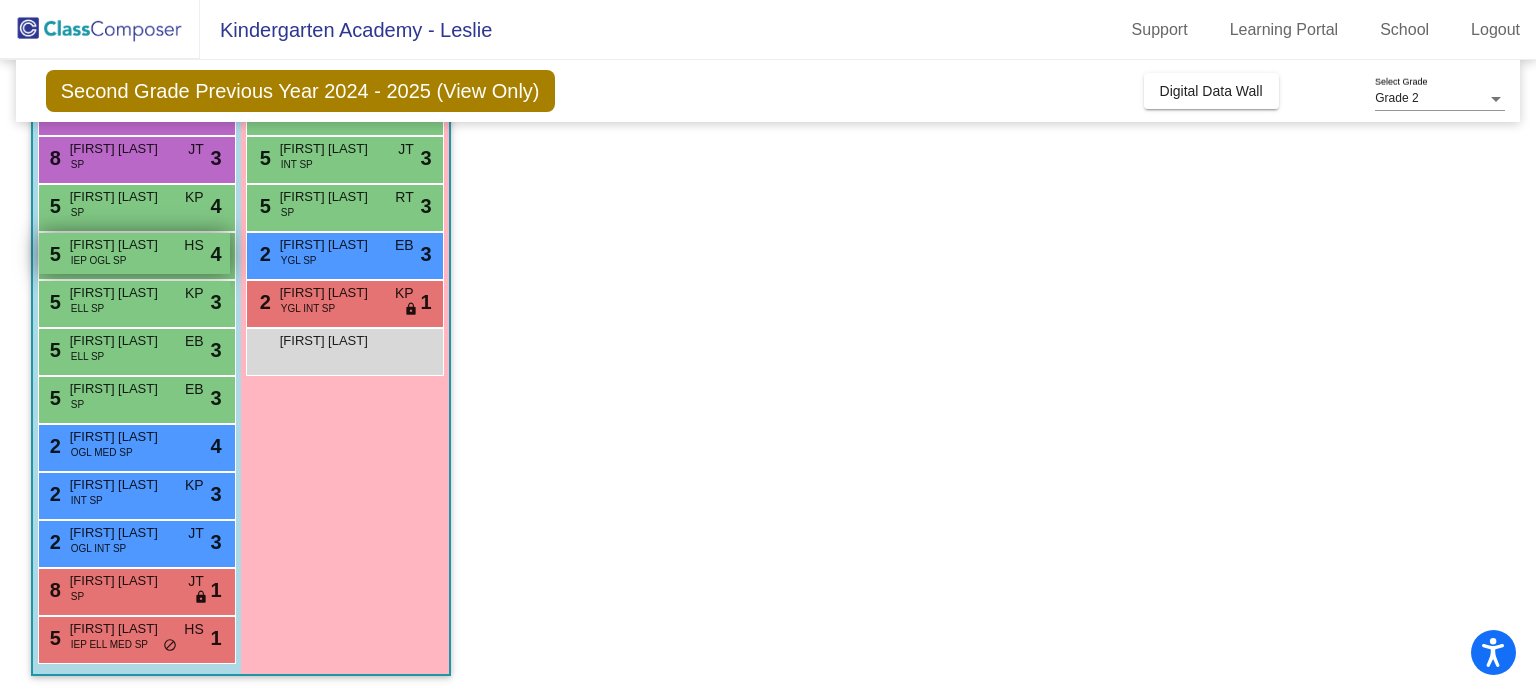 click on "5 [FIRST] [LAST] IEP OGL SP HS lock do_not_disturb_alt 4" at bounding box center (134, 253) 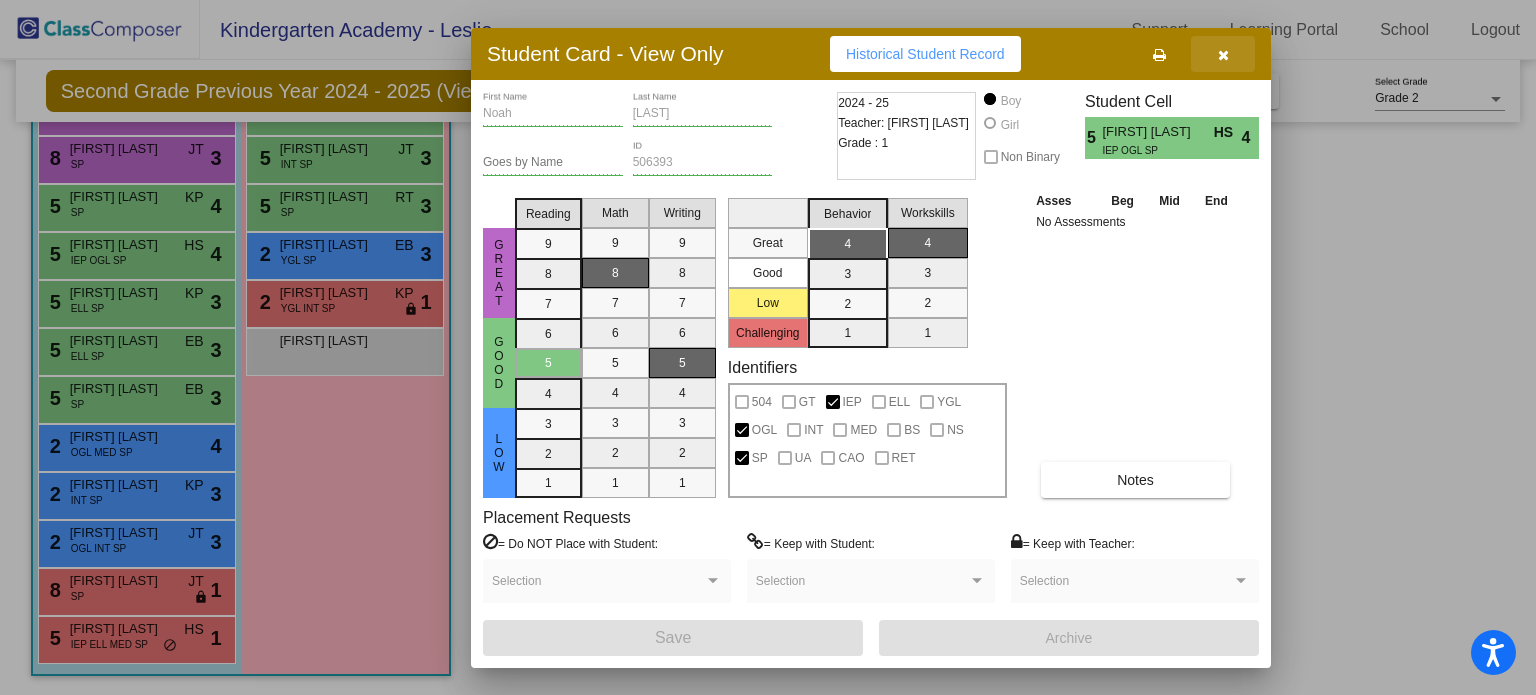 click at bounding box center (1223, 55) 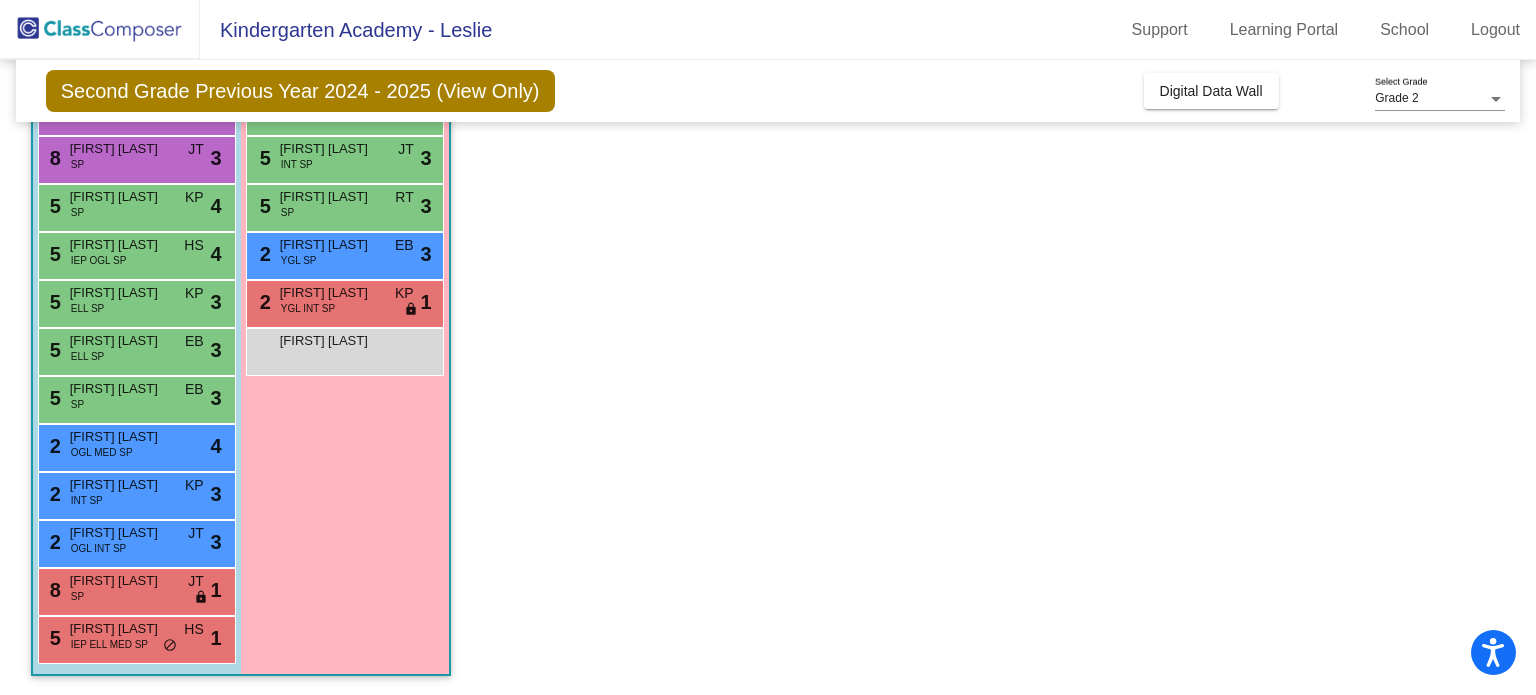 scroll, scrollTop: 193, scrollLeft: 0, axis: vertical 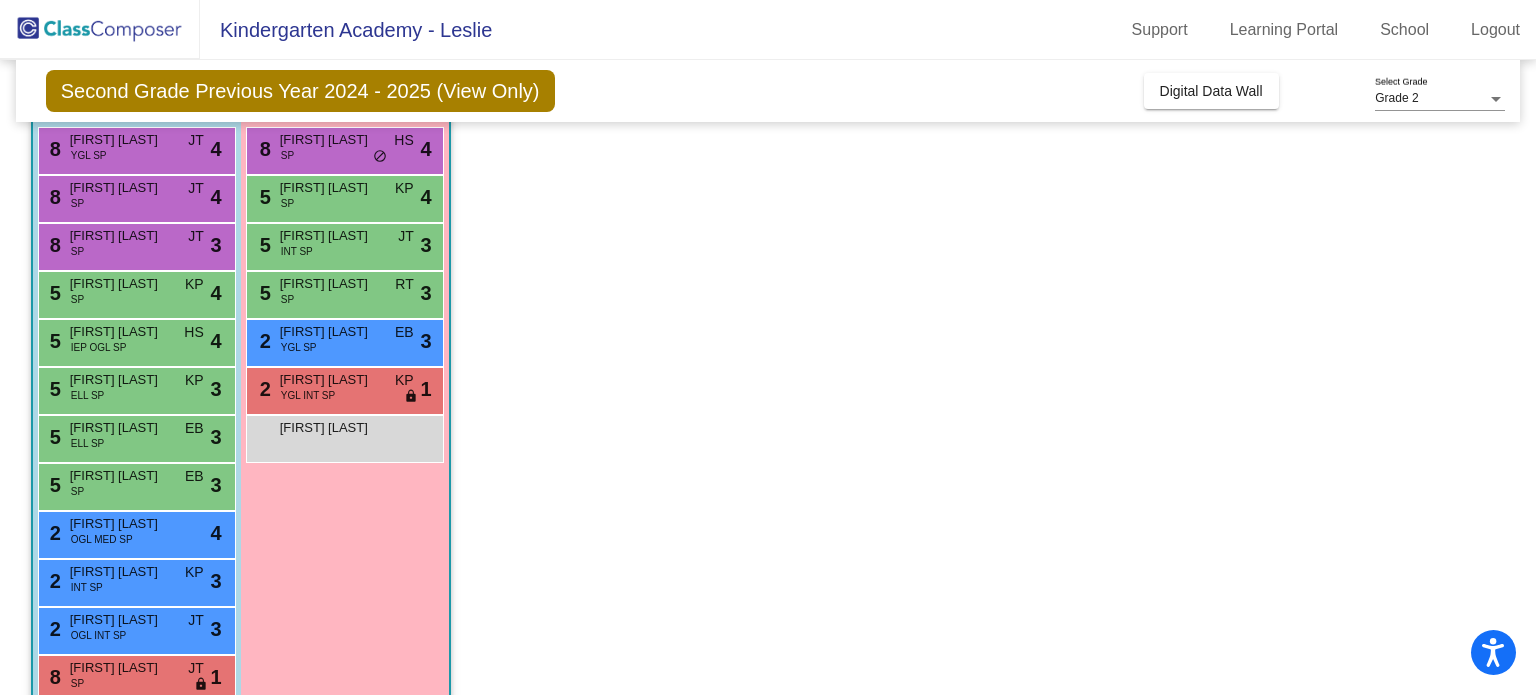 click on "Grade 2 Select Grade Second Grade Previous Year 2024 - 2025 (View Only) Add, Move, or Retain Students Off On Incoming Digital Data Wall Display Scores for Years: 2024 - 2025 2025 - 2026 Grade/Archive Students in Table View Download New Small Group Saved Small Group Notes Download Class List Import Students New Small Group Saved Small Group Display Scores for Years: 2024 - 2025 2025 - 2026 Hallway - Hallway Class picture_as_pdf Add Student First Name Last Name Student Id (Recommended) Boy Girl Non Binary Add Close Boys : 0 No Students Girls: 2 [FIRST] [LAST] lock do_not_disturb_alt [FIRST] [LAST] lock do_not_disturb_alt Class 1 - Broad Street 1 picture_as_pdf [FIRST] [LAST] Add Student First Name Last Name Student Id (Recommended) Boy Girl Non Binary Add Close Boys : 9 8 [FIRST] [LAST] BS CS lock do_not_disturb_alt 4 8 [FIRST] [LAST] BS NL lock do_not_disturb_alt 4 5 [FIRST] [LAST] ELL BS DW lock do_not_disturb_alt 3 2 [FIRST] [LAST] CS" 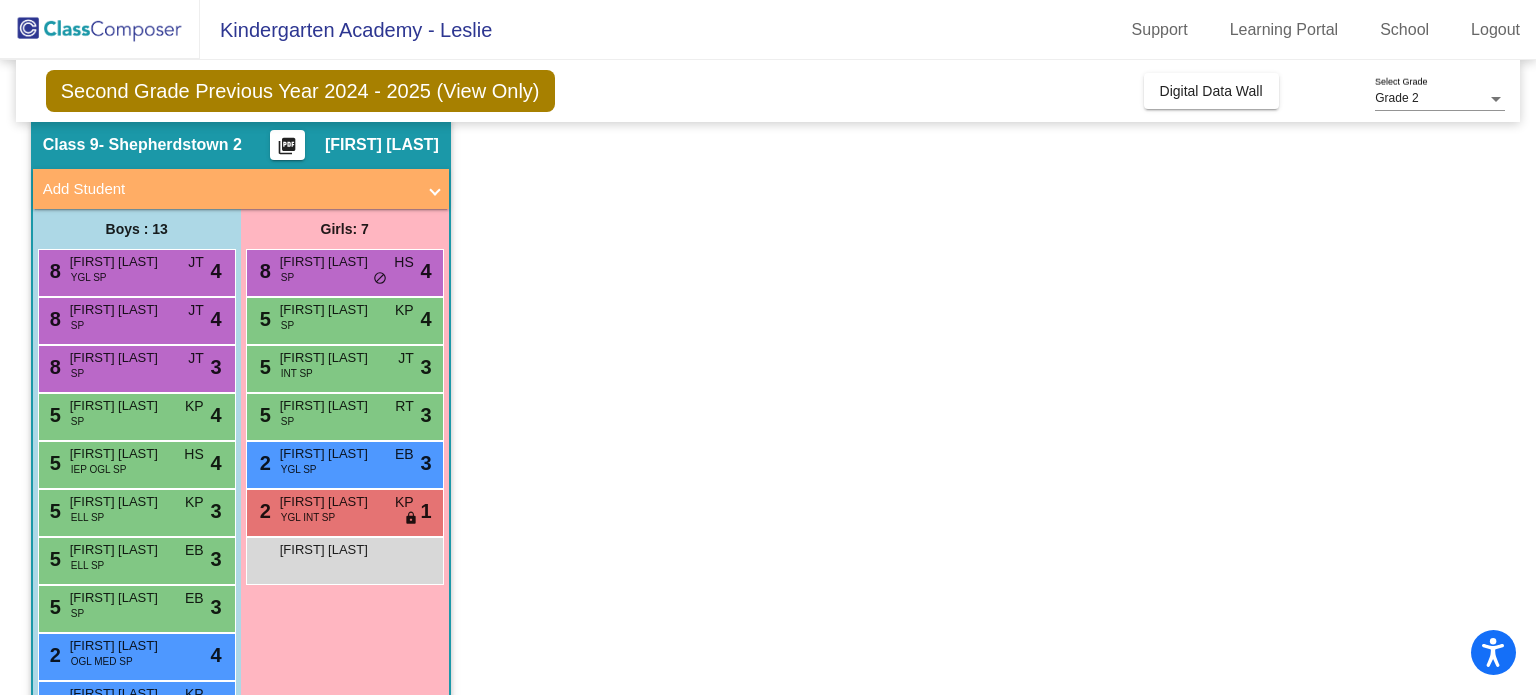 scroll, scrollTop: 0, scrollLeft: 0, axis: both 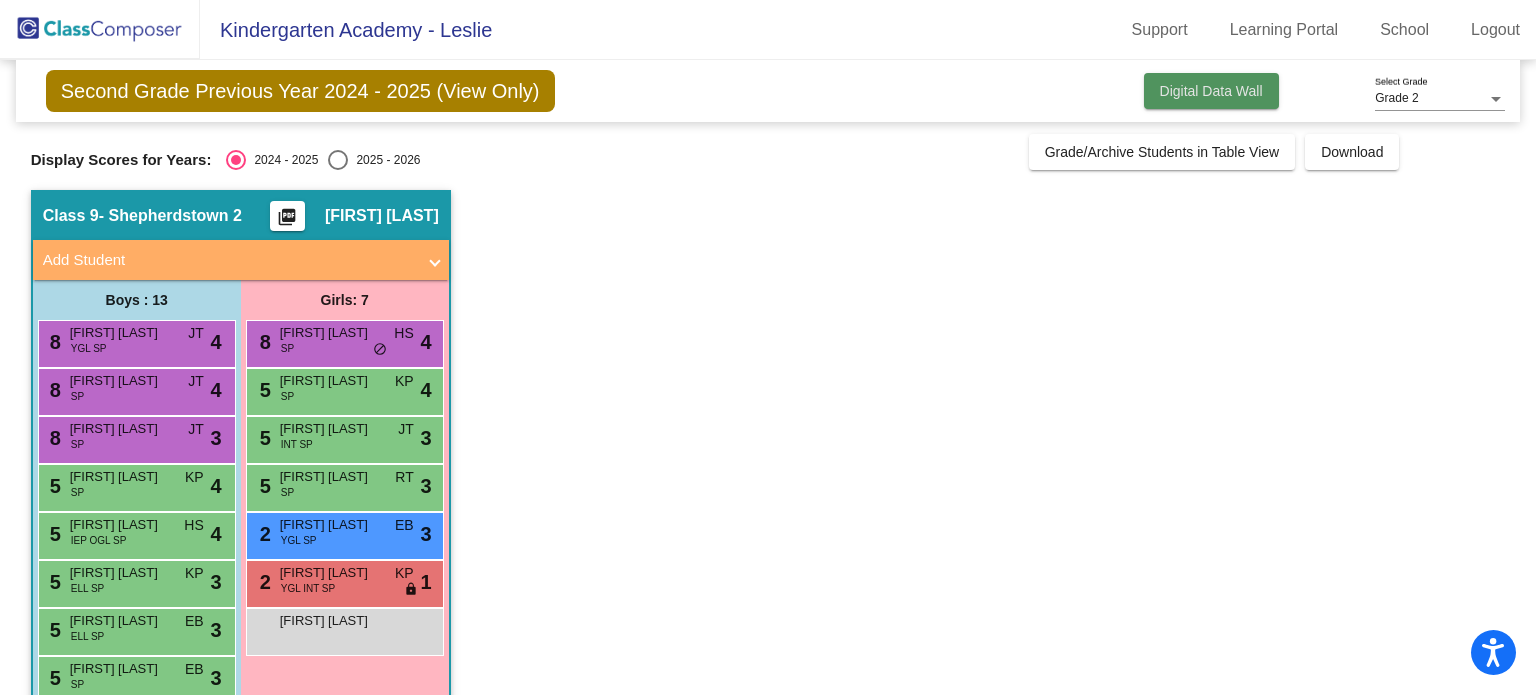click on "Digital Data Wall" 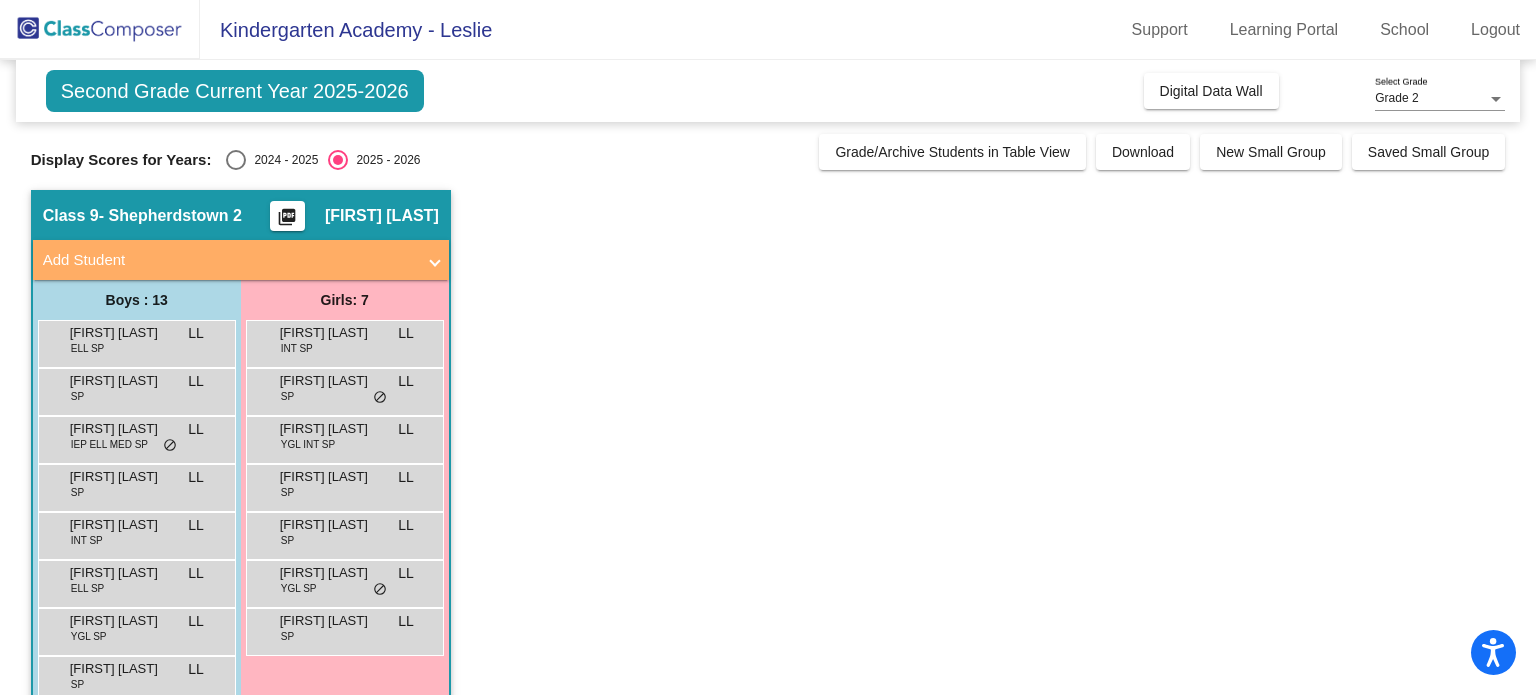 click on "Second Grade Current Year 2025-2026  Add, Move, or Retain Students Off   On  Incoming   Digital Data Wall    Display Scores for Years:   2024 - 2025   2025 - 2026  Grade/Archive Students in Table View   Download   New Small Group   Saved Small Group   Notes   Download Class List   Import Students   New Small Group   Saved Small Group  Display Scores for Years:   2024 - 2025   2025 - 2026 Hallway   - Hallway Class  picture_as_pdf  Add Student  First Name Last Name Student Id  (Recommended)   Boy   Girl   Non Binary Add Close  Boys : 0    No Students   Girls: 2 [FIRST] [LAST] IEP INT MED BS lock do_not_disturb_alt [FIRST] [LAST] YGL BS lock do_not_disturb_alt Class 1   - Broad Street 1  picture_as_pdf [FIRST] [LAST]  Add Student  First Name Last Name Student Id  (Recommended)   Boy   Girl   Non Binary Add Close  Boys : 9  [FIRST] [LAST] BS AS lock do_not_disturb_alt [FIRST] [LAST] ELL BS AS lock do_not_disturb_alt [FIRST] [LAST] IEP INT BS AS lock do_not_disturb_alt [FIRST] [LAST] OGL BS AS lock AS BS" 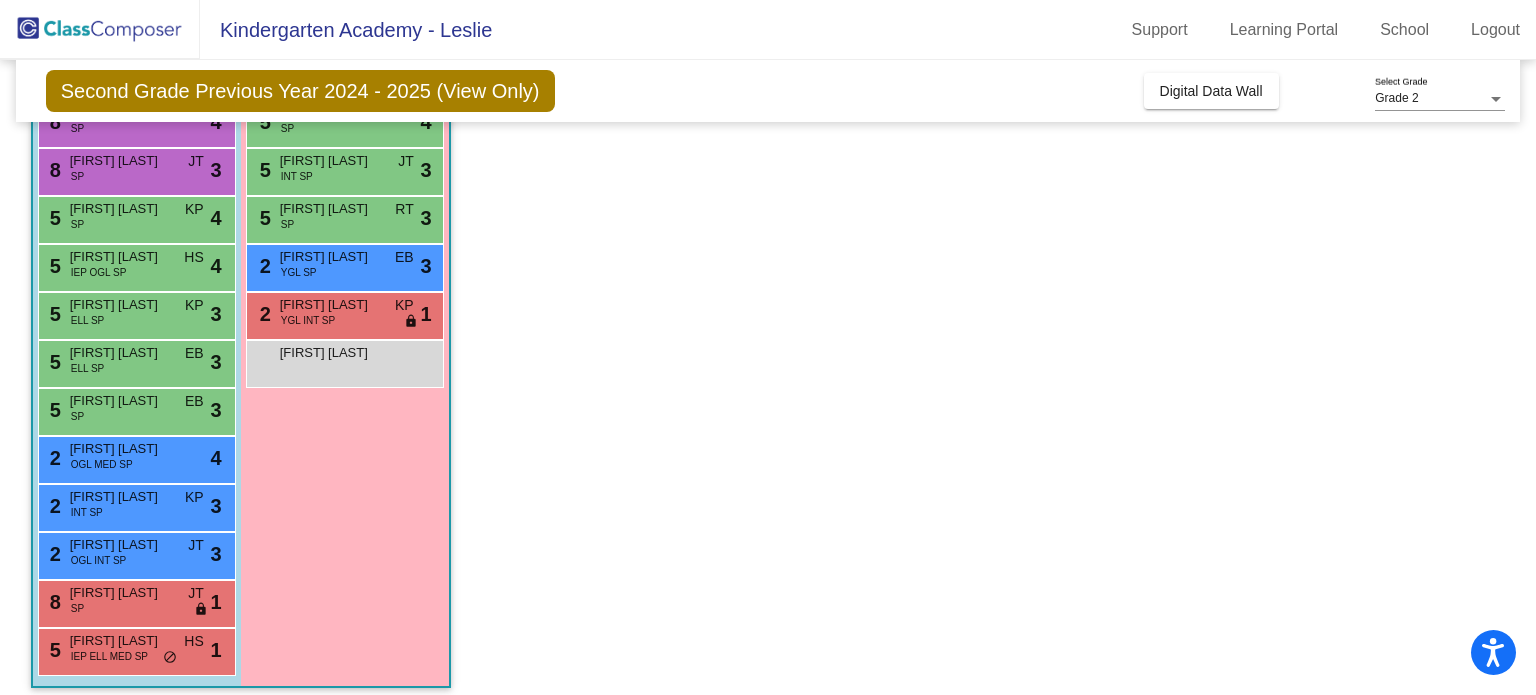 scroll, scrollTop: 269, scrollLeft: 0, axis: vertical 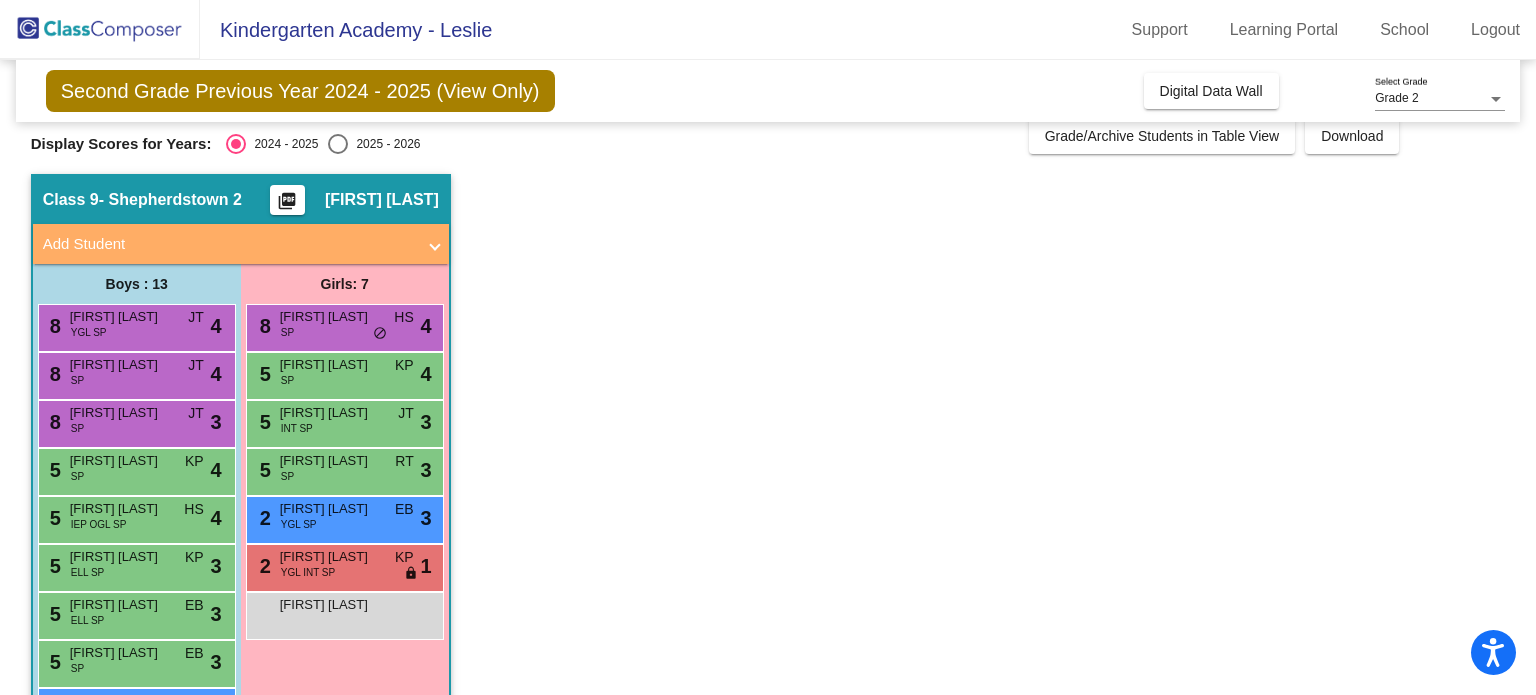 click on "8 [FIRST] [LAST] YGL SP JT lock do_not_disturb_alt 4" at bounding box center (137, 328) 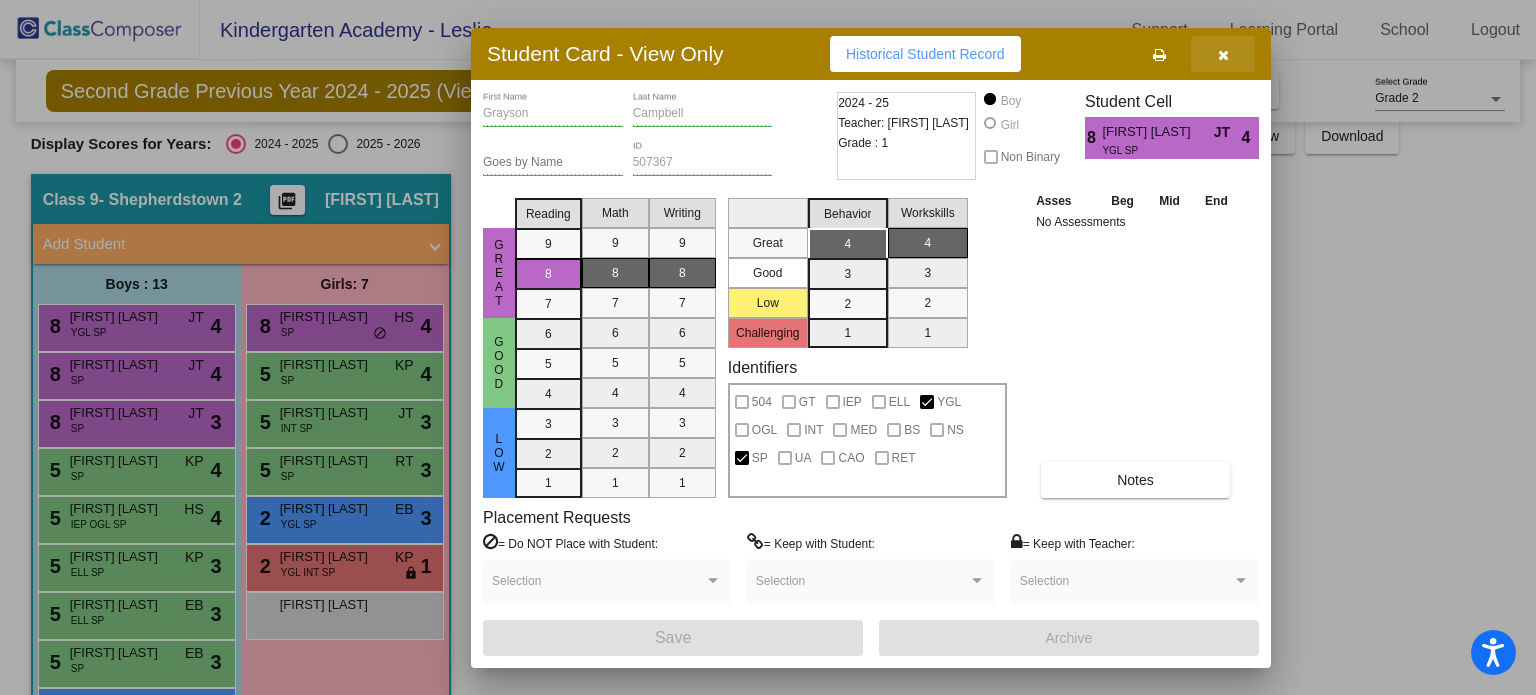 click at bounding box center [1223, 55] 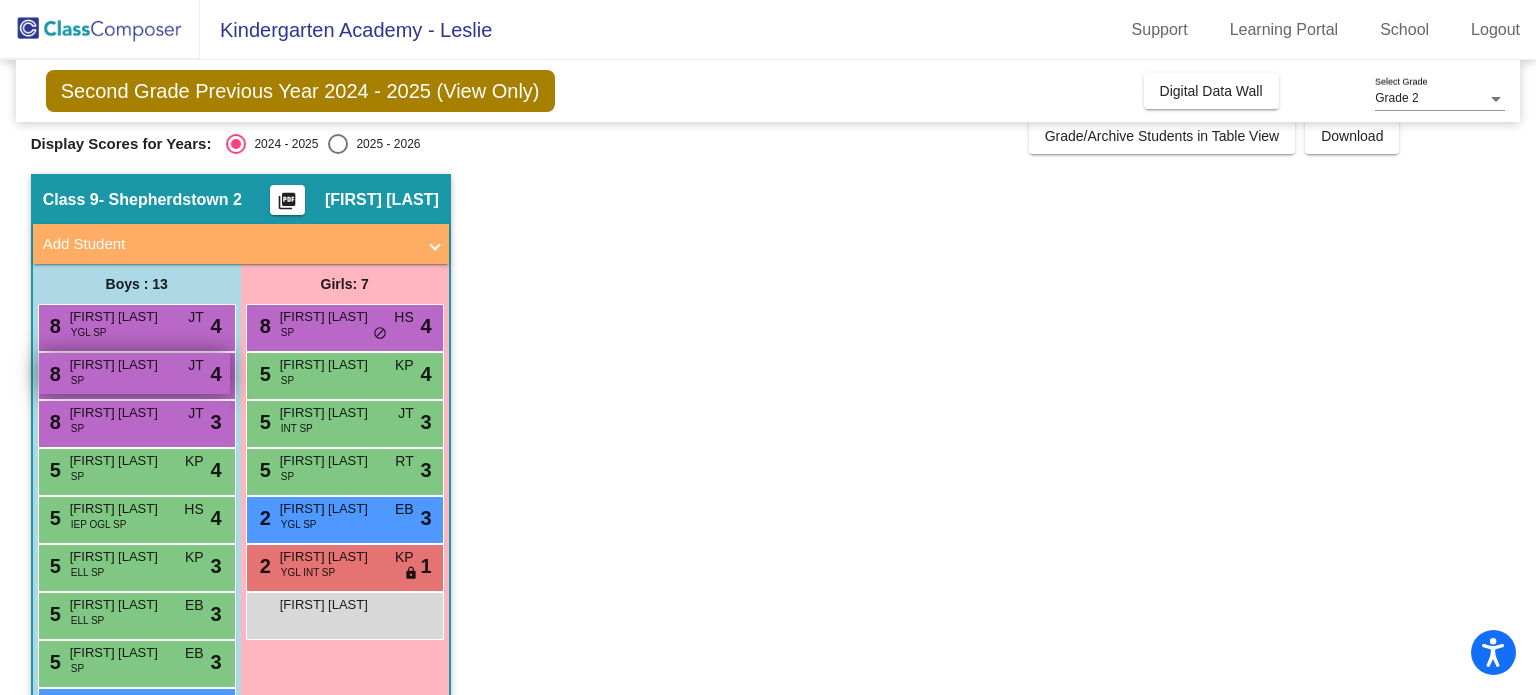 click on "8 [FIRST] [LAST] SP JT lock do_not_disturb_alt 4" at bounding box center (134, 373) 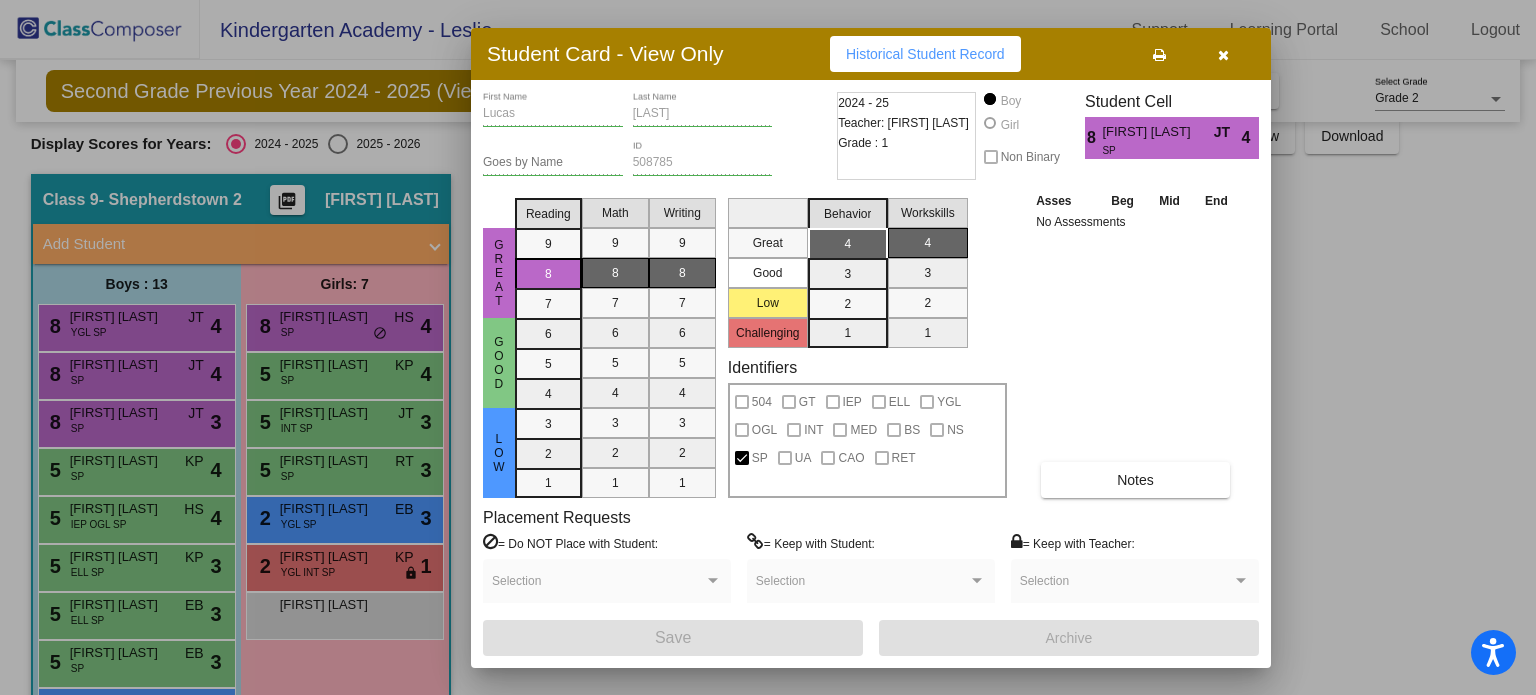 click at bounding box center (1223, 54) 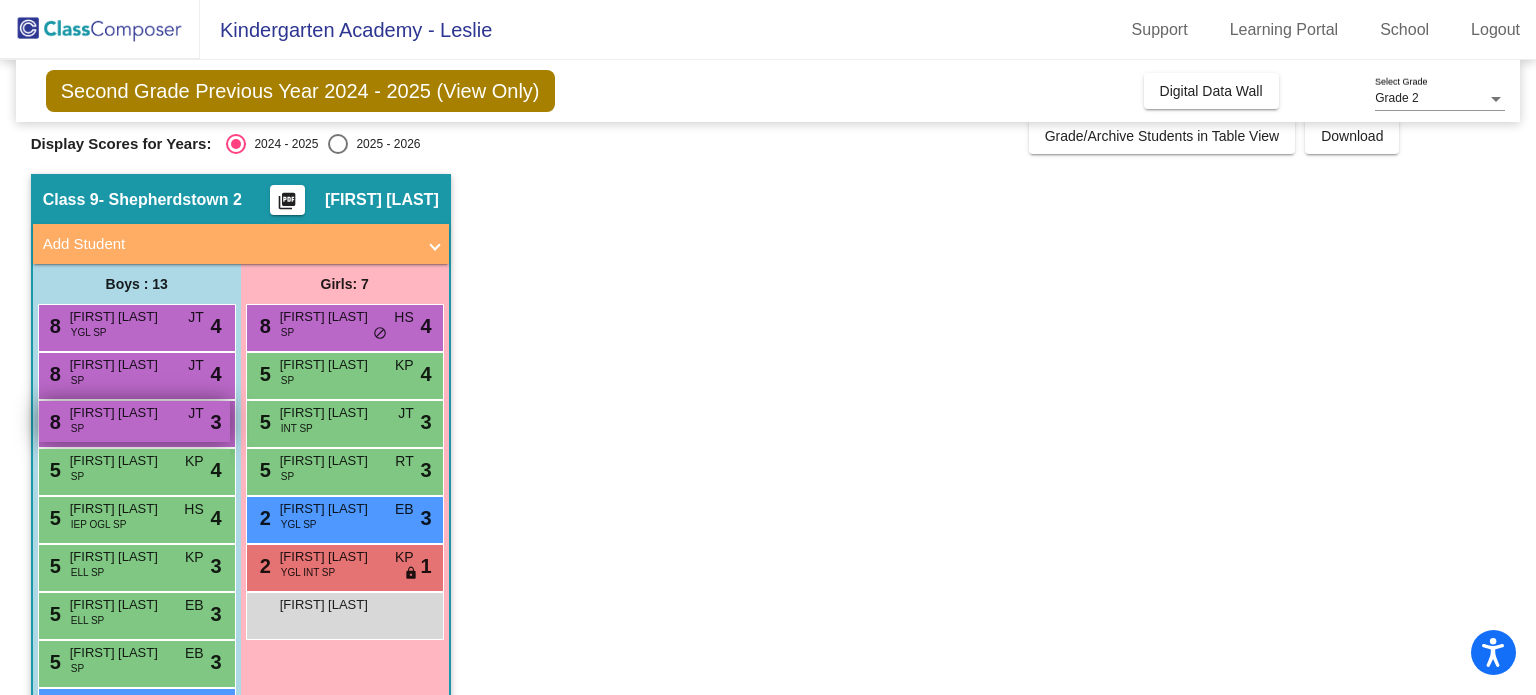 click on "[FIRST] [LAST]" at bounding box center (120, 413) 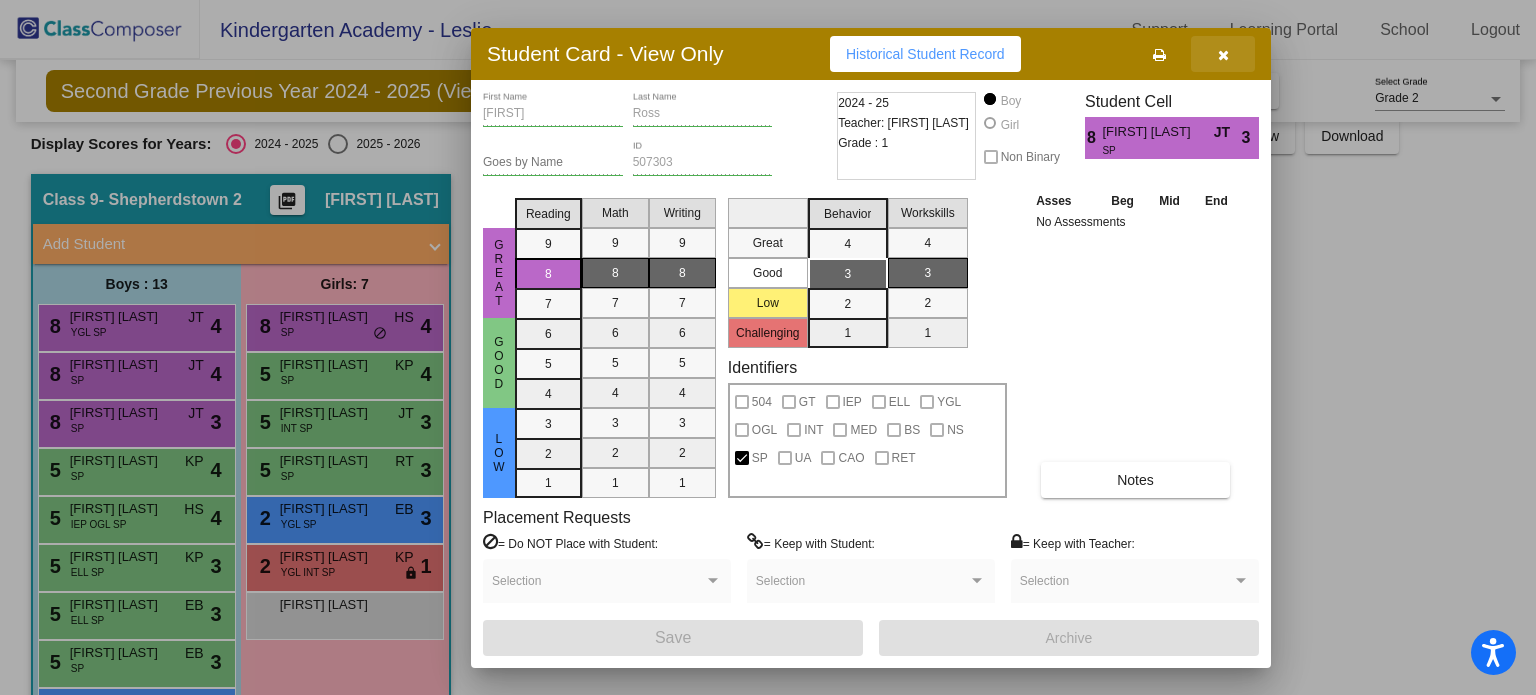 click at bounding box center (1223, 54) 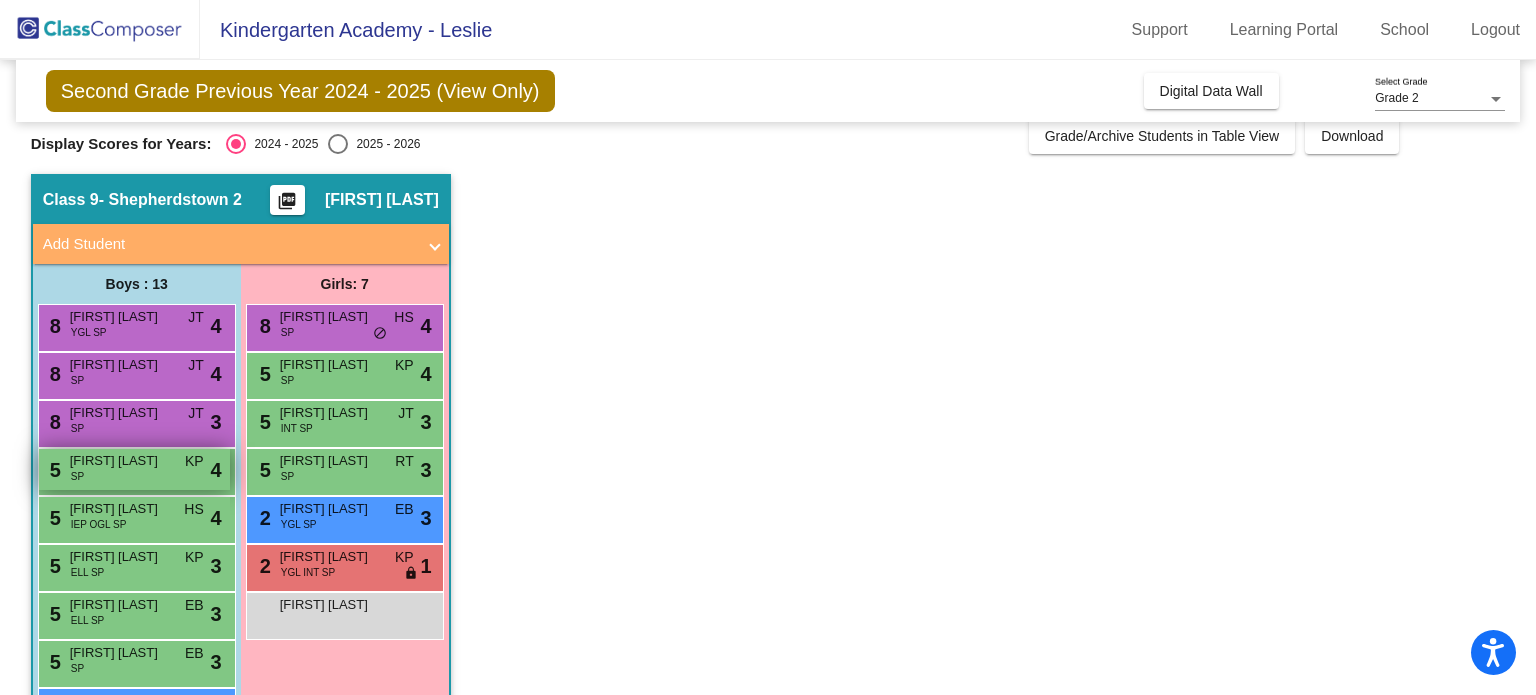click on "5 [FIRST] [LAST] SP KP lock do_not_disturb_alt 4" at bounding box center [134, 469] 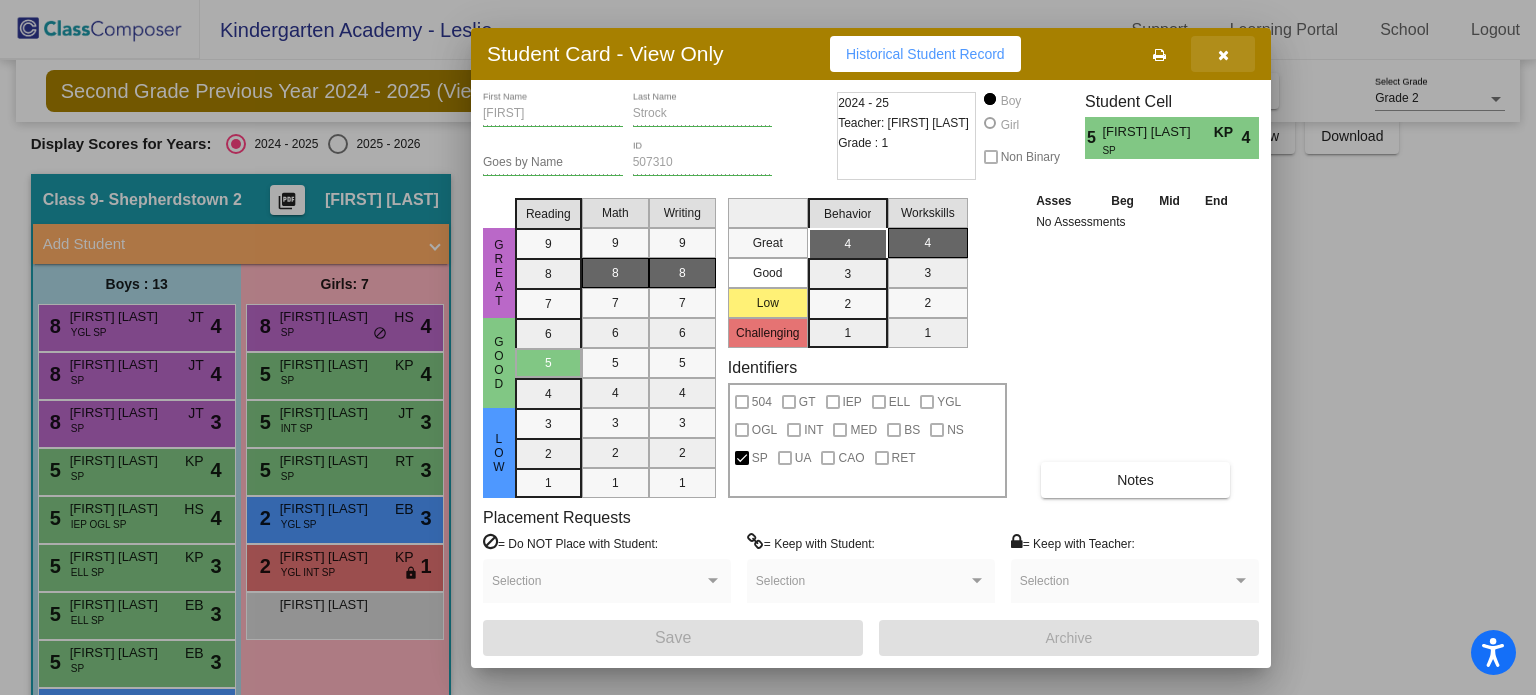 click at bounding box center [1223, 55] 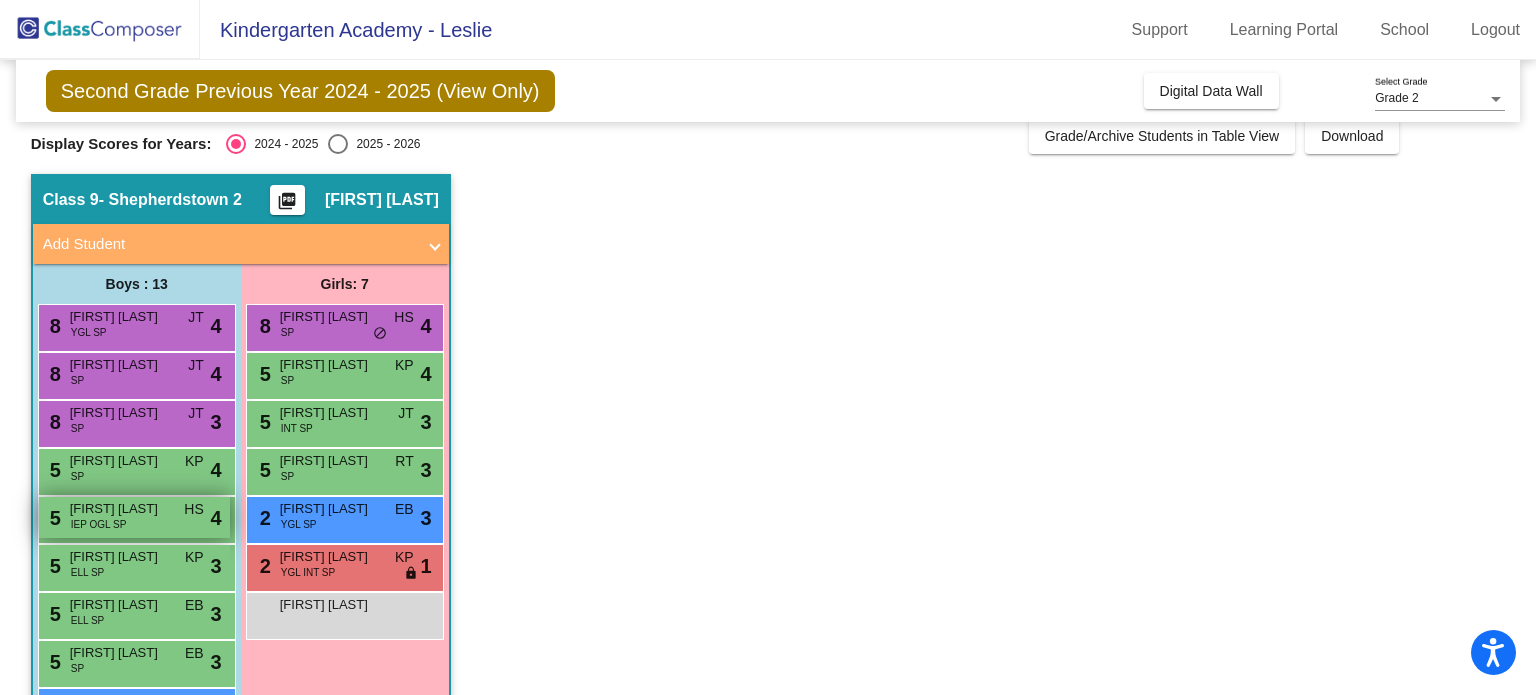 click on "5 [FIRST] [LAST] IEP OGL SP HS lock do_not_disturb_alt 4" at bounding box center [134, 517] 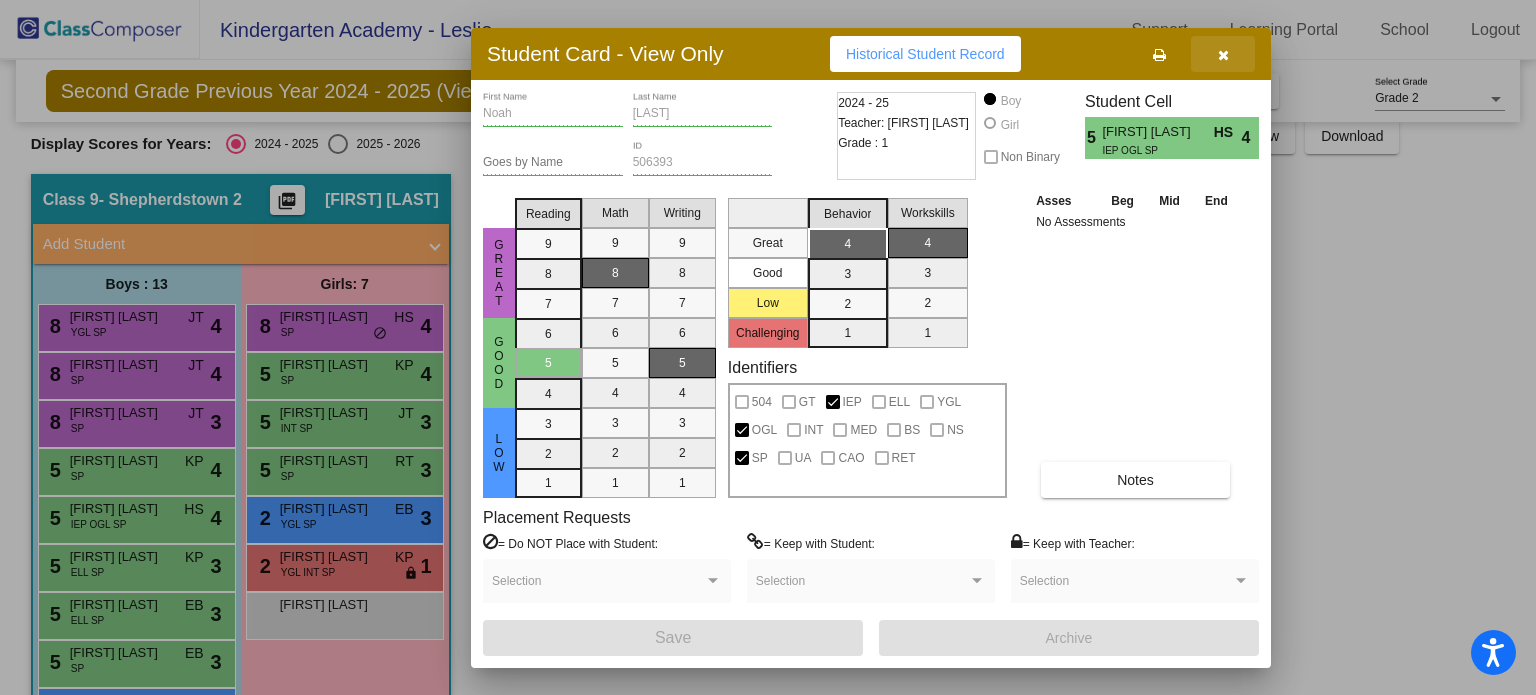 click at bounding box center [1223, 55] 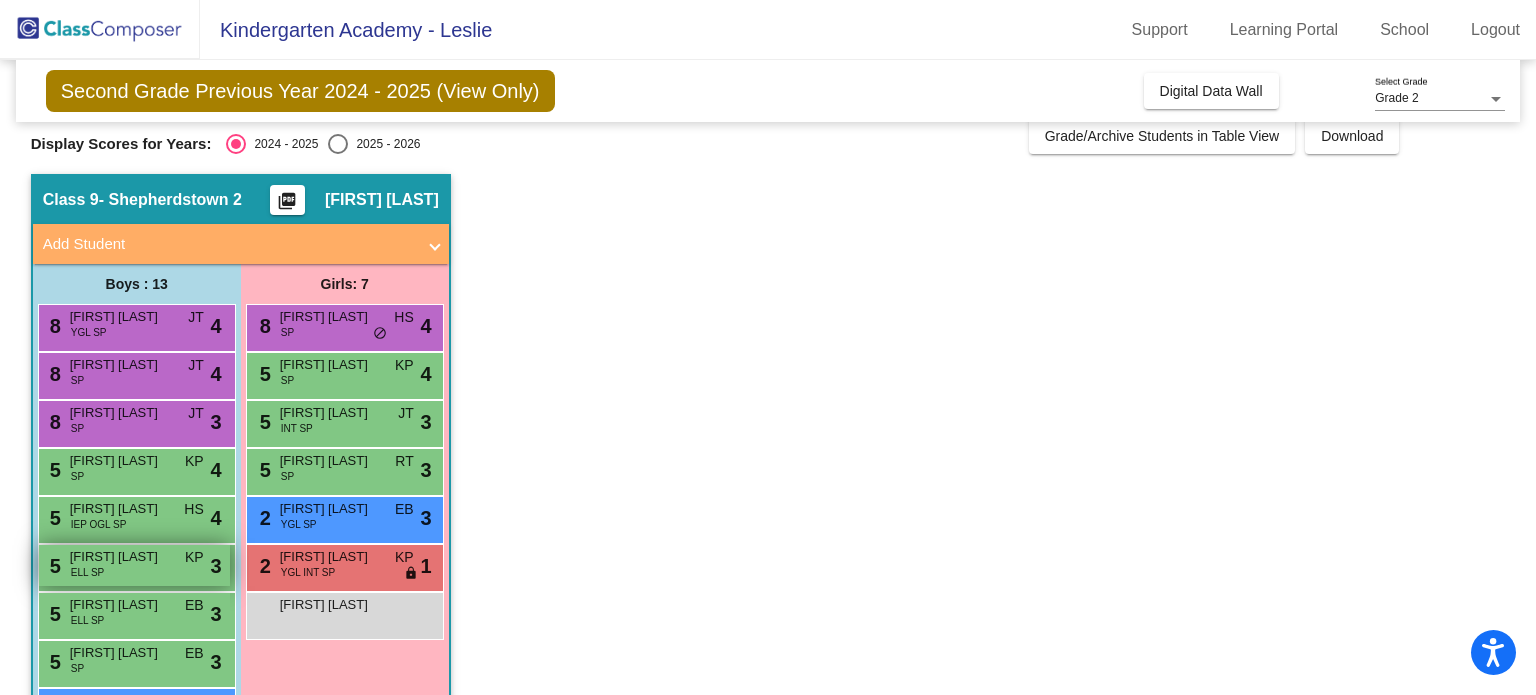 click on "5 [FIRST] [LAST] [LAST] ELL SP KP lock do_not_disturb_alt 3" at bounding box center (134, 565) 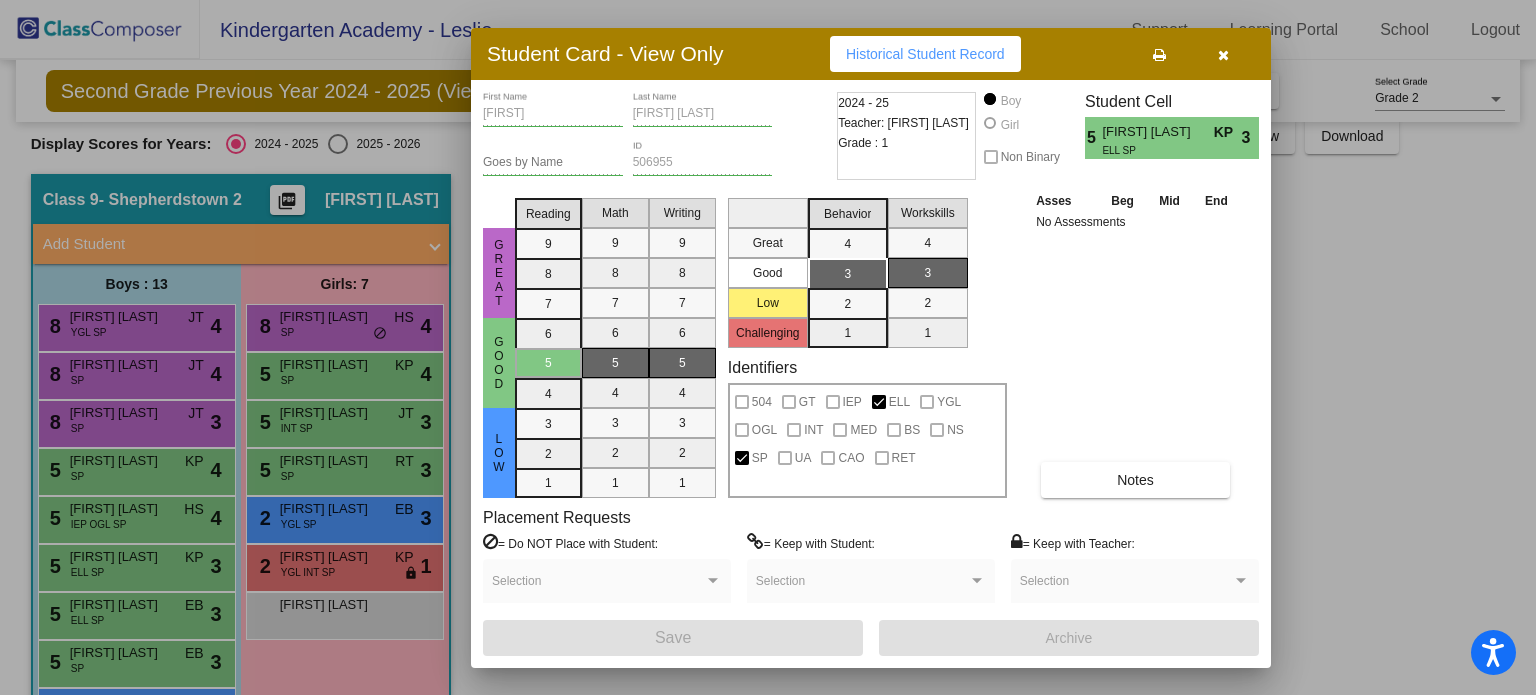 click at bounding box center (1223, 54) 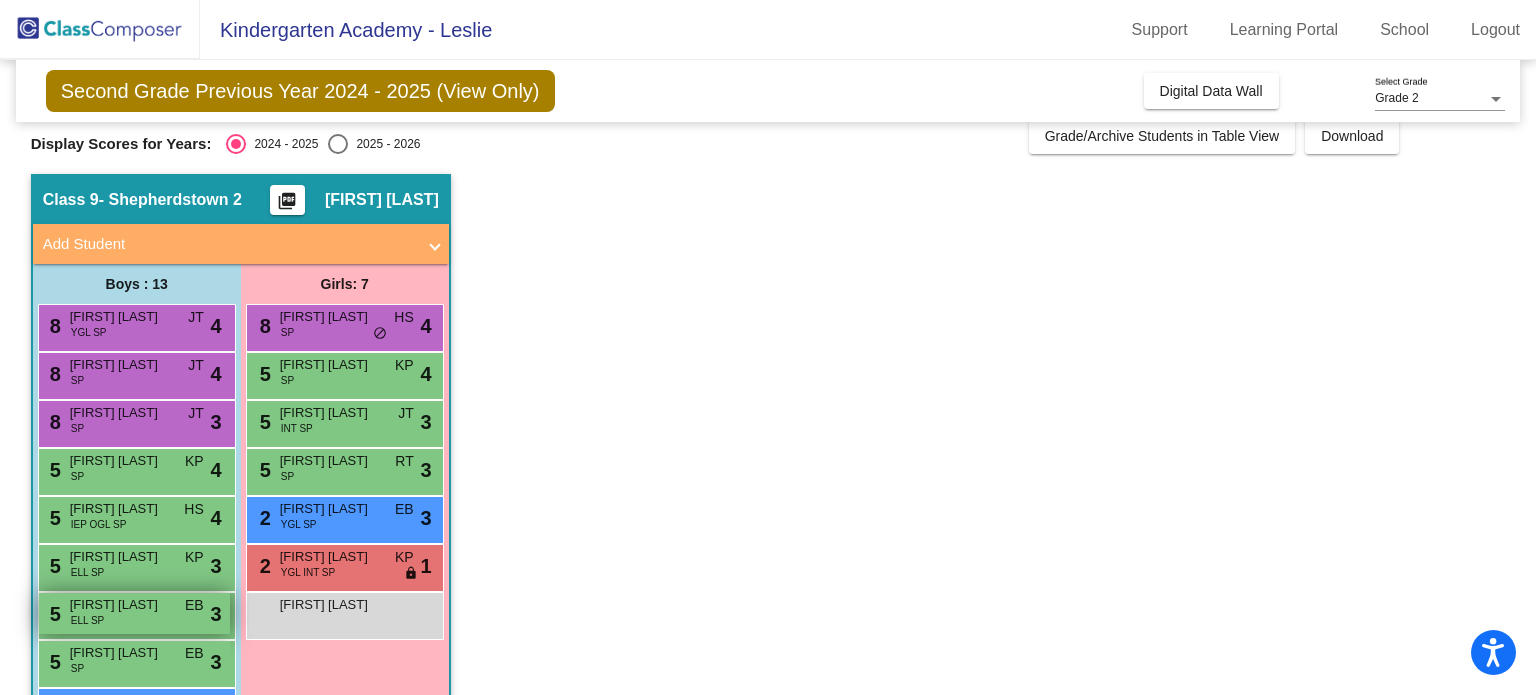 click on "[FIRST] [LAST]" at bounding box center [120, 605] 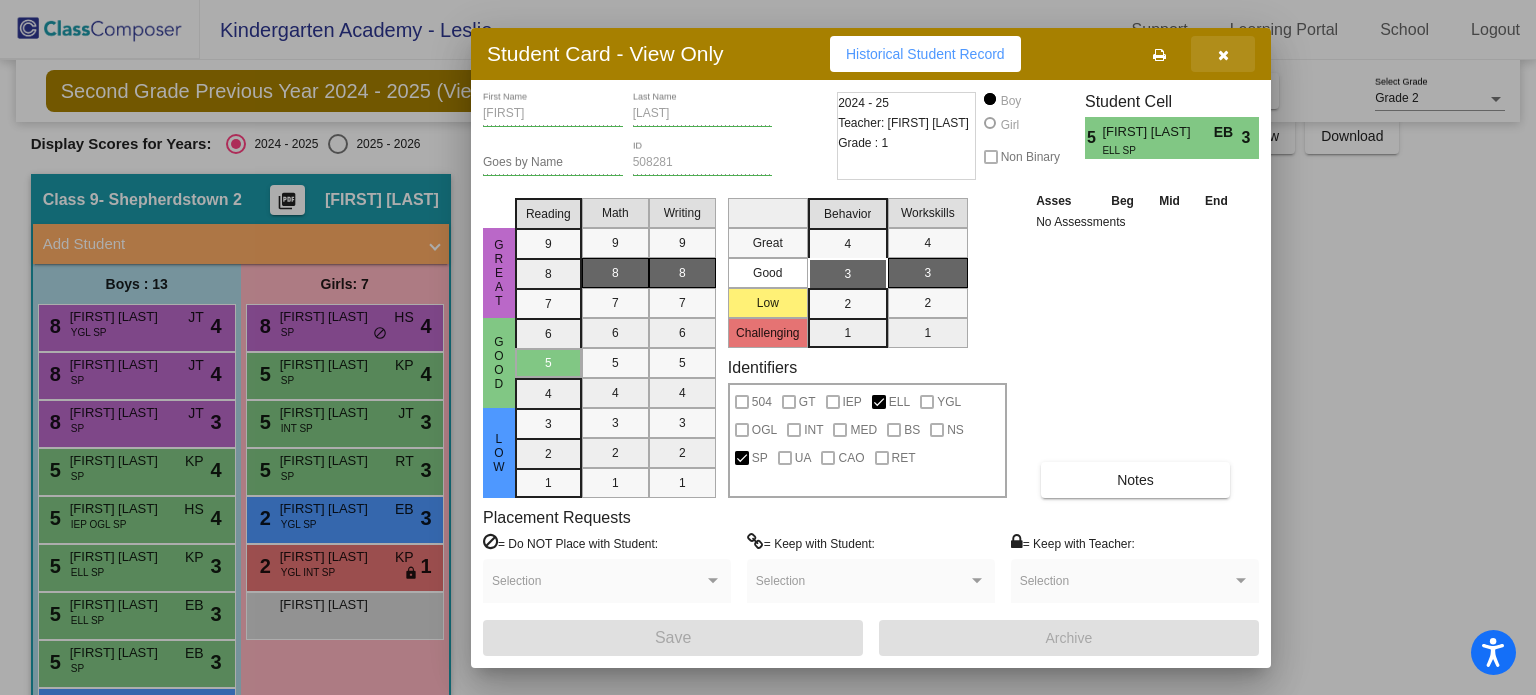 click at bounding box center [1223, 54] 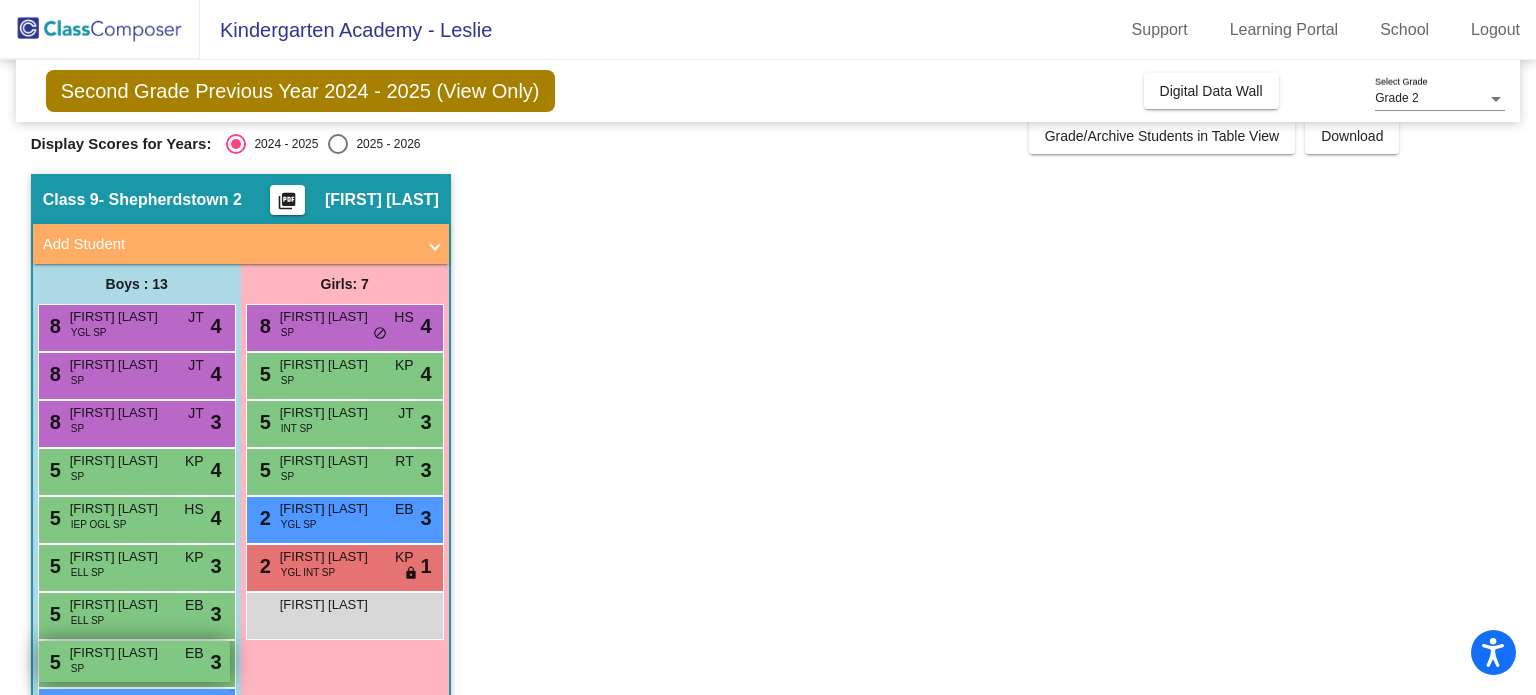 click on "5 [FIRST] [LAST] SP EB lock do_not_disturb_alt 3" at bounding box center (134, 661) 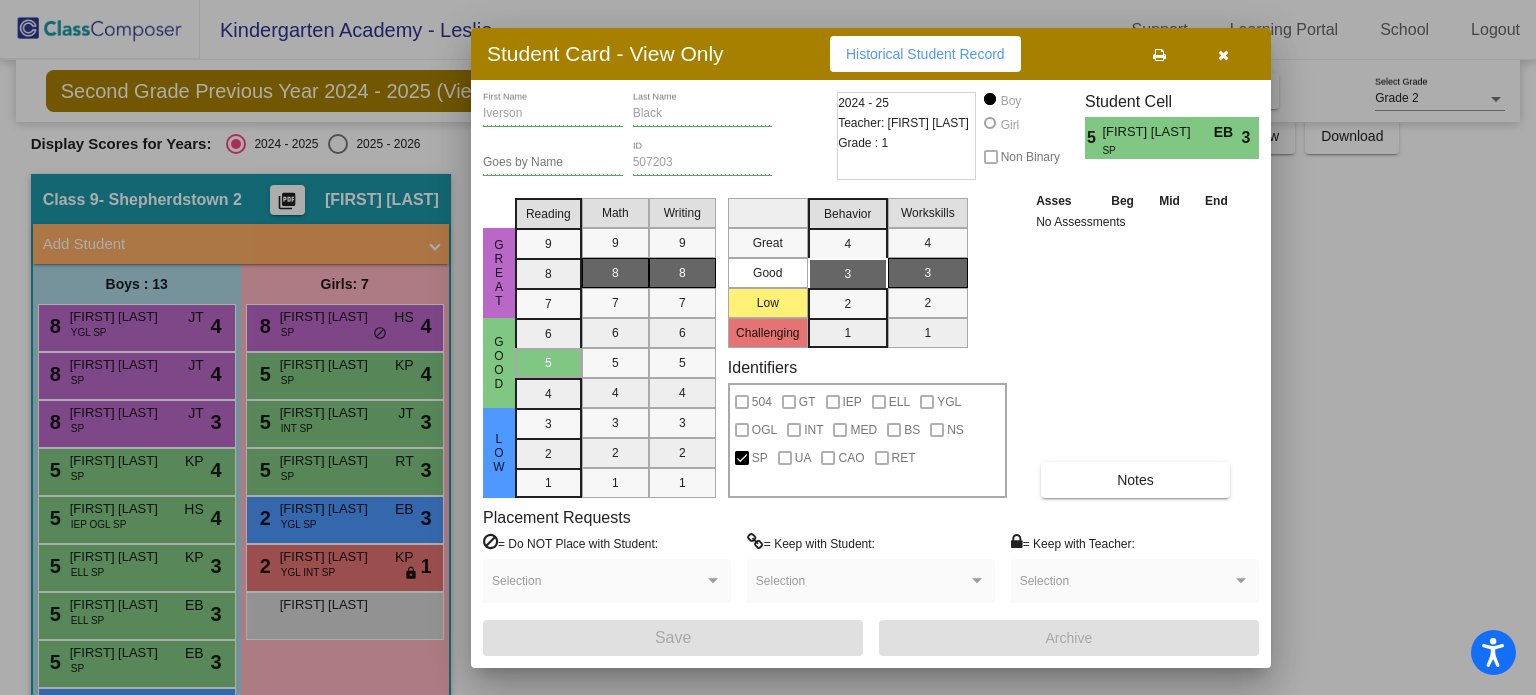 click at bounding box center [1223, 54] 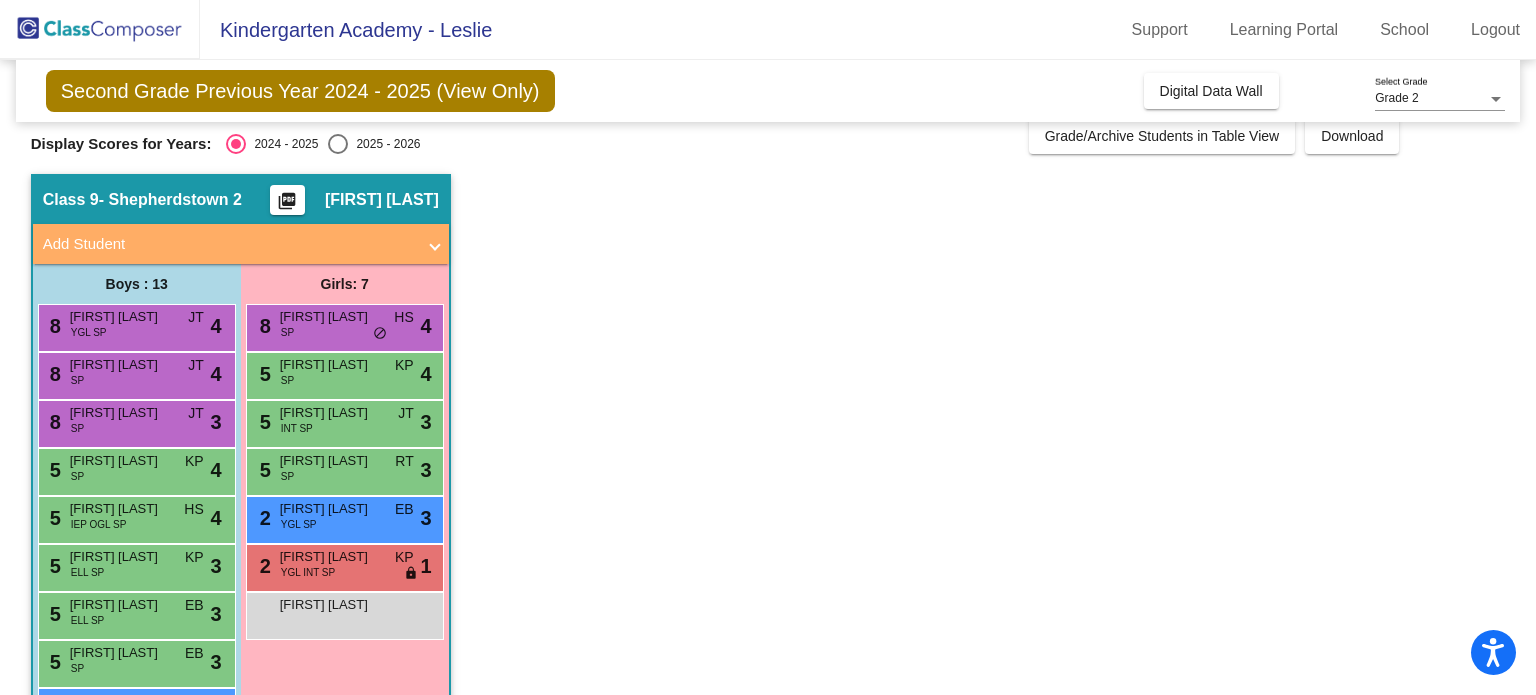 scroll, scrollTop: 224, scrollLeft: 0, axis: vertical 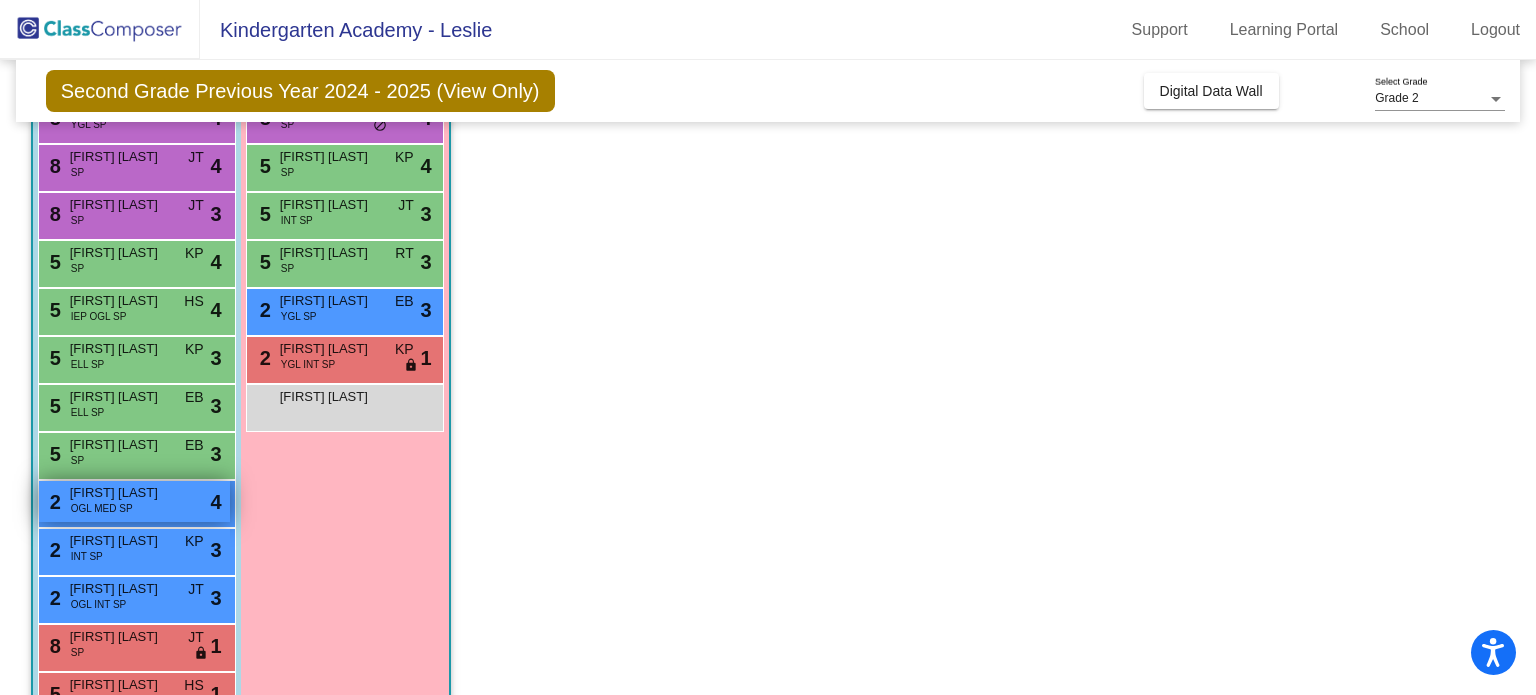 click on "[FIRST] [LAST]" at bounding box center [120, 493] 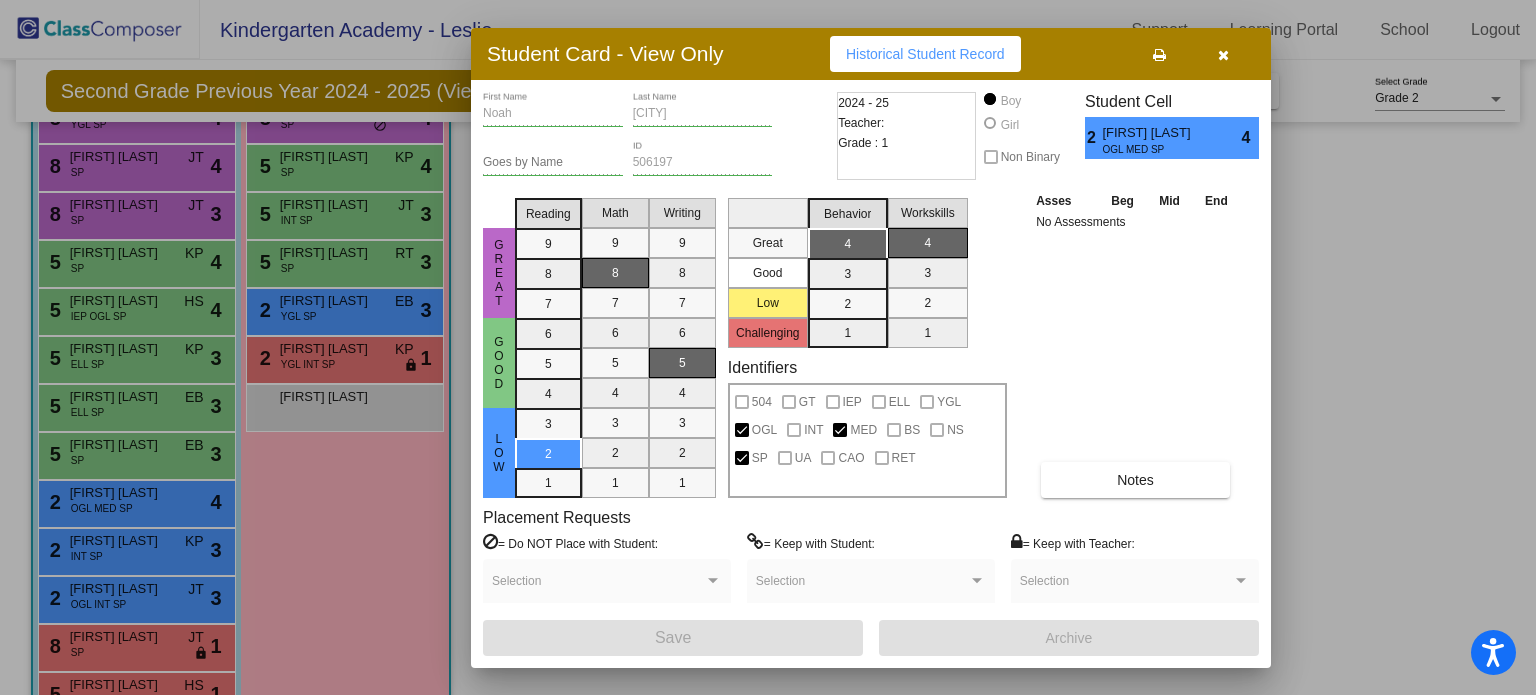 click on "Historical Student Record" at bounding box center [925, 54] 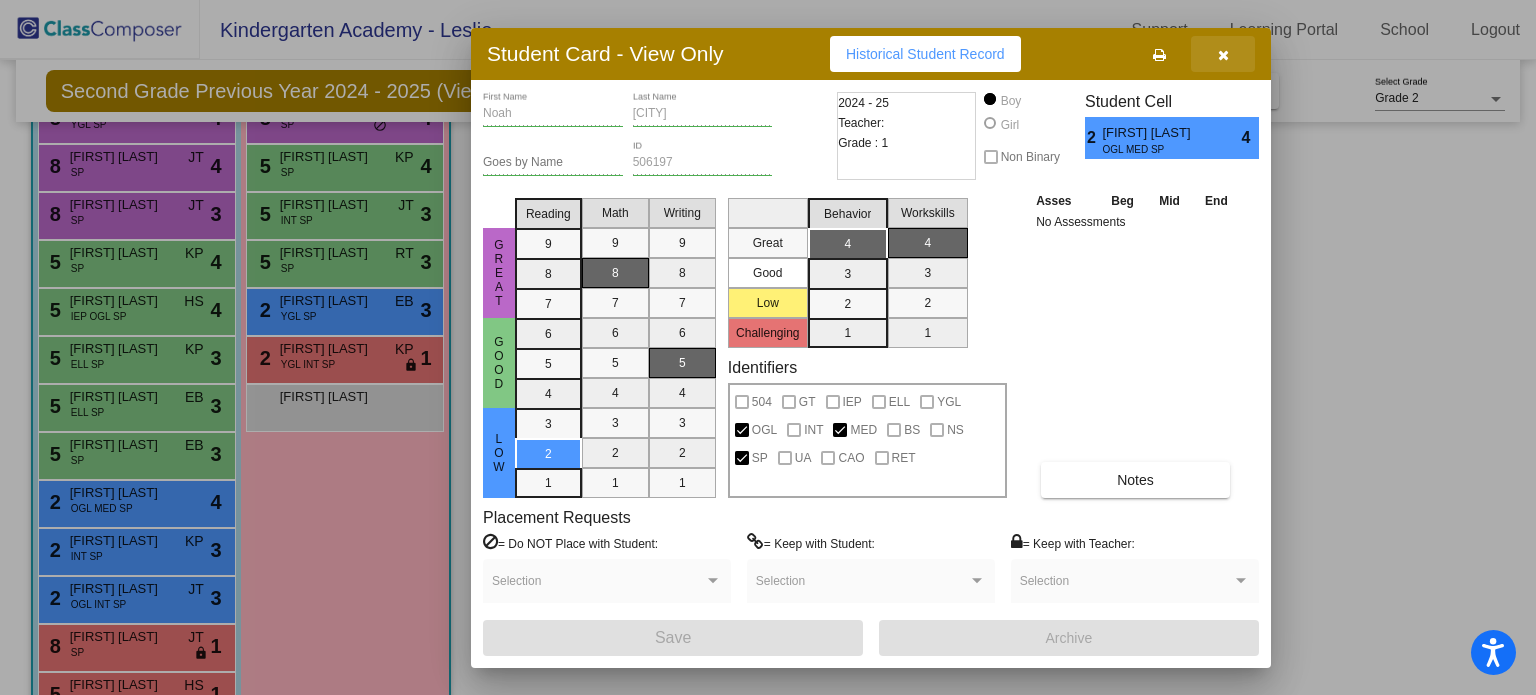 click at bounding box center [1223, 55] 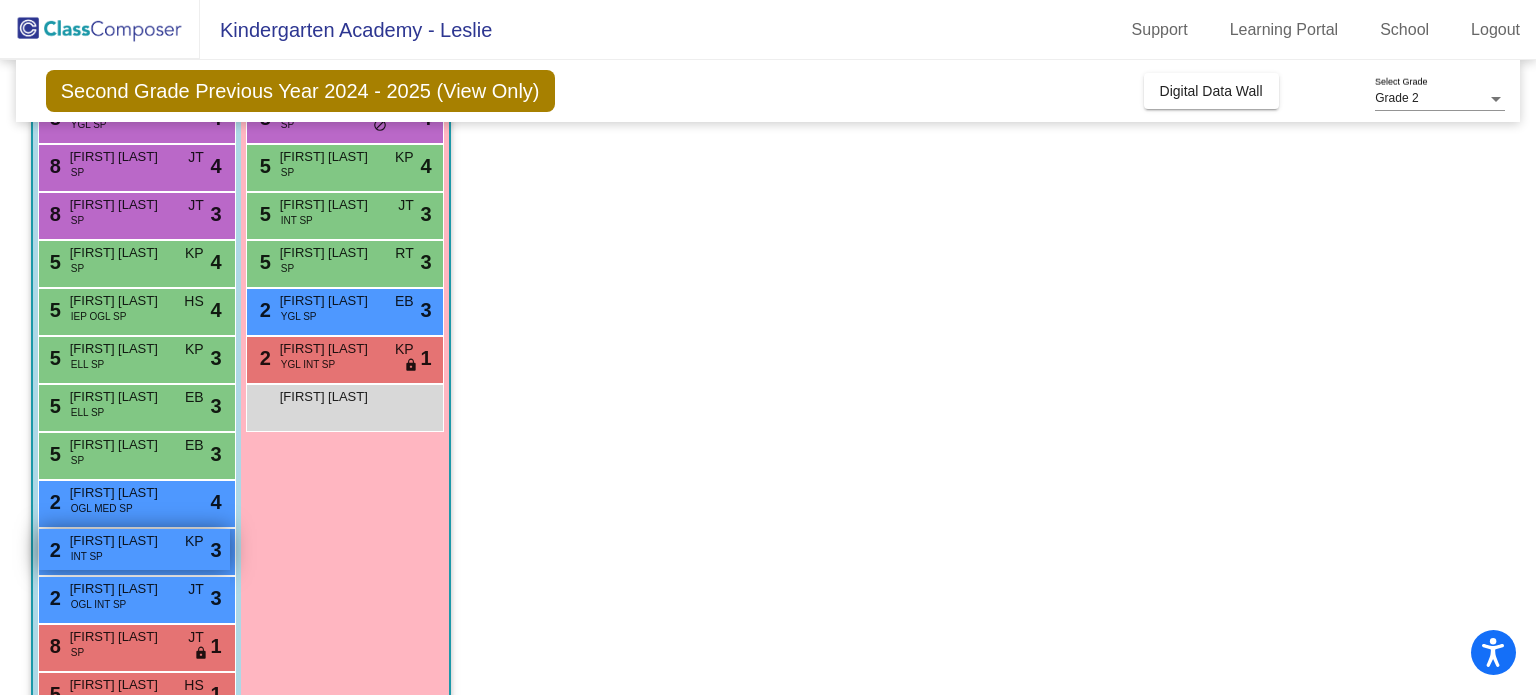 click on "INT SP" at bounding box center (87, 556) 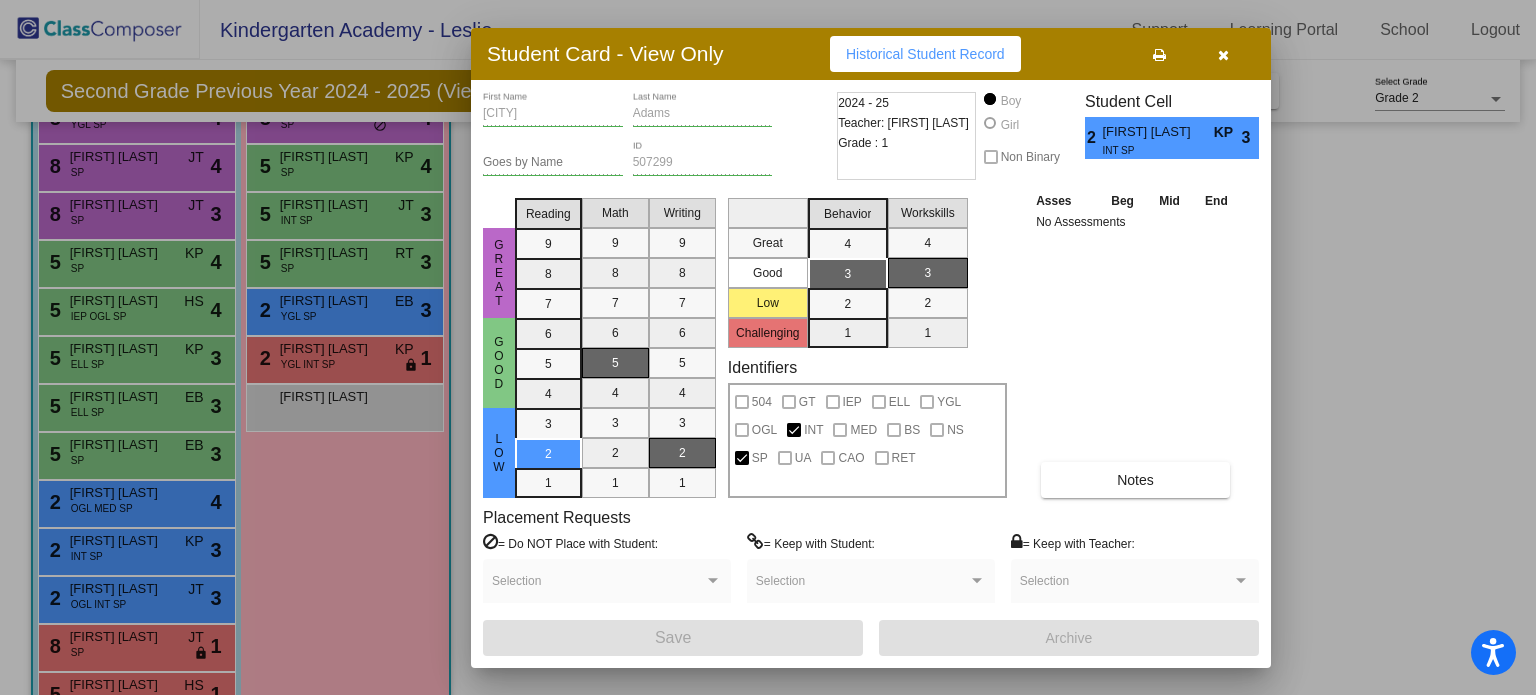 click at bounding box center (1223, 55) 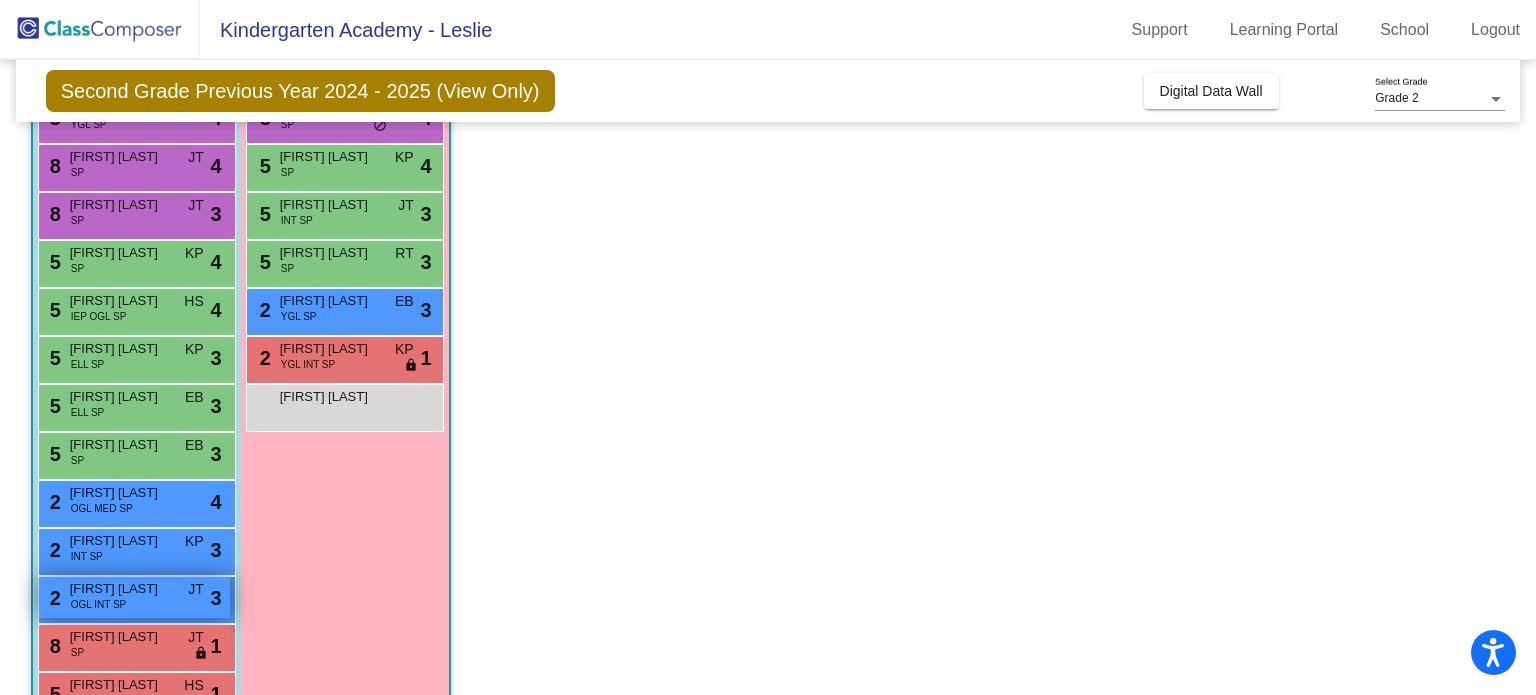 click on "OGL INT SP" at bounding box center [99, 604] 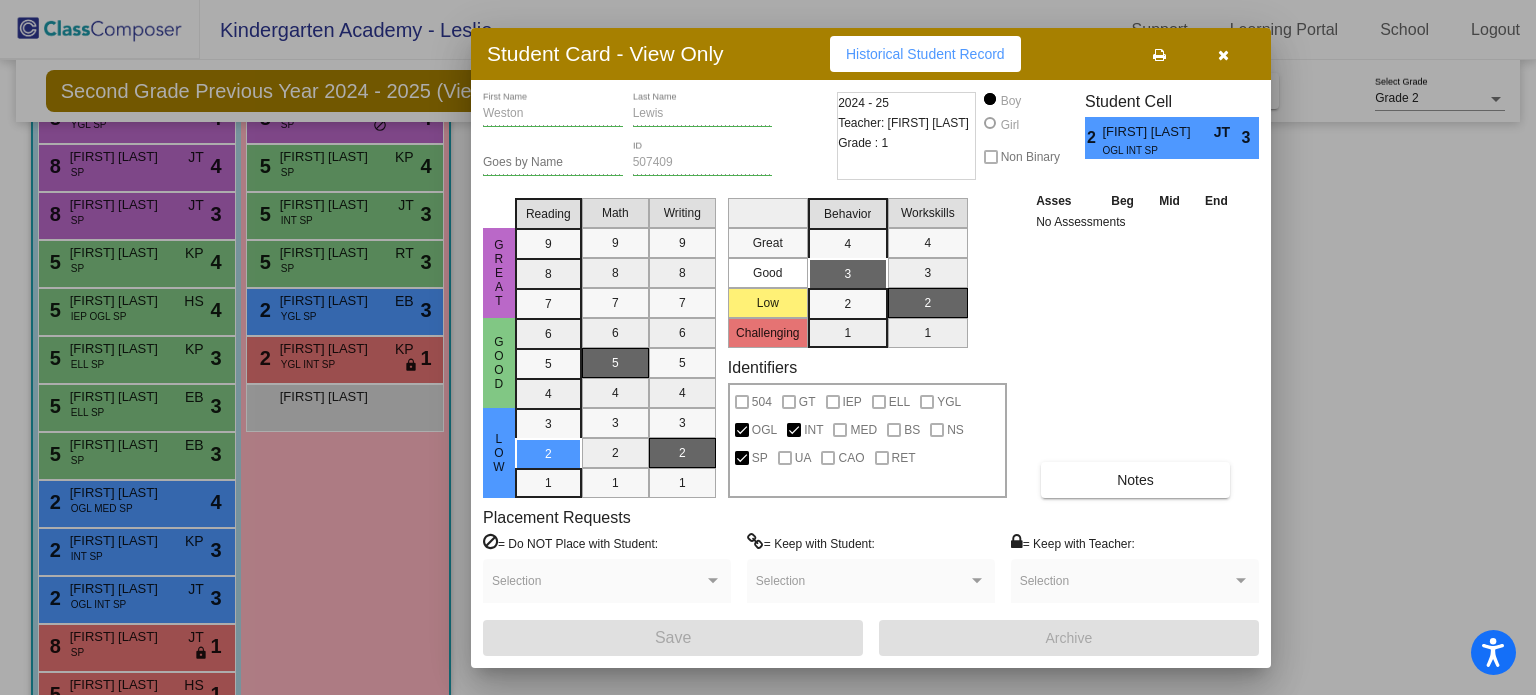 click at bounding box center [1223, 54] 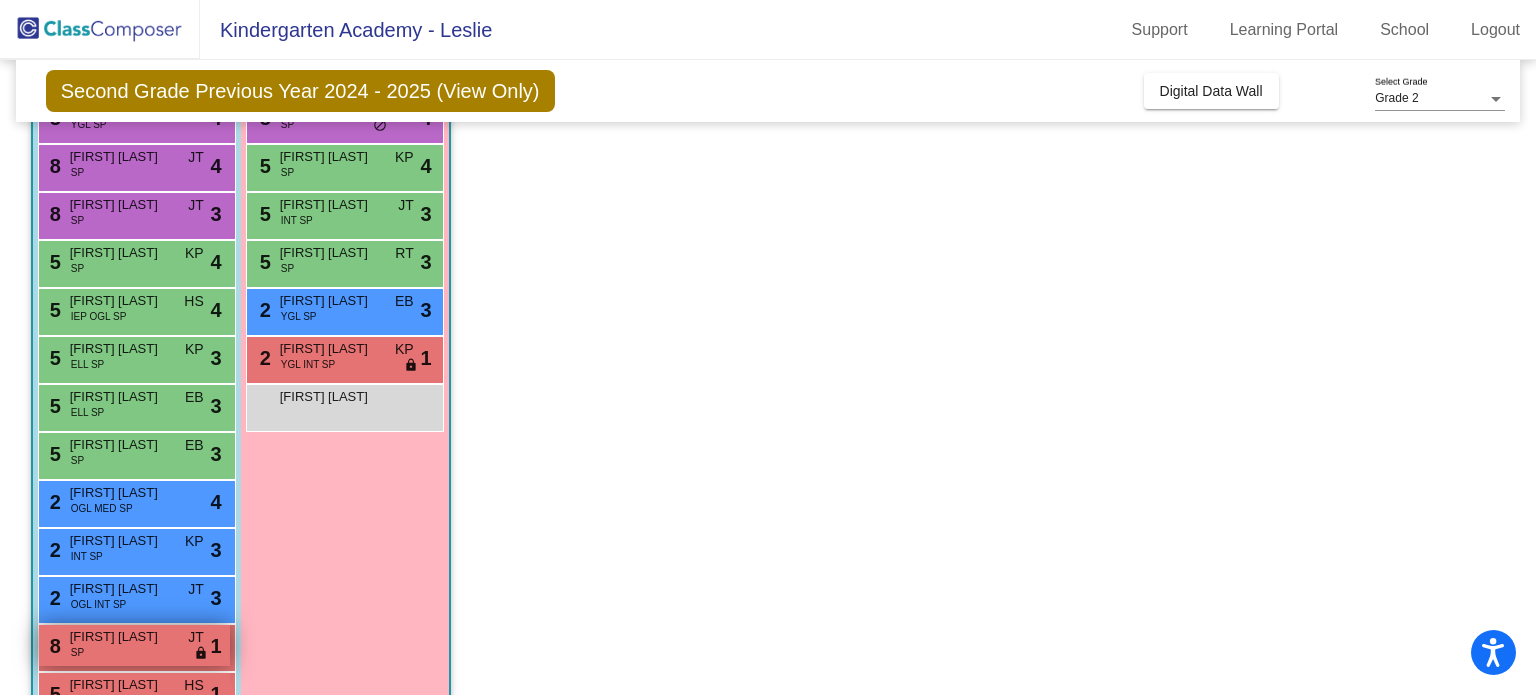 click on "[FIRST] [LAST]" at bounding box center [120, 637] 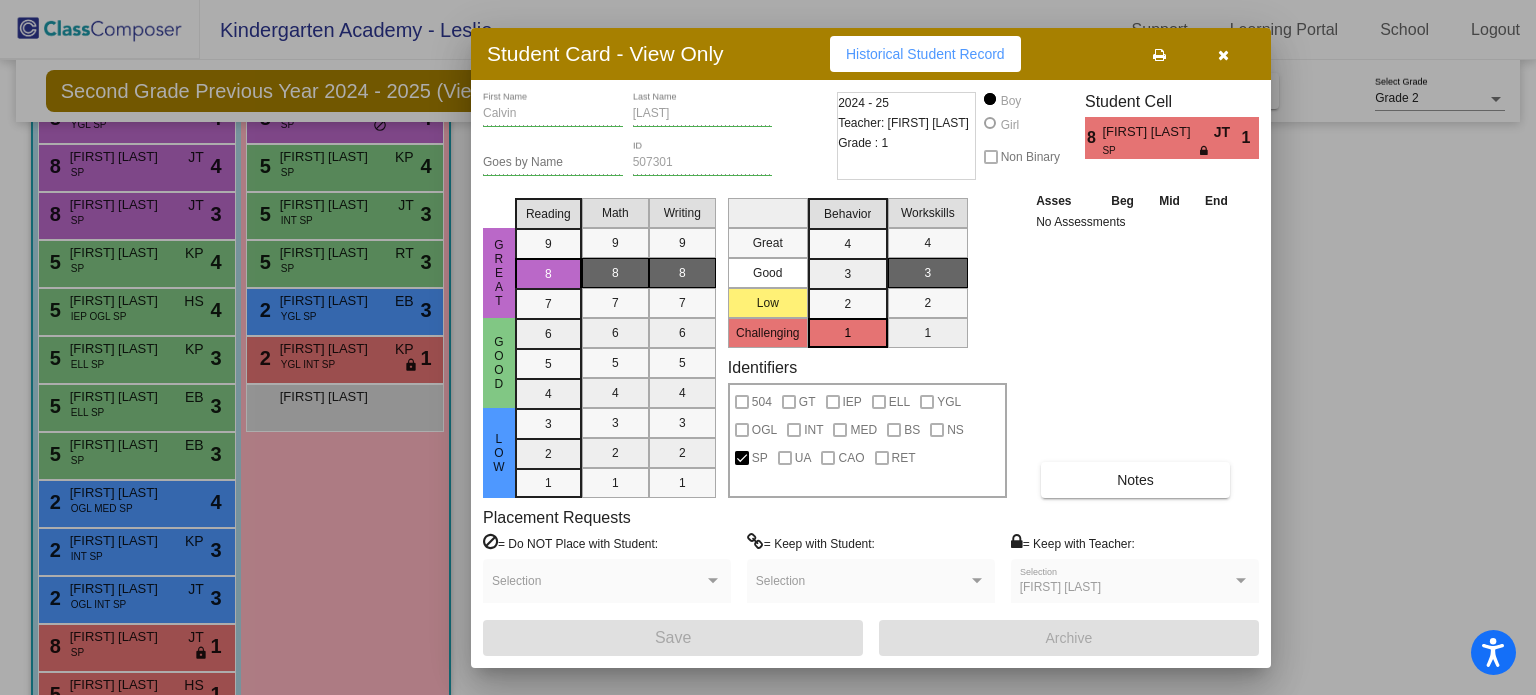 click at bounding box center [1223, 54] 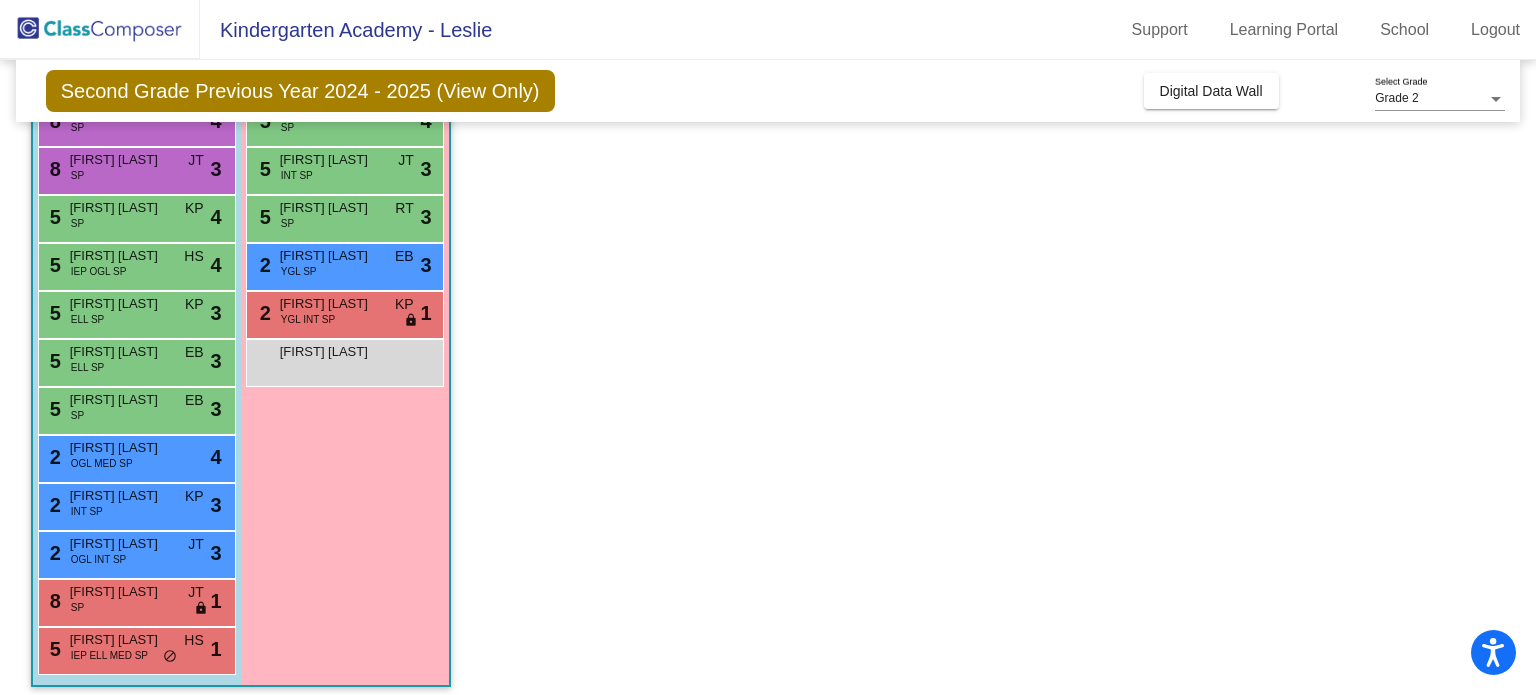 scroll, scrollTop: 280, scrollLeft: 0, axis: vertical 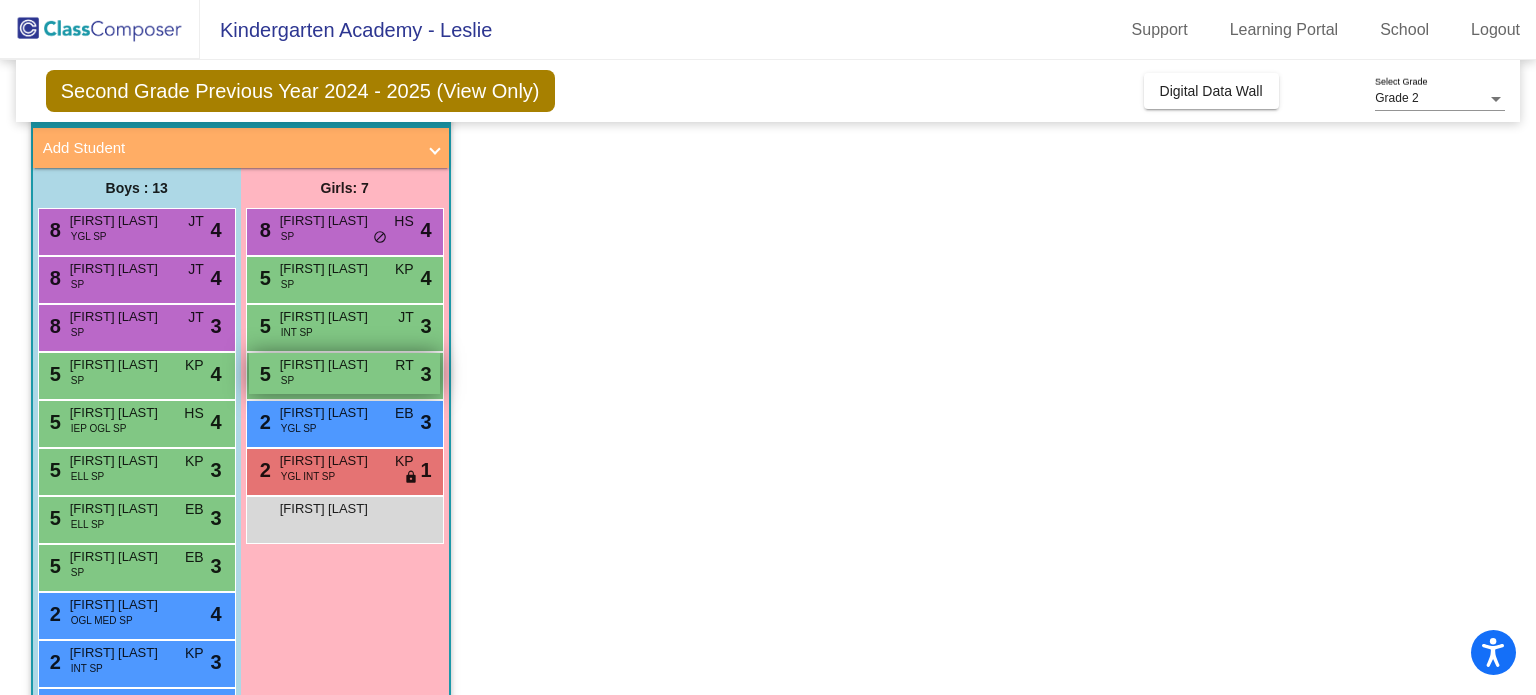 click on "[FIRST] [LAST]" at bounding box center [330, 365] 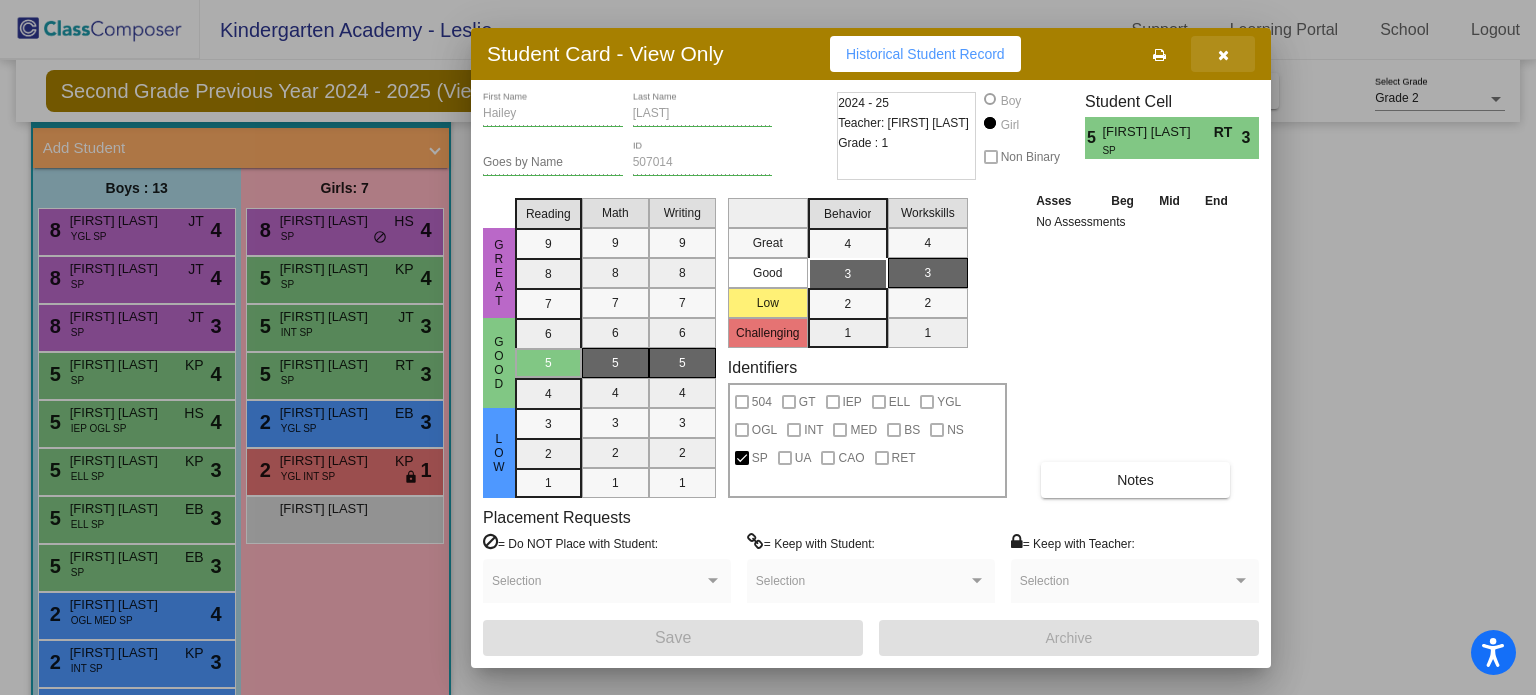 click at bounding box center [1223, 54] 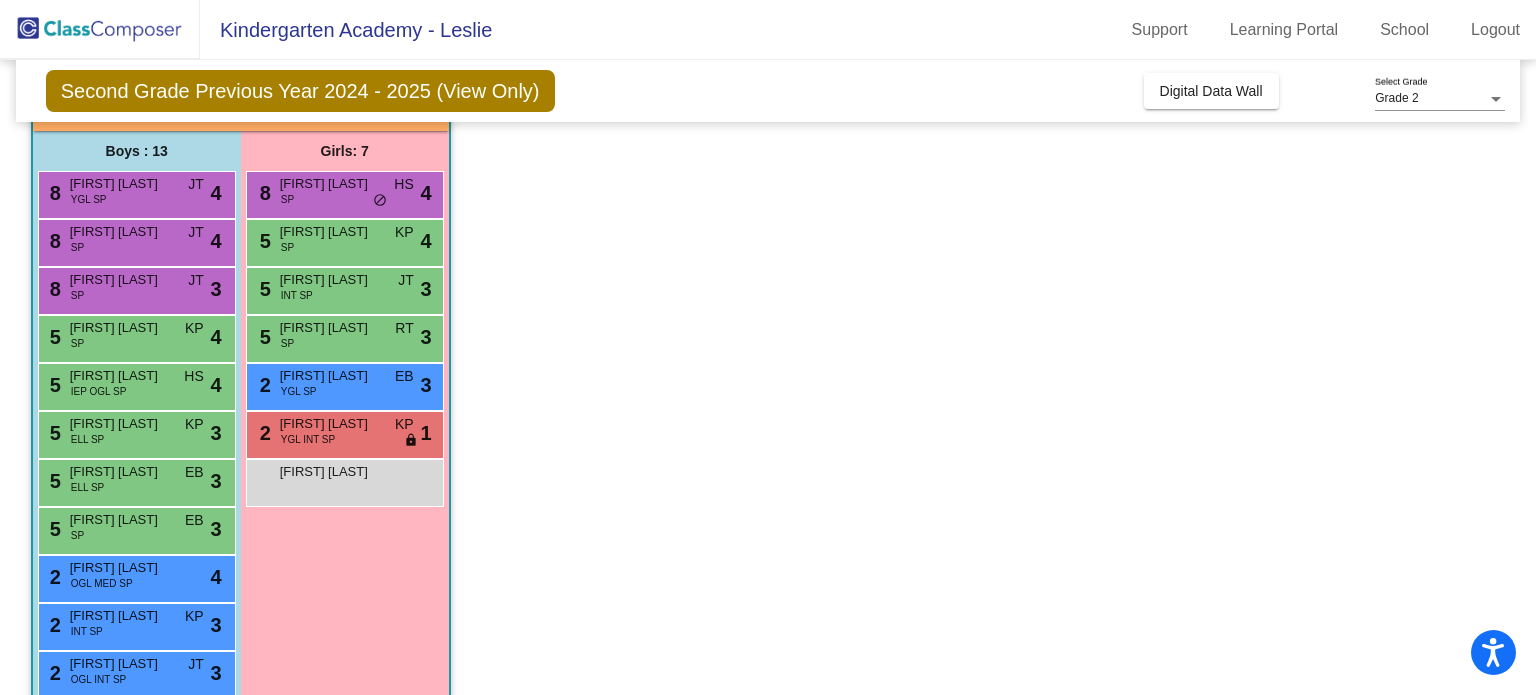 scroll, scrollTop: 148, scrollLeft: 0, axis: vertical 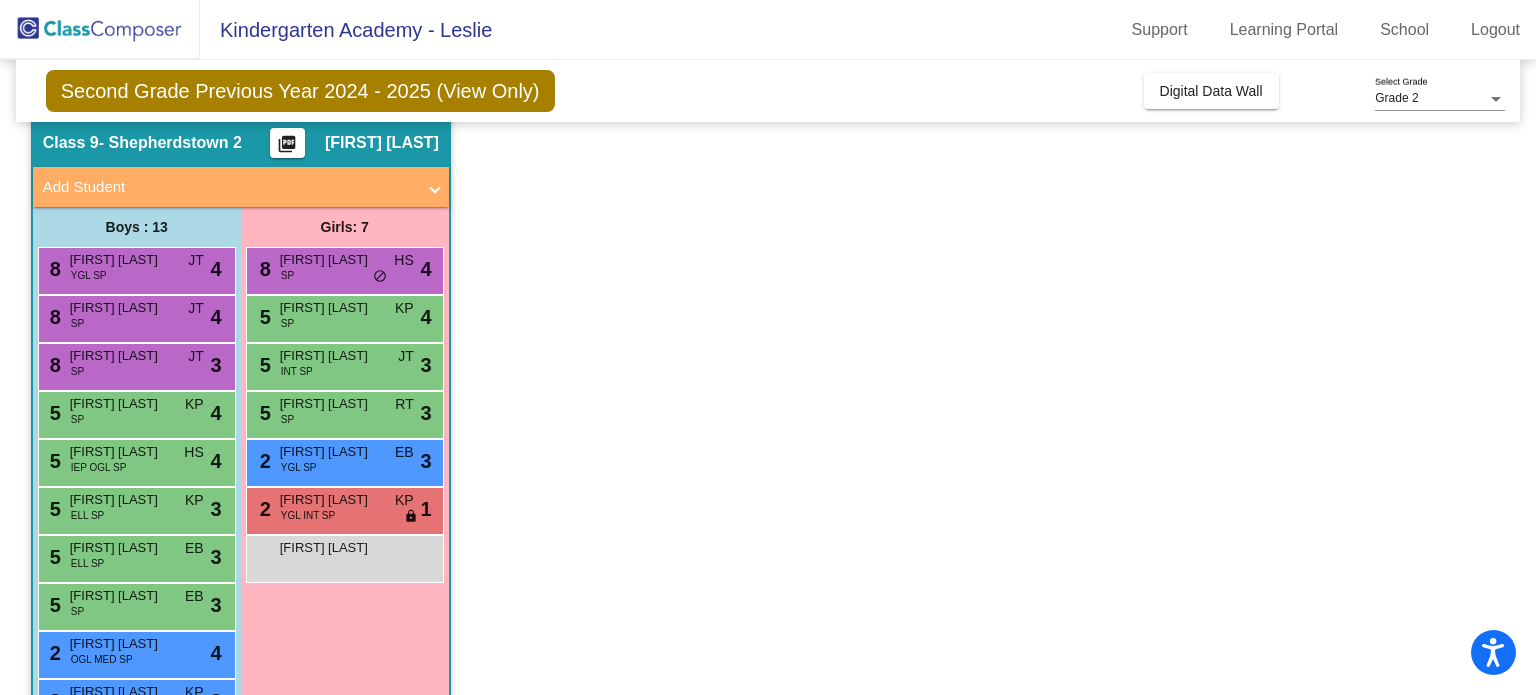 click on "picture_as_pdf" 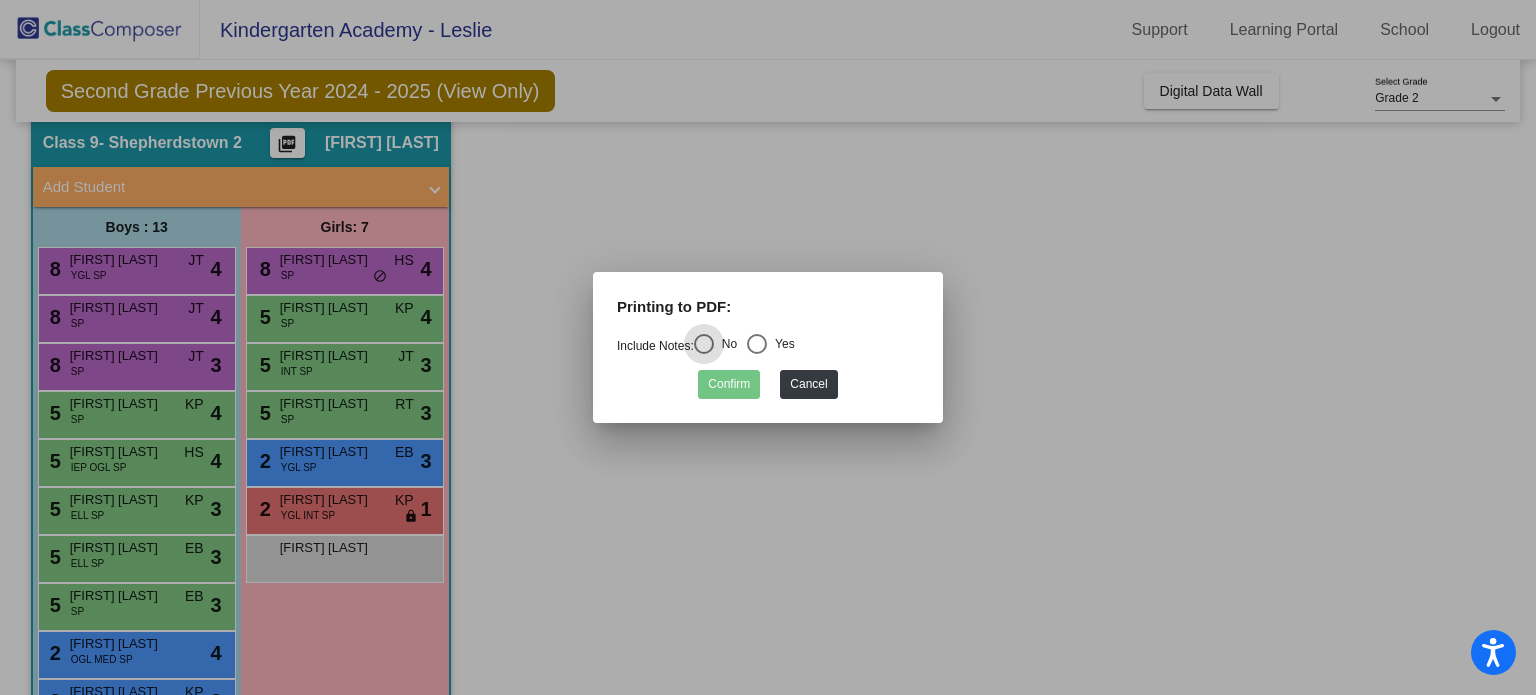 click at bounding box center [757, 344] 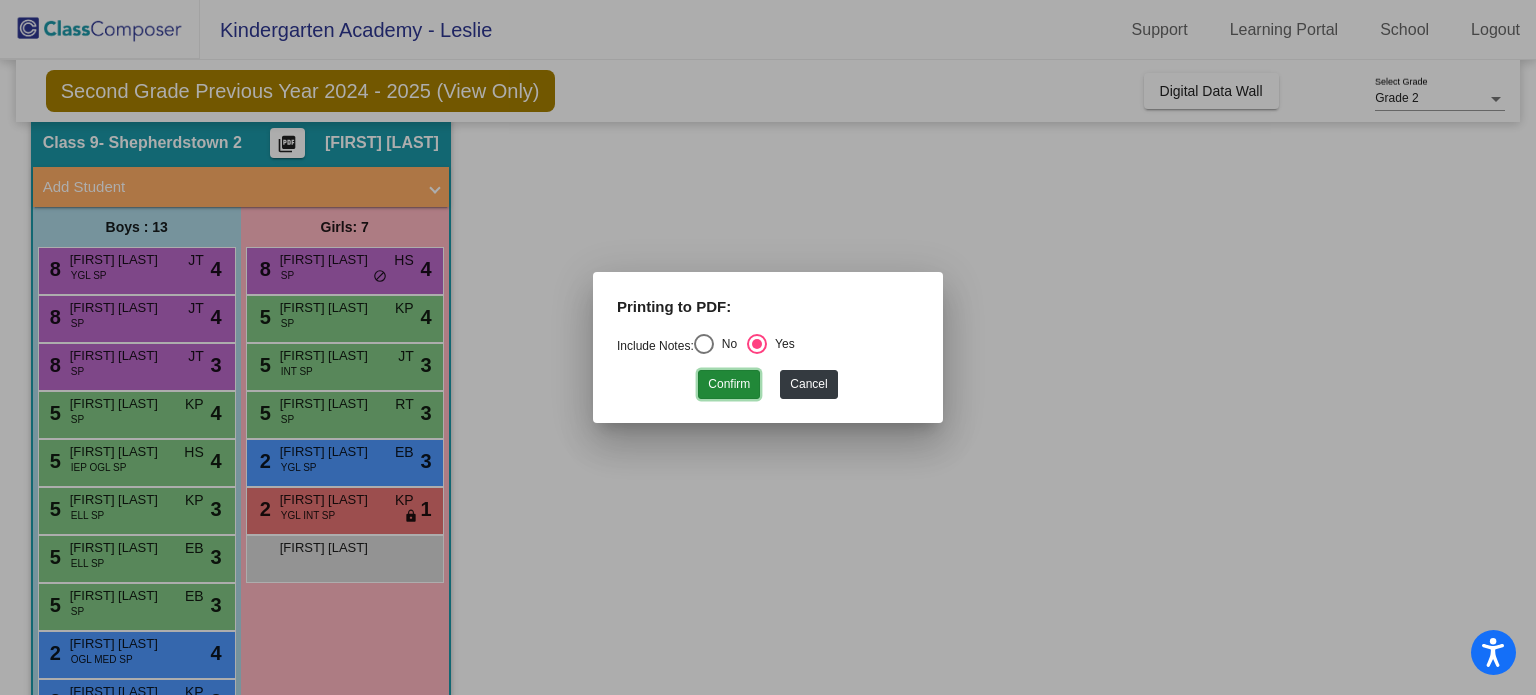 click on "Confirm" at bounding box center [729, 384] 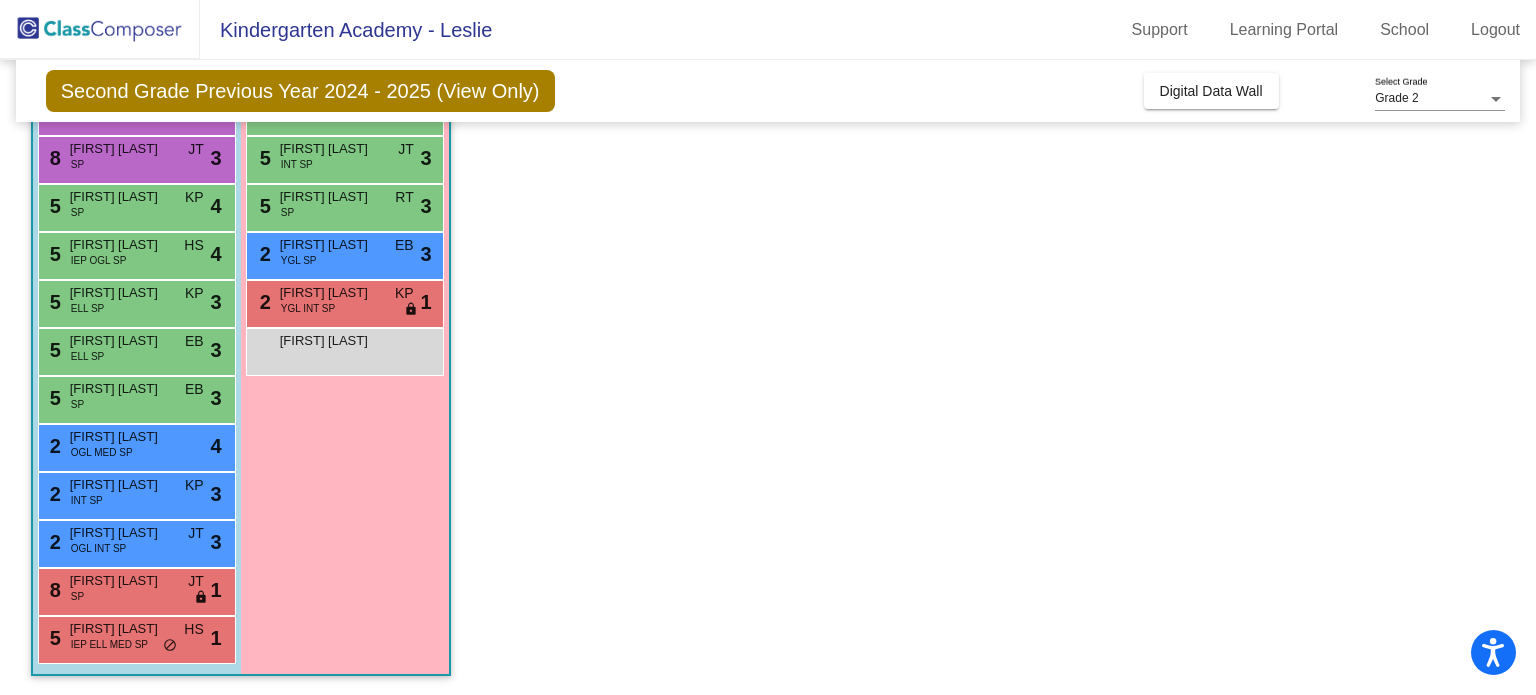 scroll, scrollTop: 0, scrollLeft: 0, axis: both 